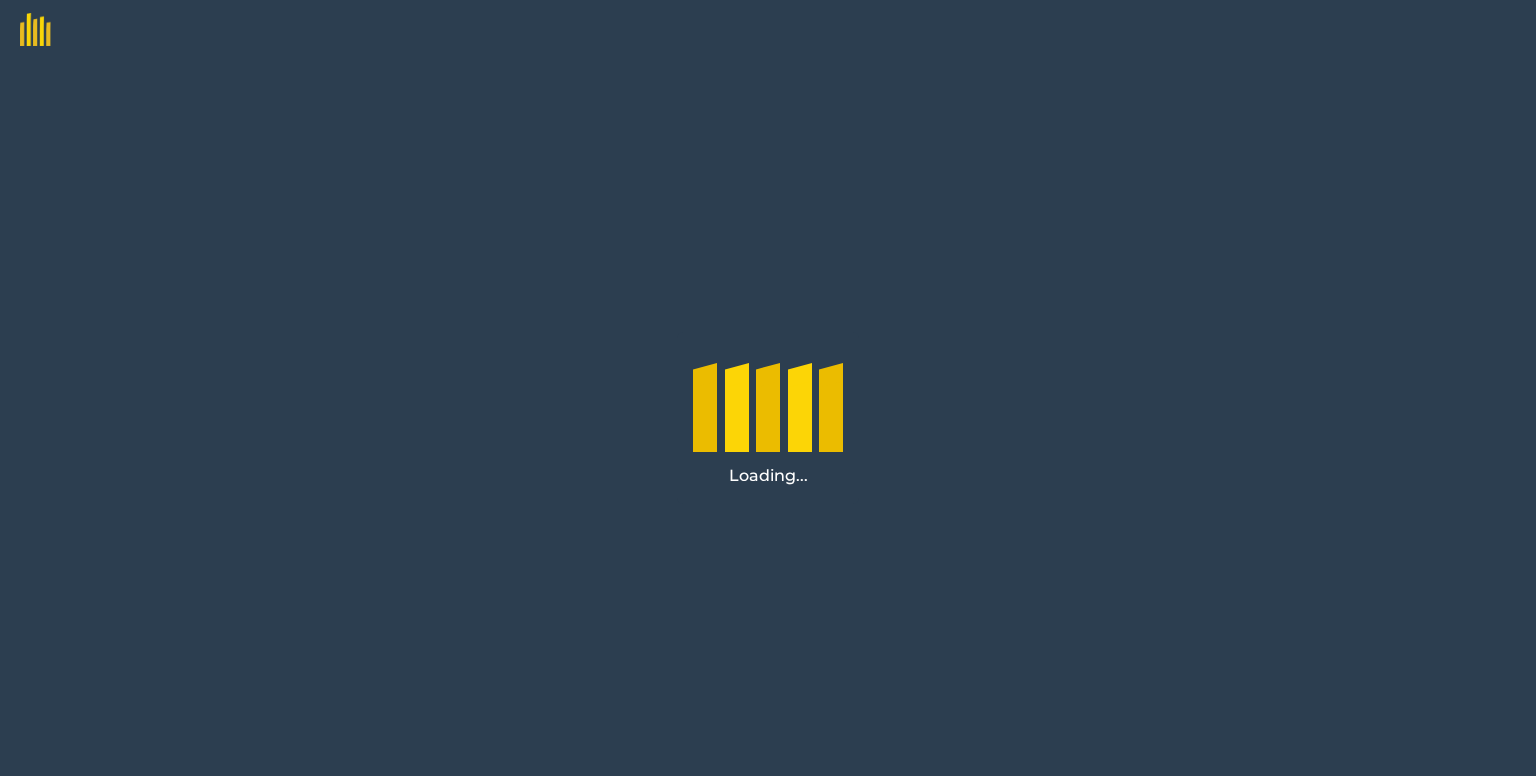 scroll, scrollTop: 0, scrollLeft: 0, axis: both 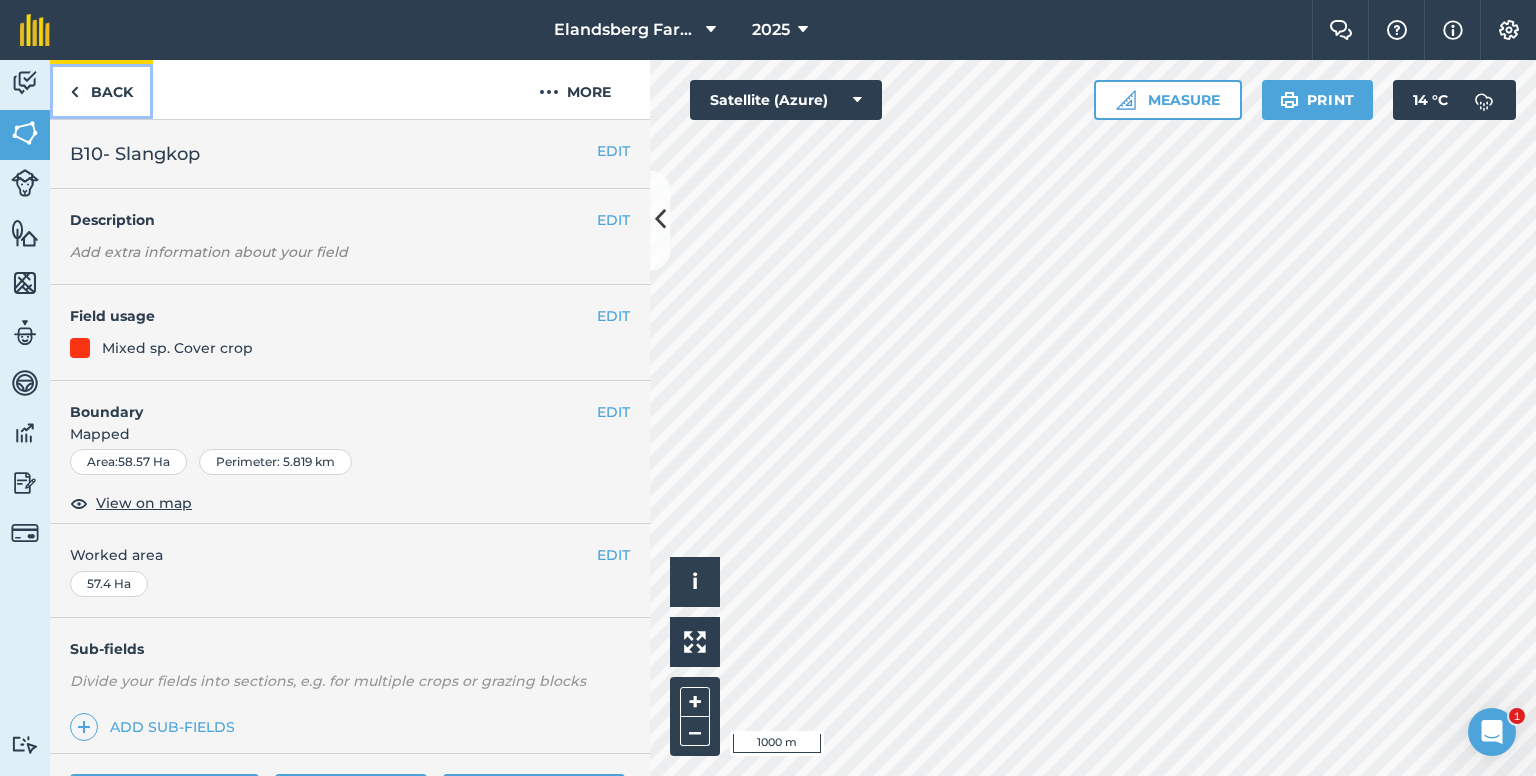 click on "Back" at bounding box center [101, 89] 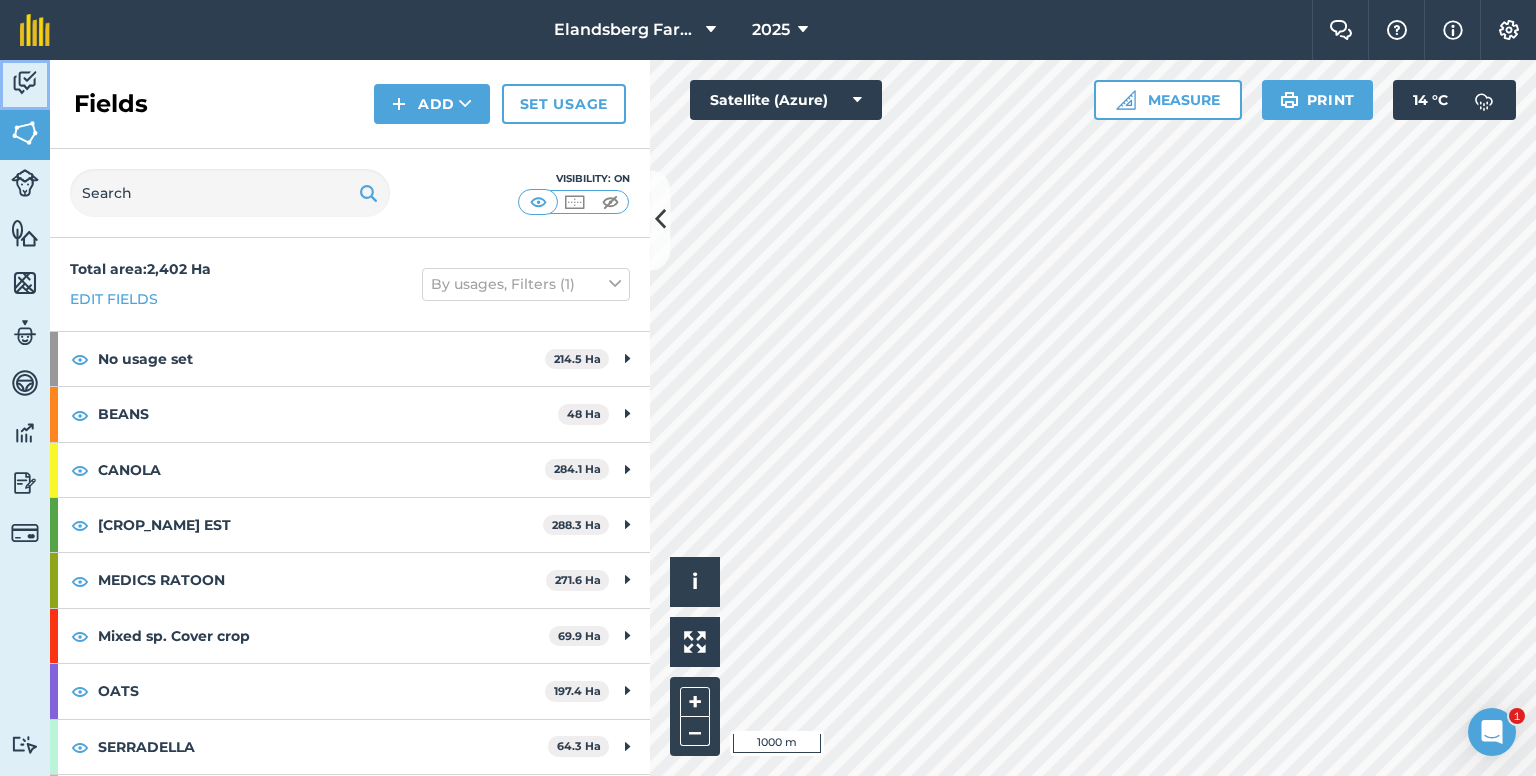 click at bounding box center (25, 83) 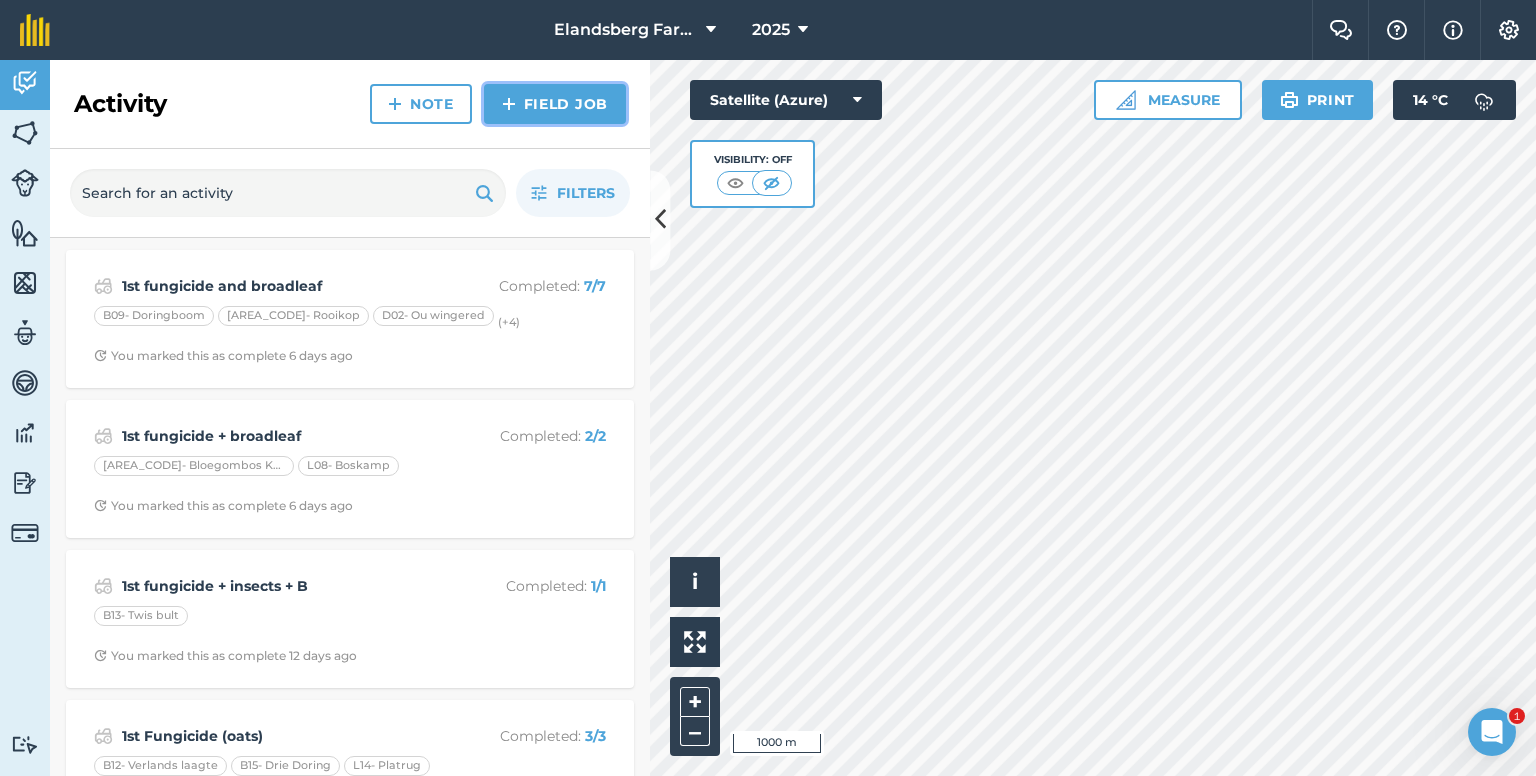 click at bounding box center (509, 104) 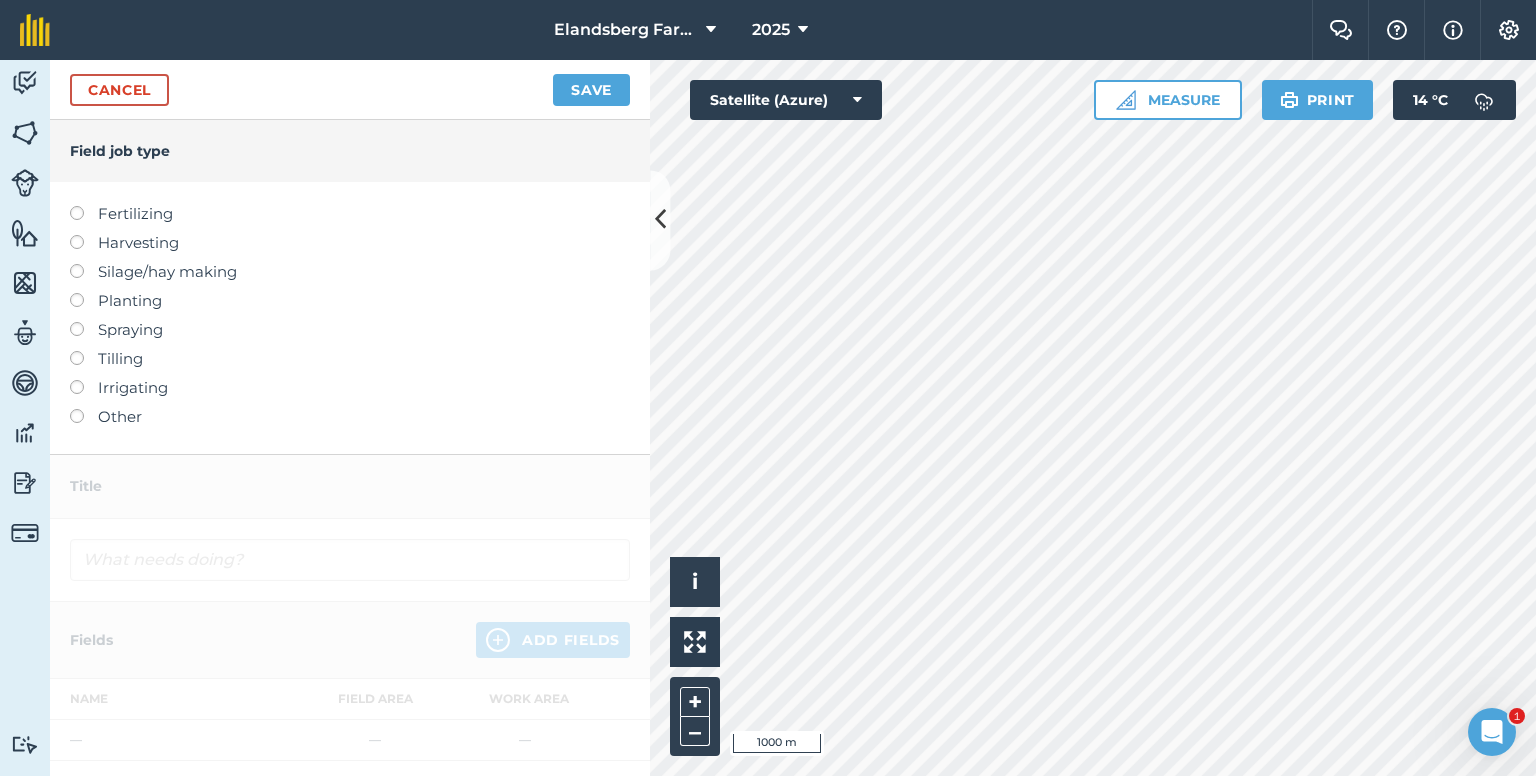 click on "Spraying" at bounding box center (350, 330) 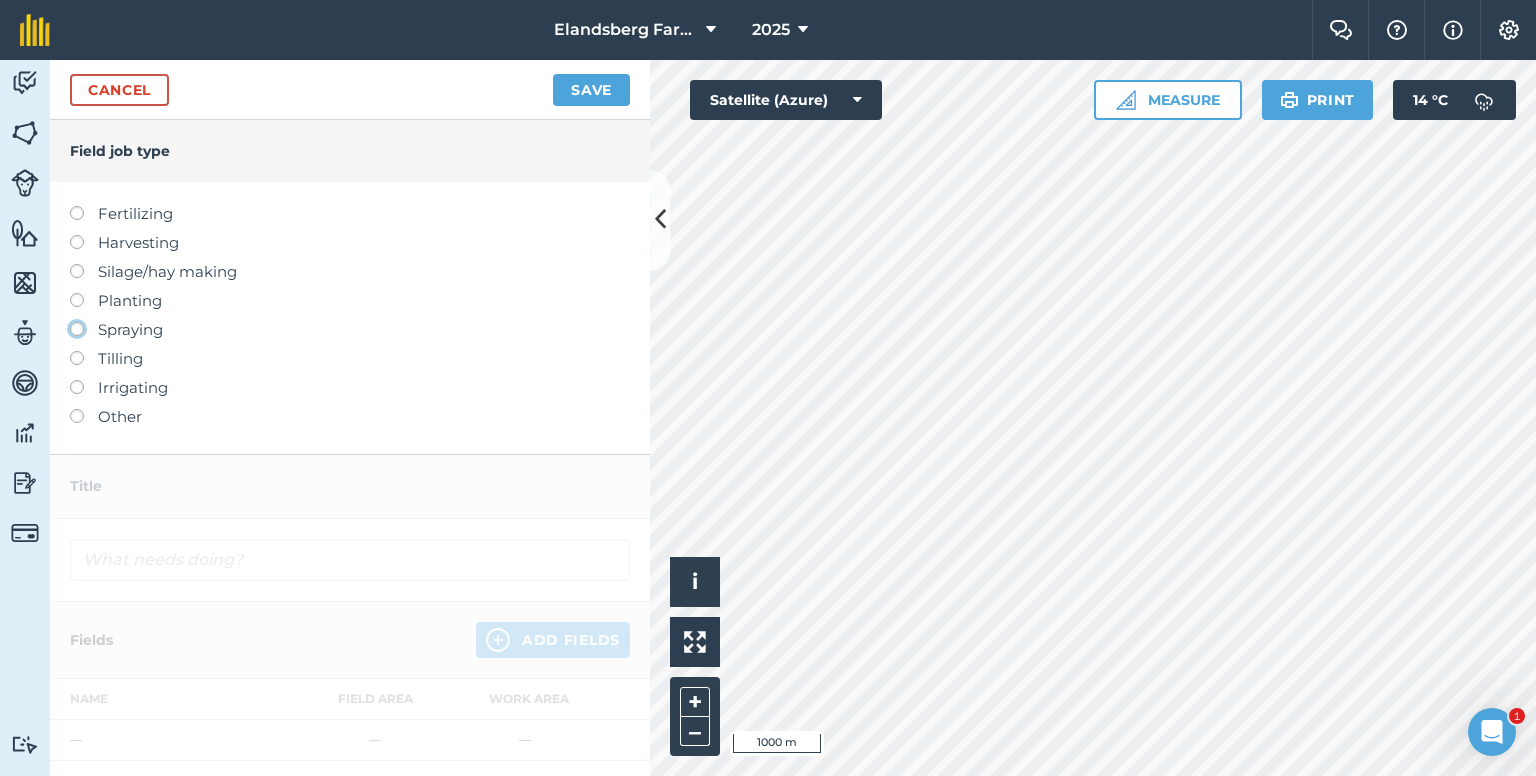 click on "Spraying" at bounding box center (-9943, 328) 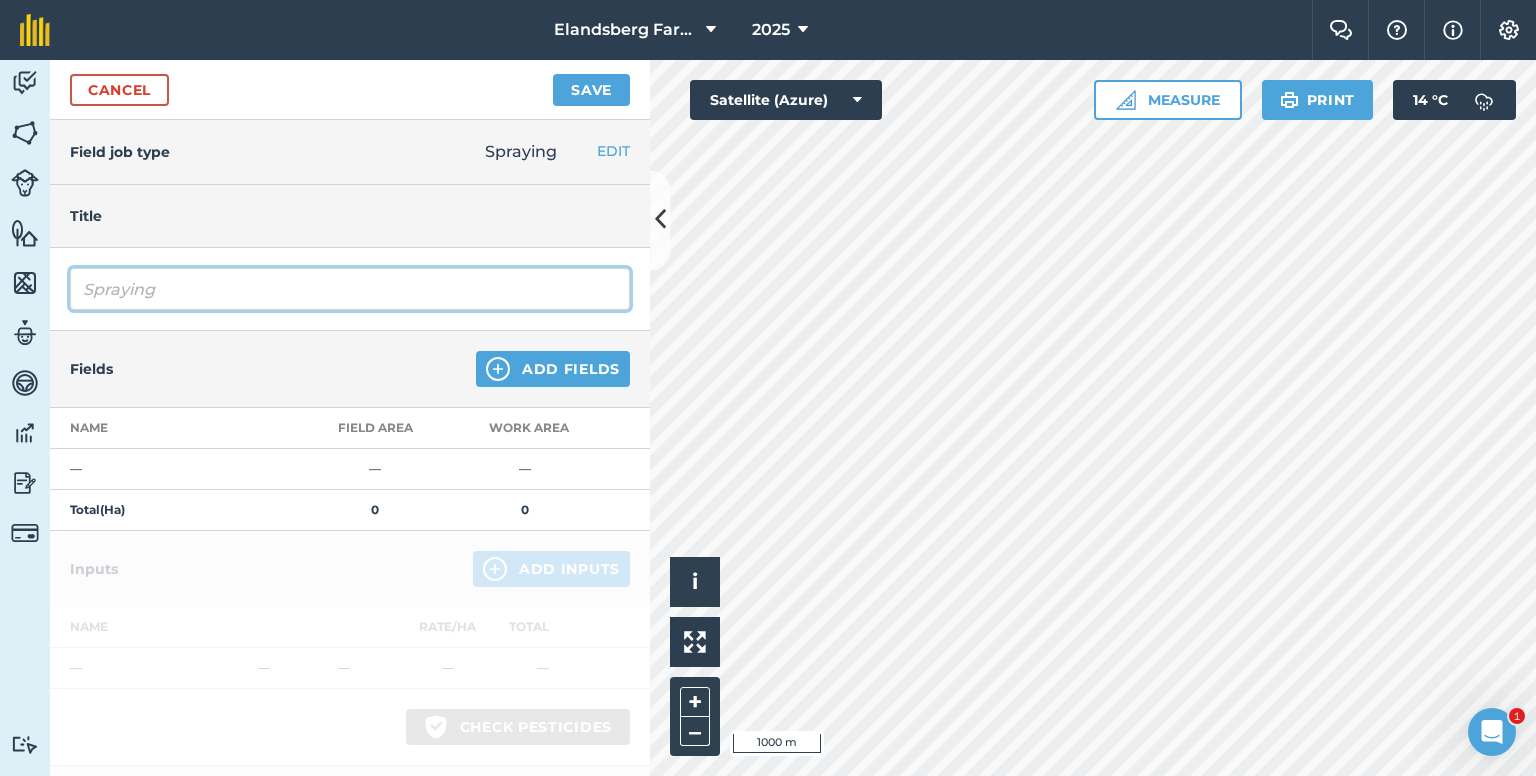 click on "Spraying" at bounding box center (350, 289) 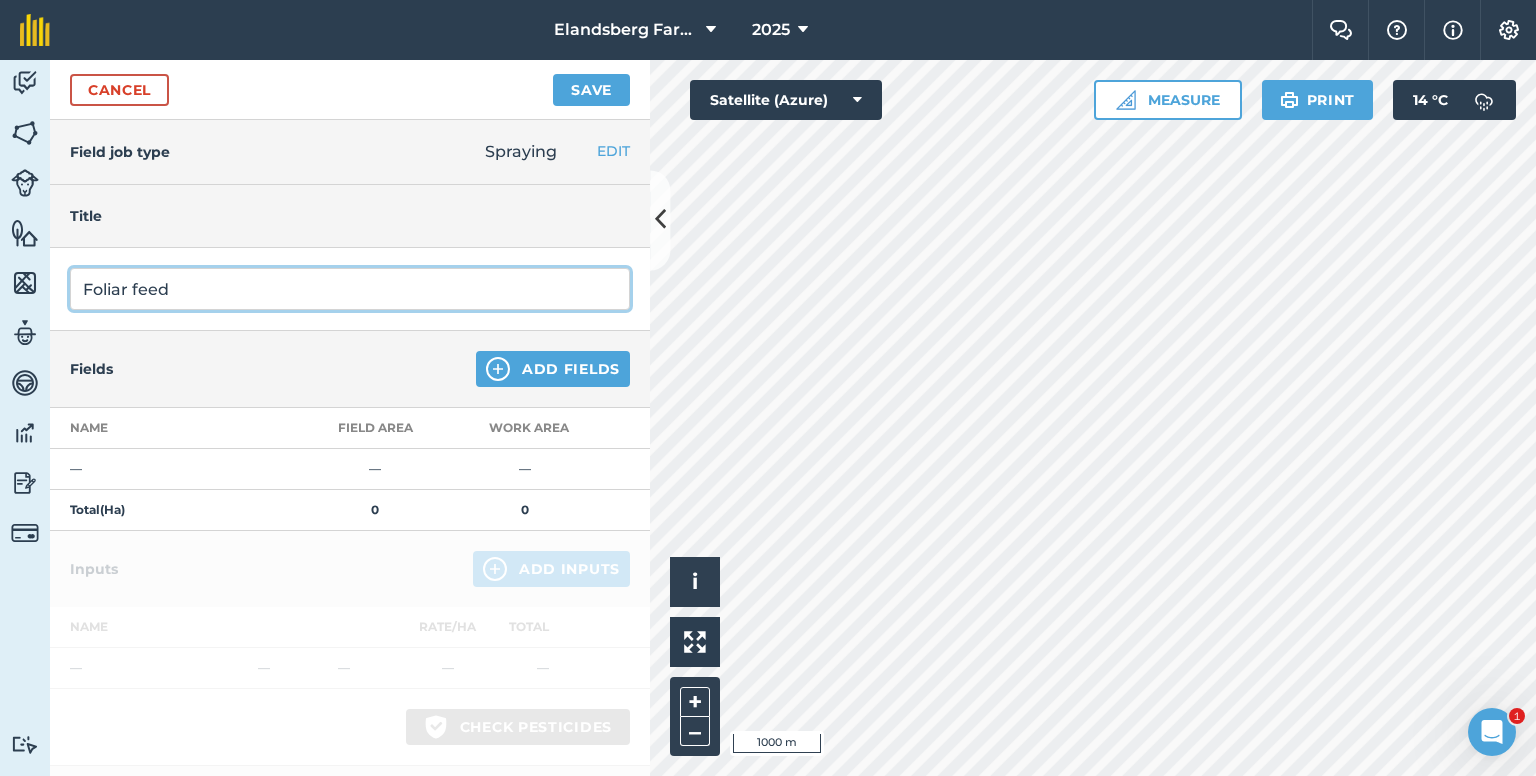 click on "Save" at bounding box center (591, 90) 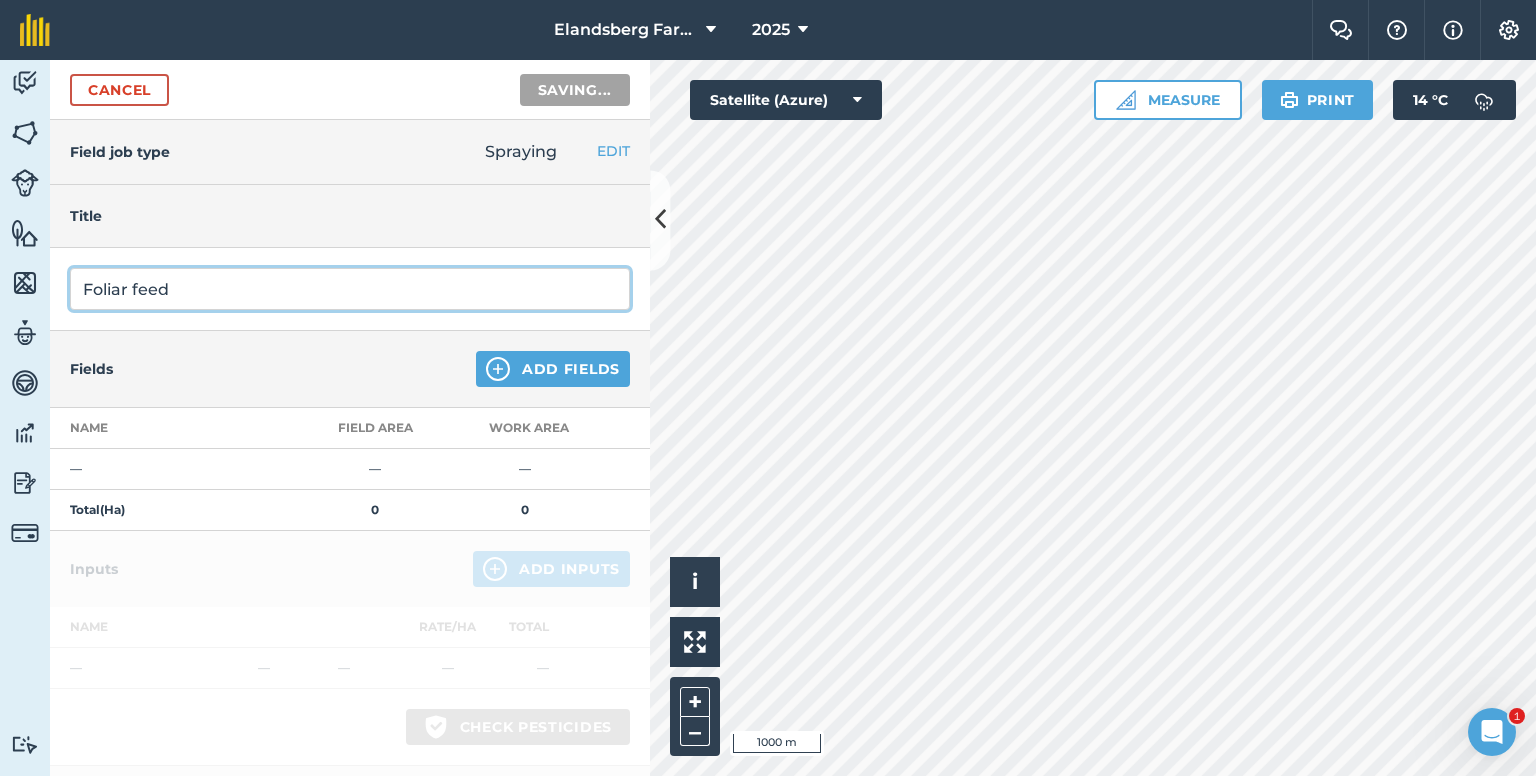 type on "Foliar feed =" 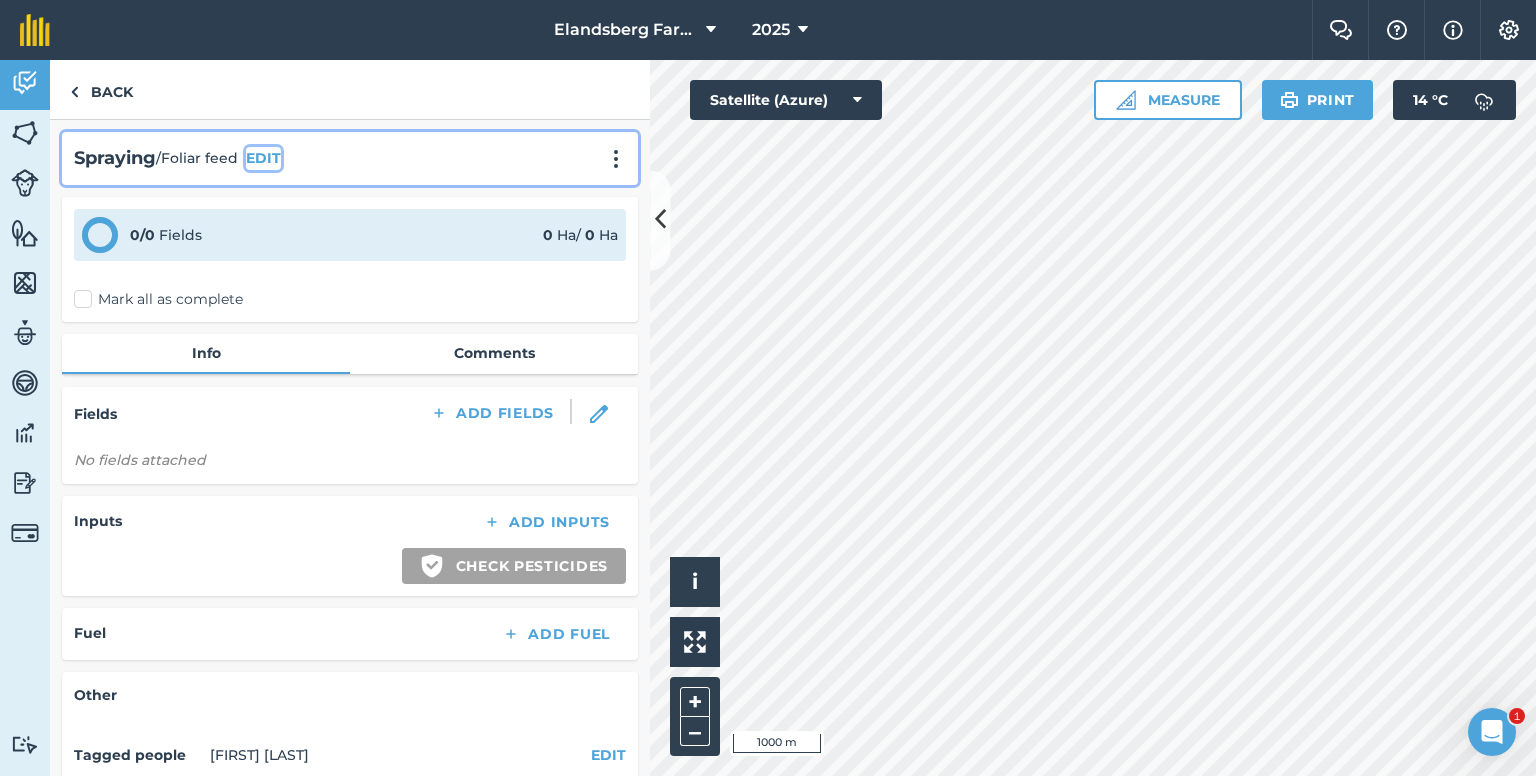 click on "EDIT" at bounding box center [263, 158] 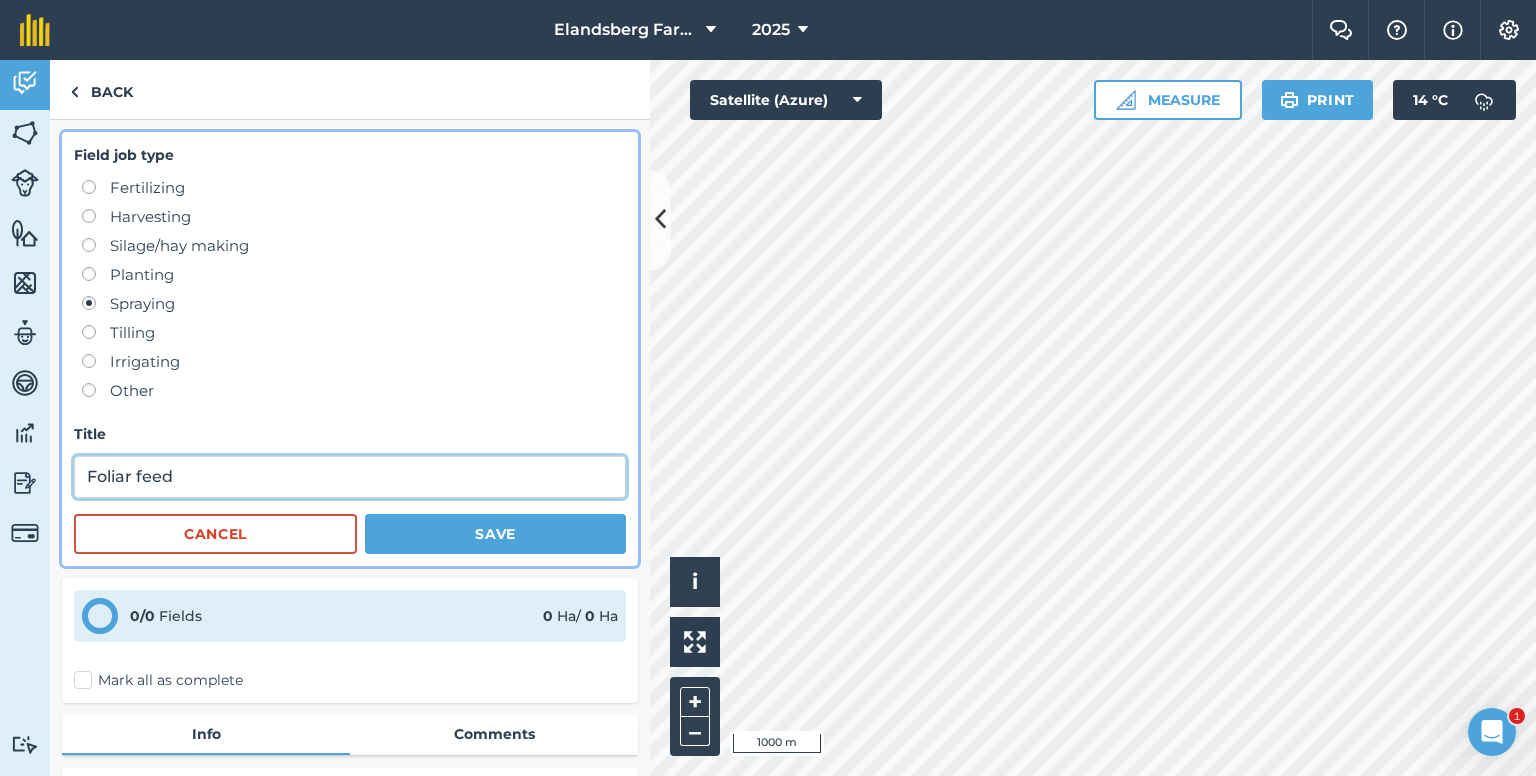 drag, startPoint x: 303, startPoint y: 477, endPoint x: 224, endPoint y: 481, distance: 79.101204 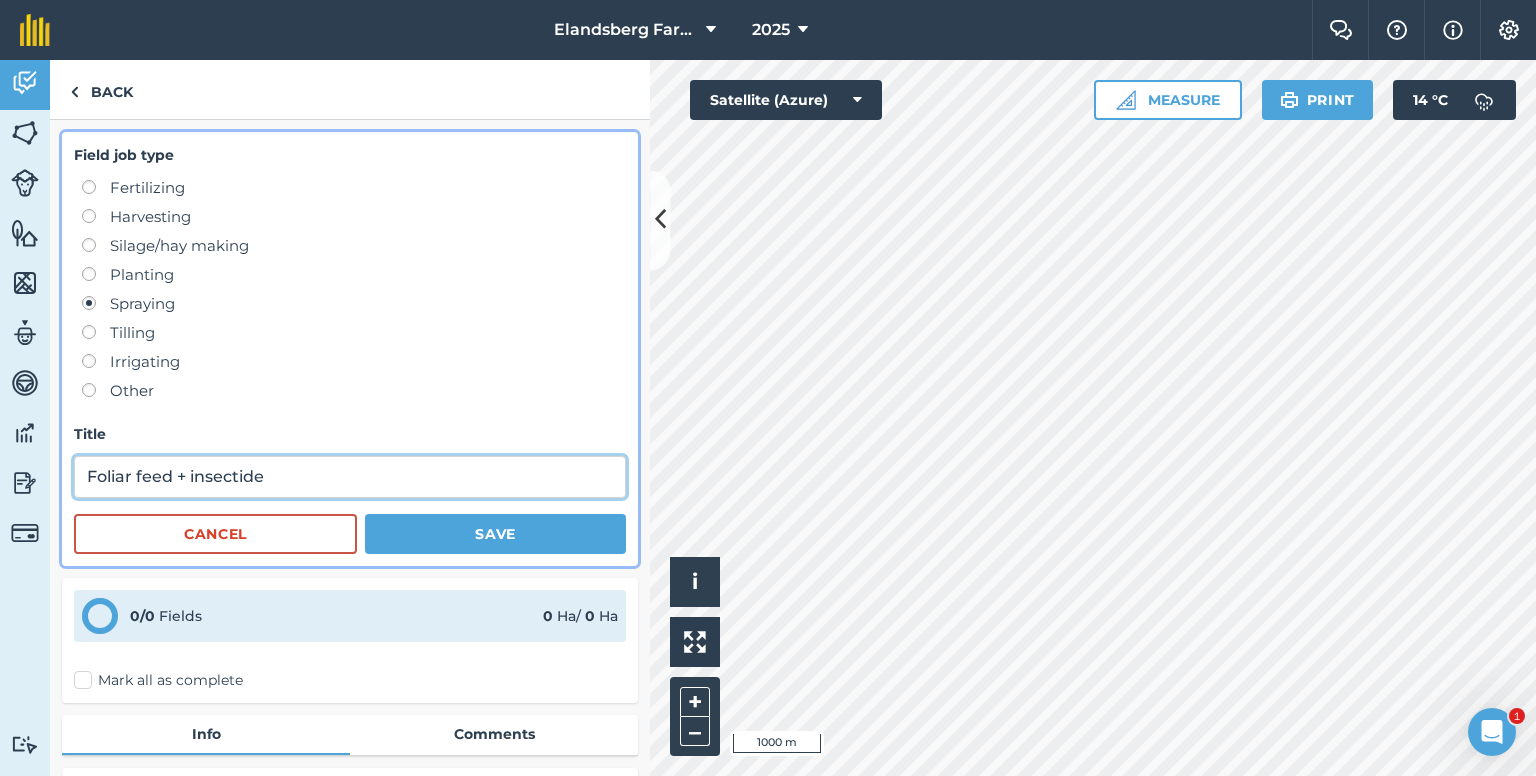 click on "Foliar feed + insectide" at bounding box center [350, 477] 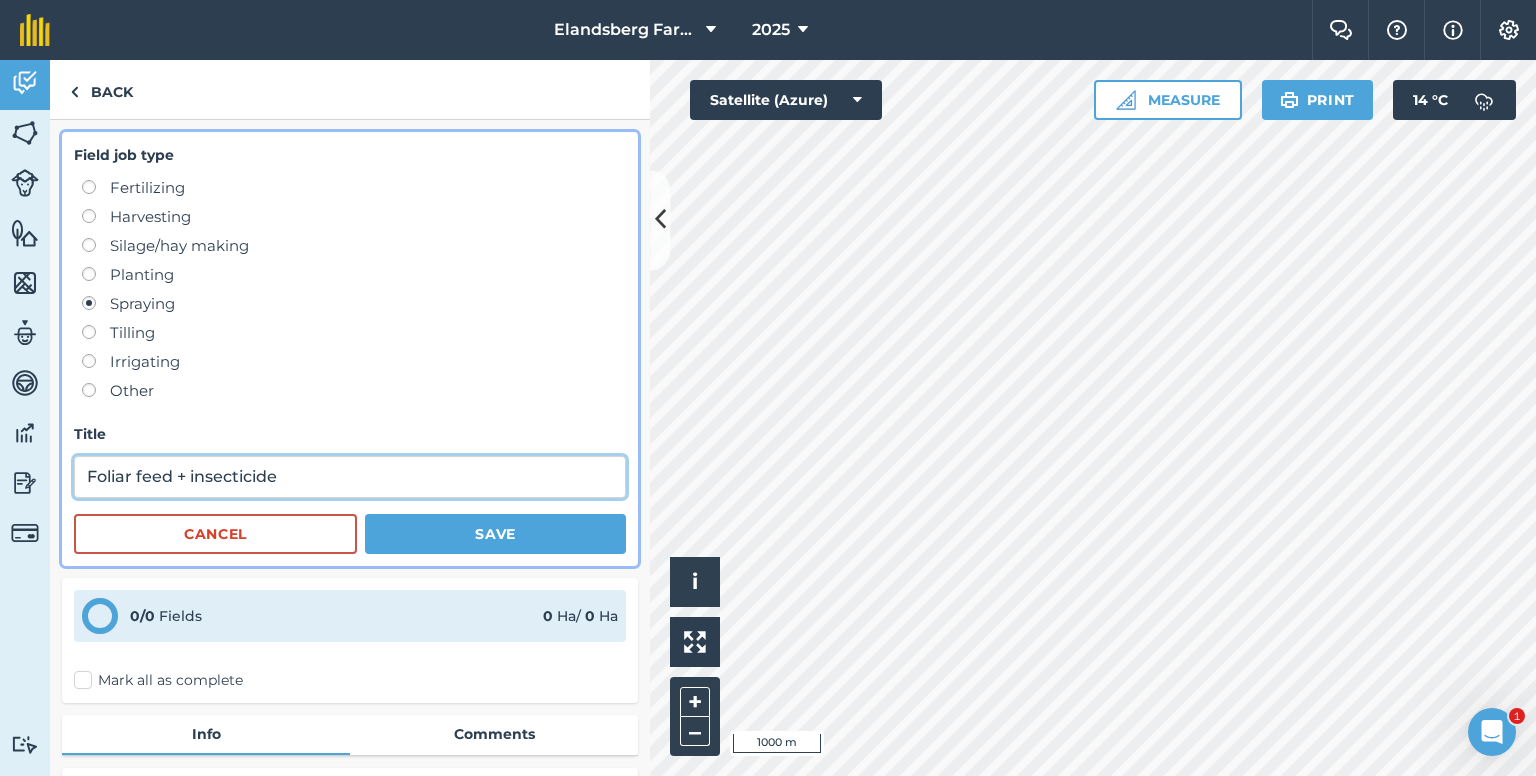 click on "Foliar feed + insecticide" at bounding box center [350, 477] 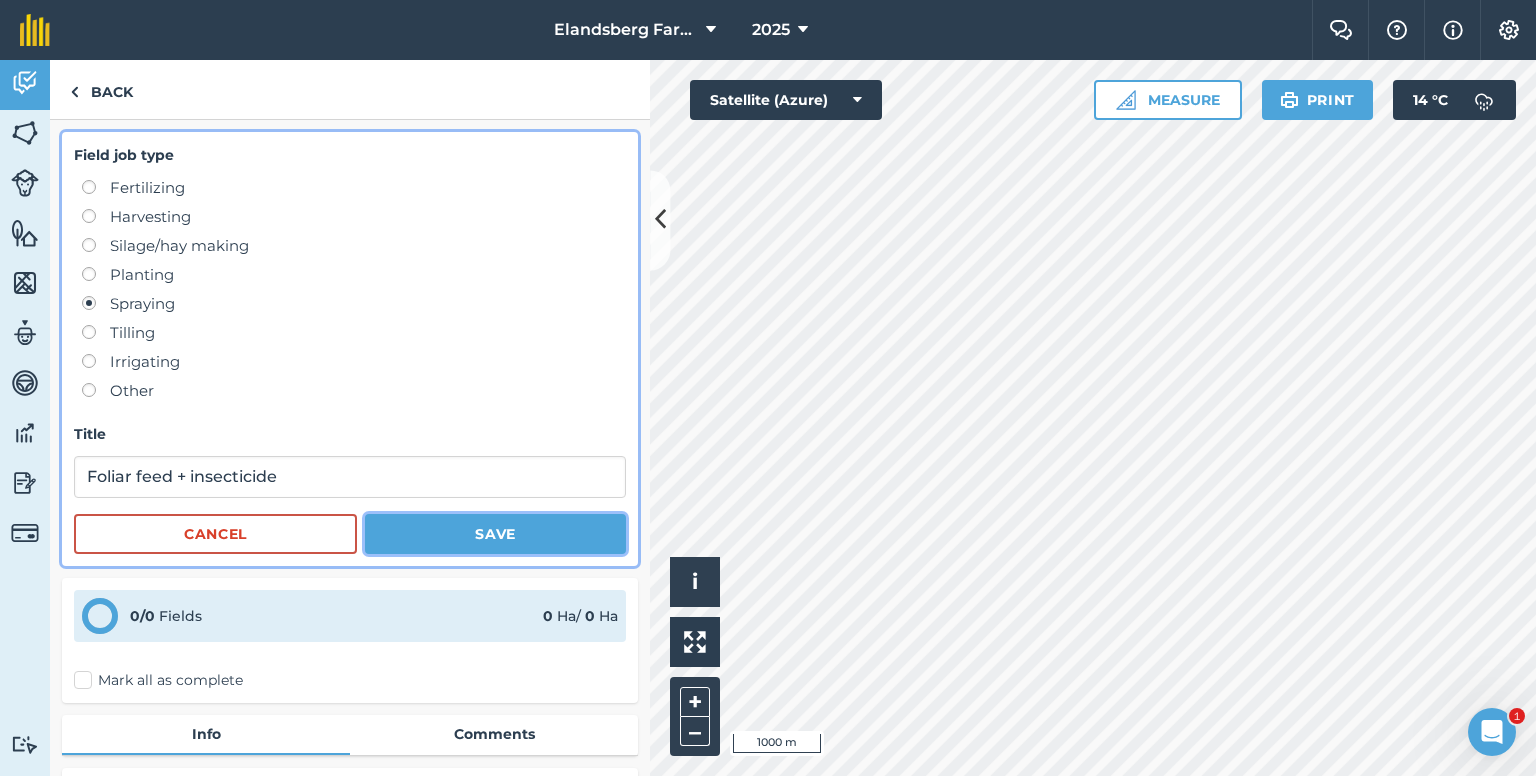 click on "Save" at bounding box center (495, 534) 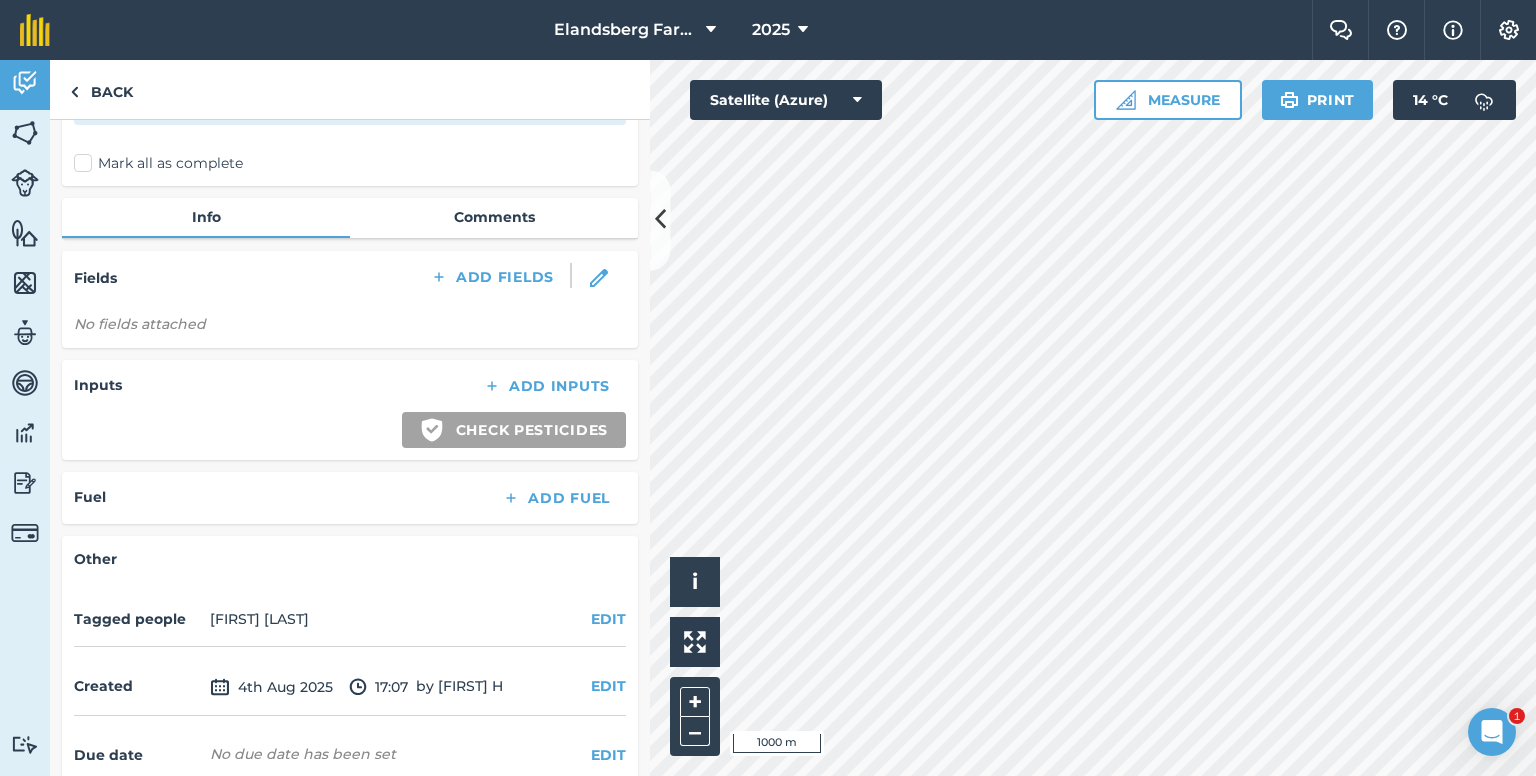 scroll, scrollTop: 200, scrollLeft: 0, axis: vertical 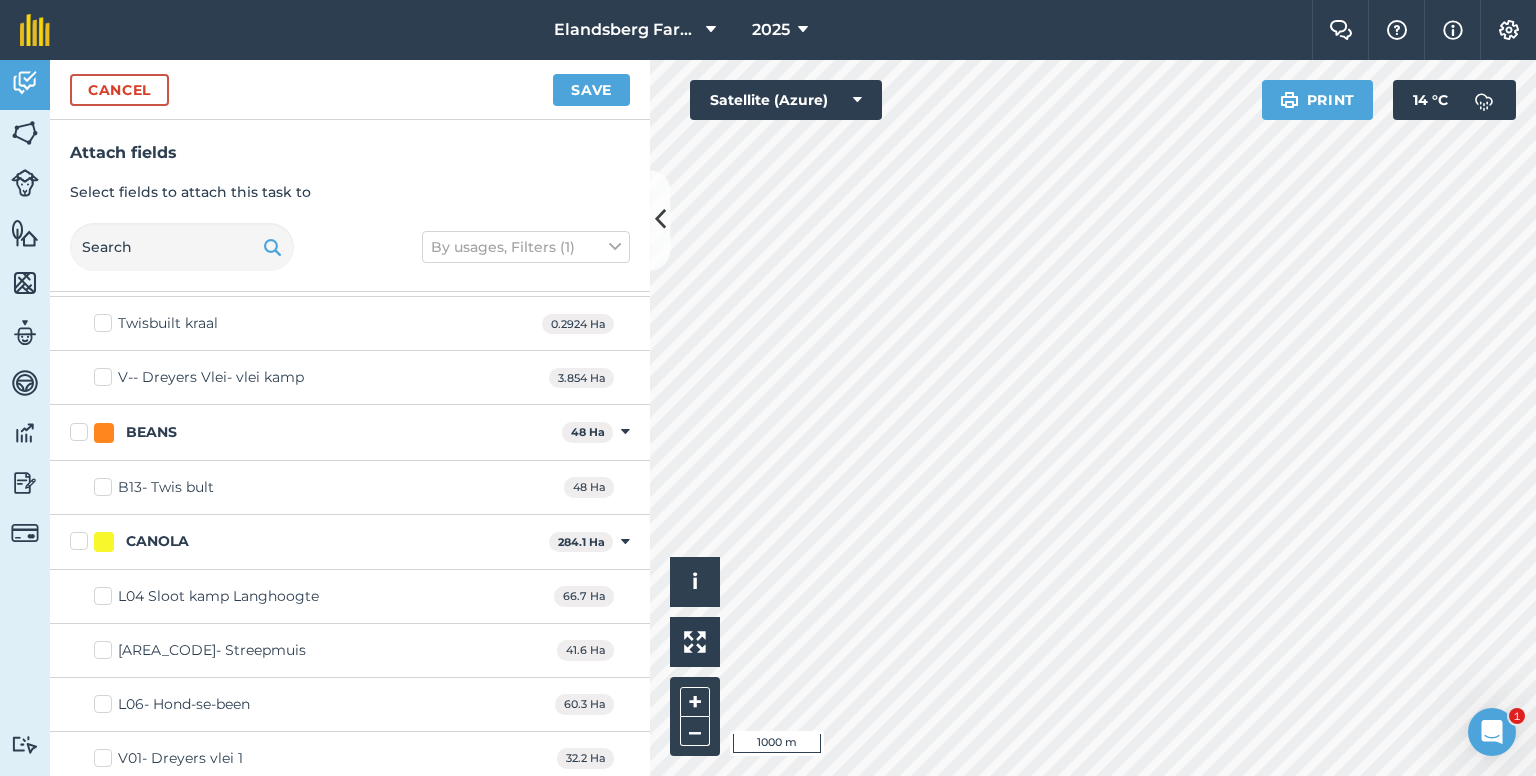 click on "CANOLA" at bounding box center (305, 541) 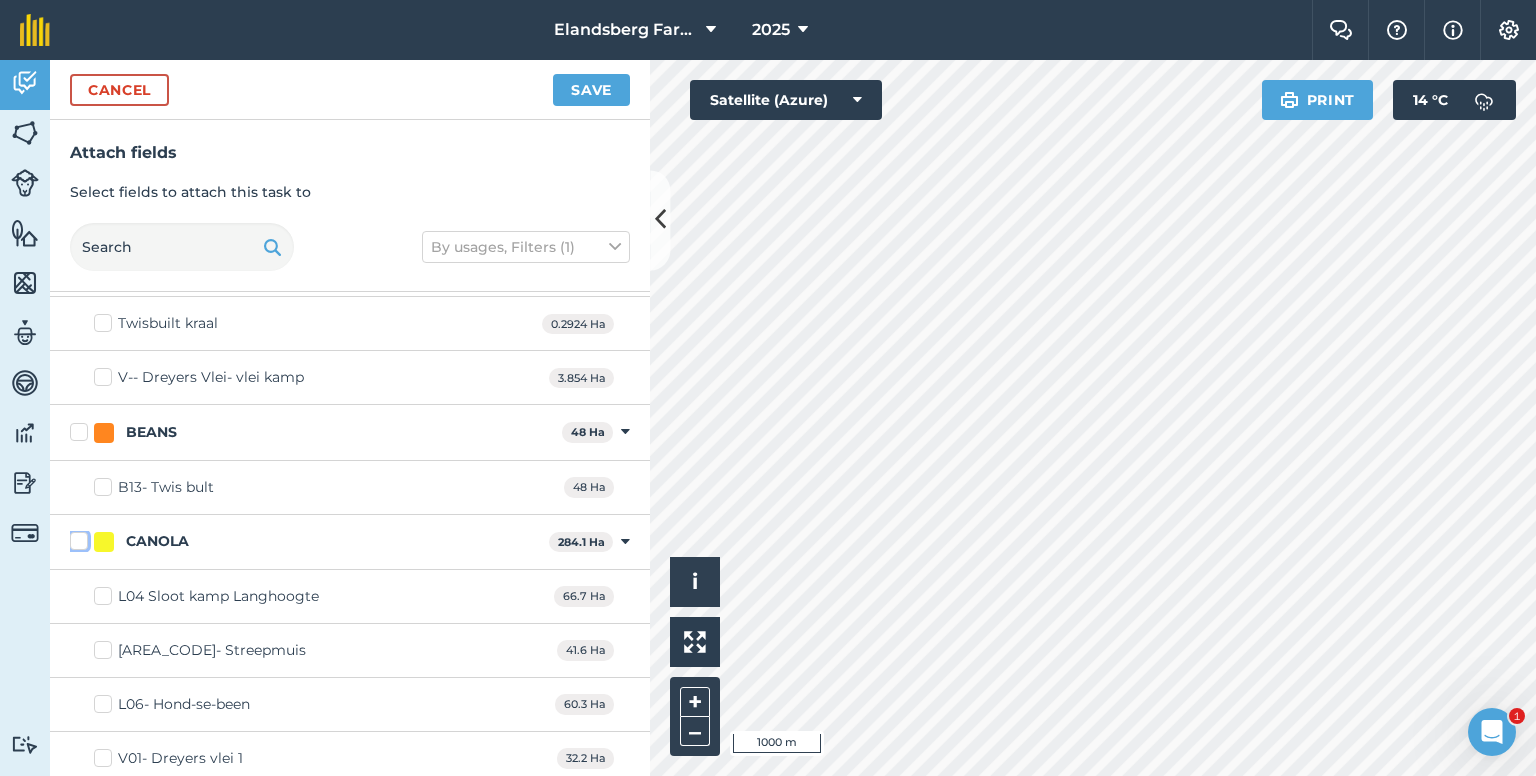 click on "CANOLA" at bounding box center (76, 537) 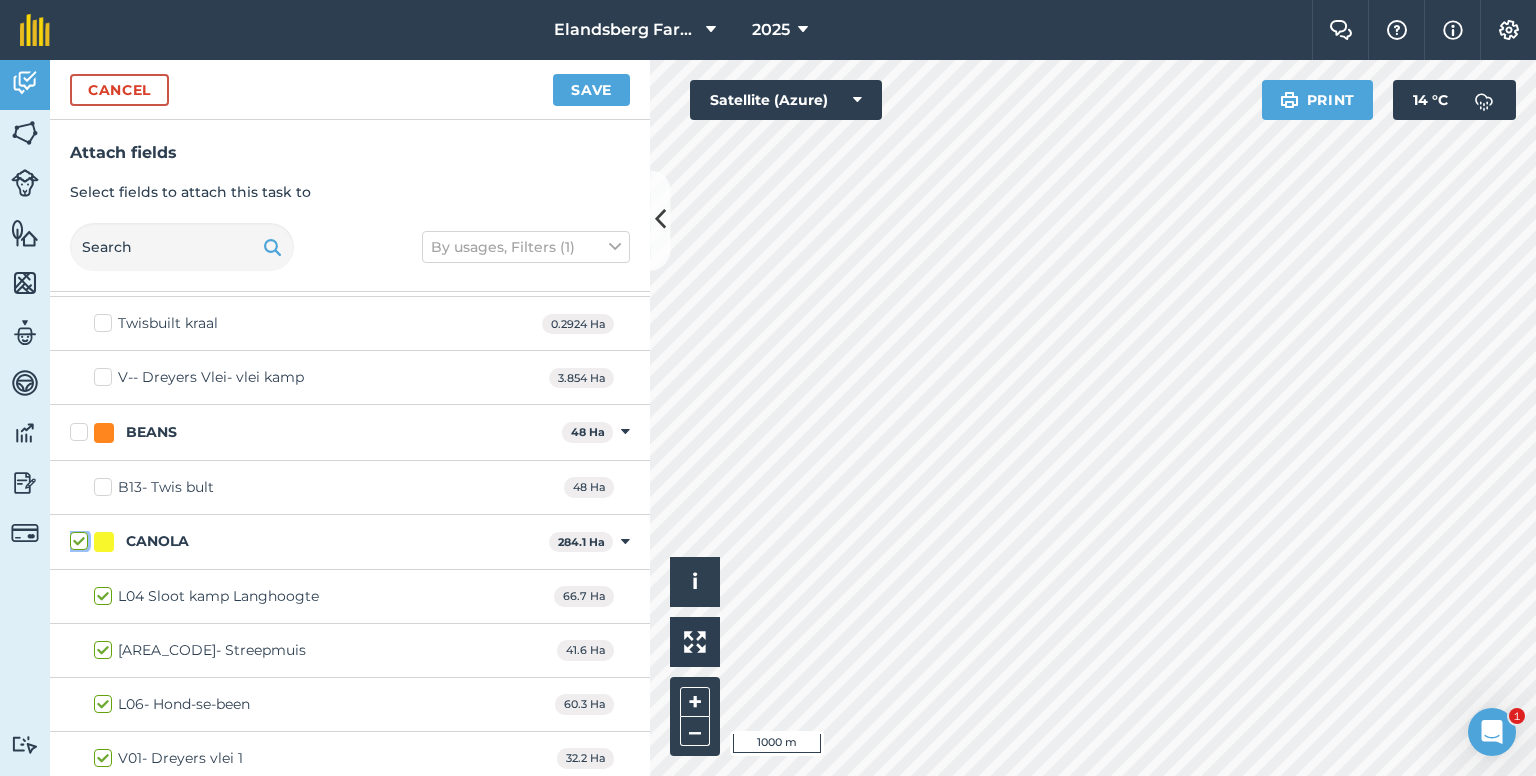 checkbox on "true" 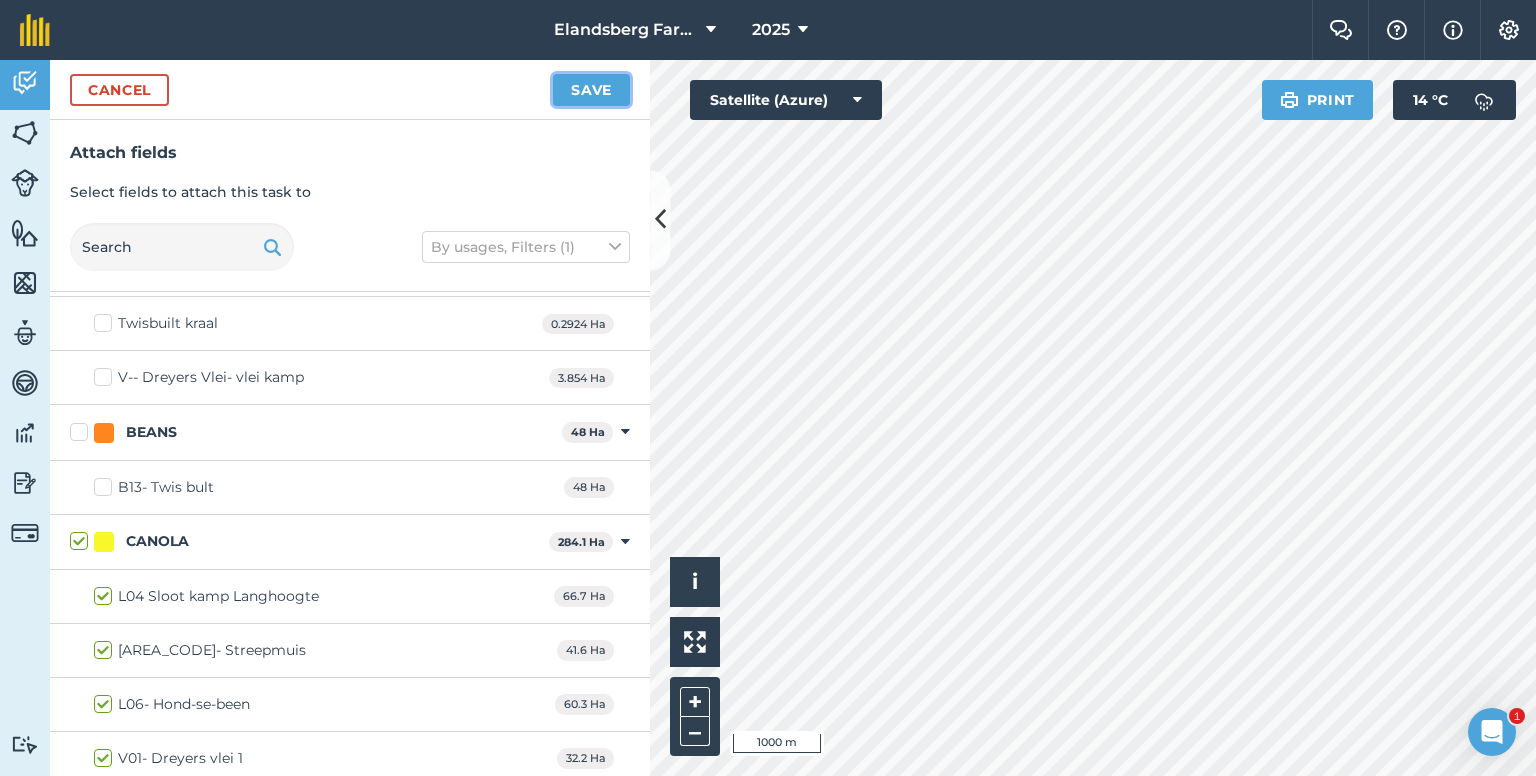 click on "Save" at bounding box center [591, 90] 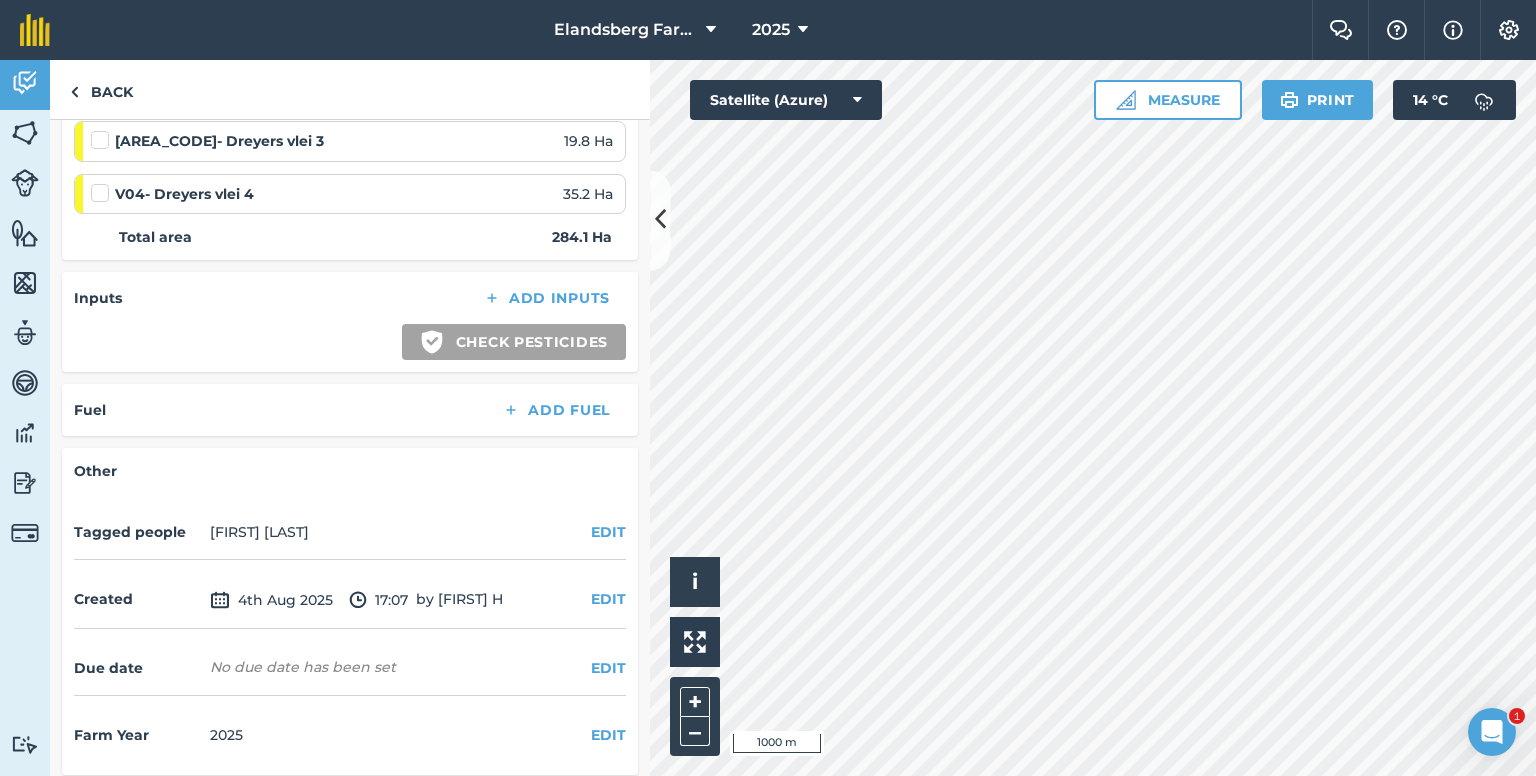 scroll, scrollTop: 587, scrollLeft: 0, axis: vertical 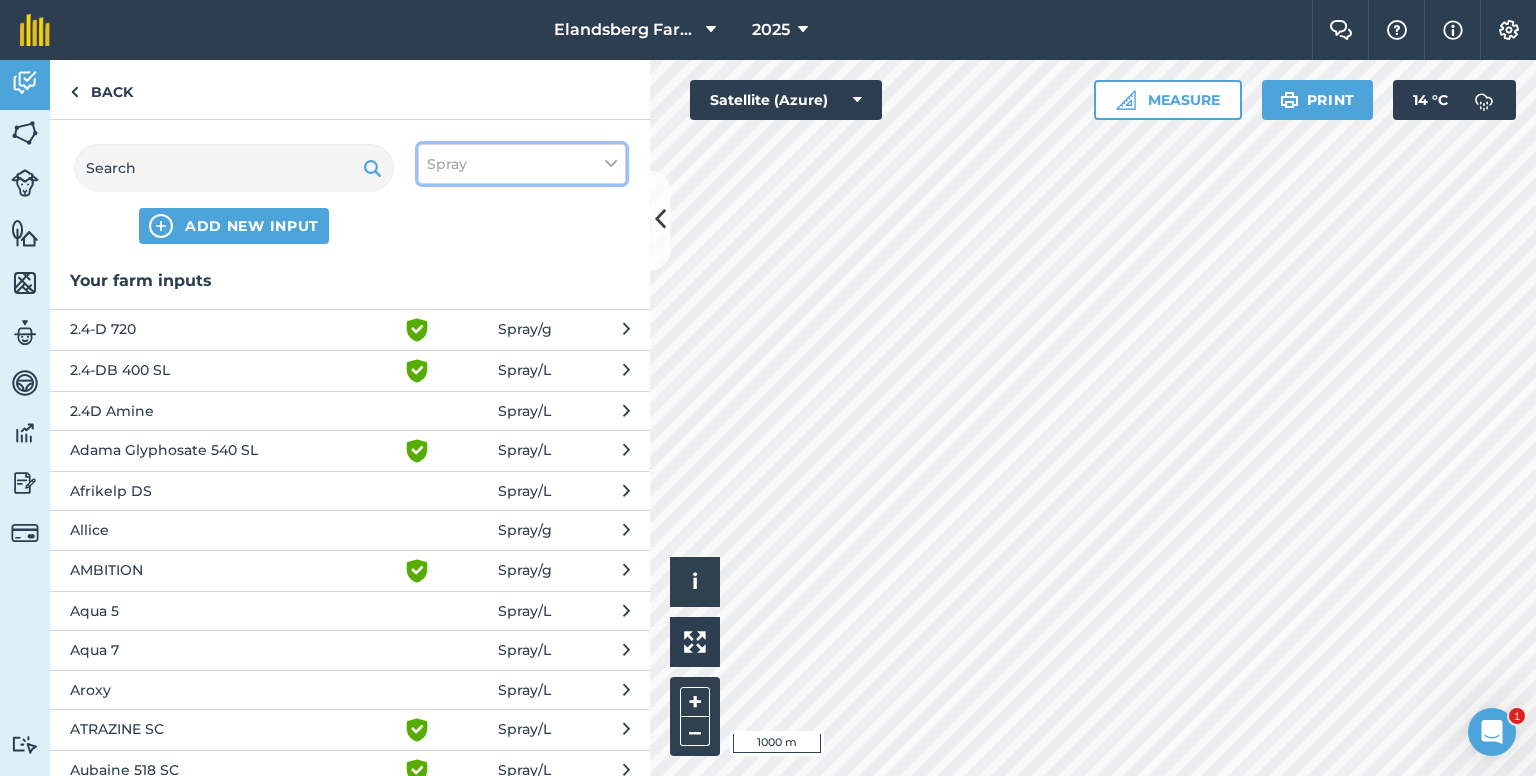 click on "Spray" at bounding box center (522, 164) 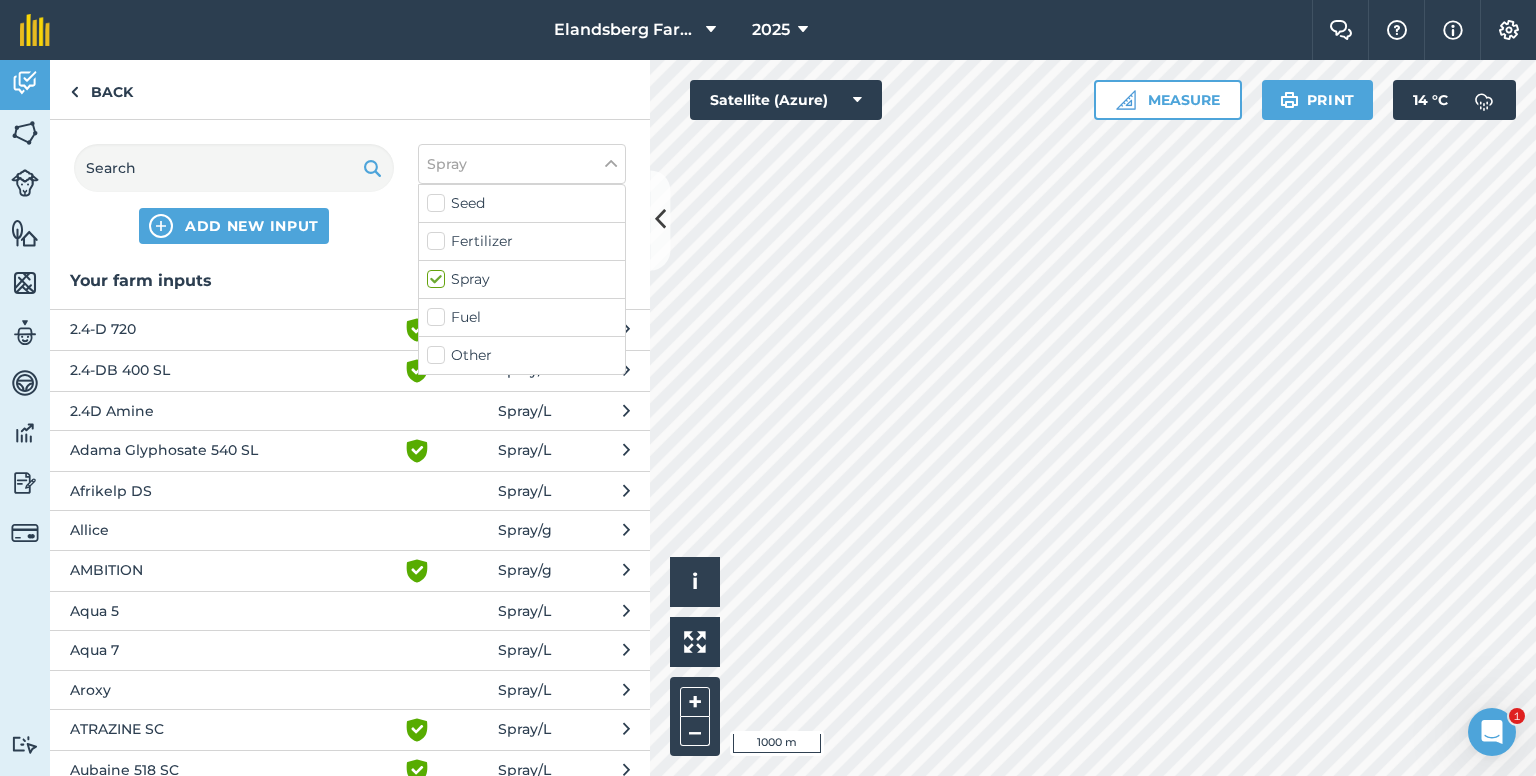 click on "Other" at bounding box center [522, 355] 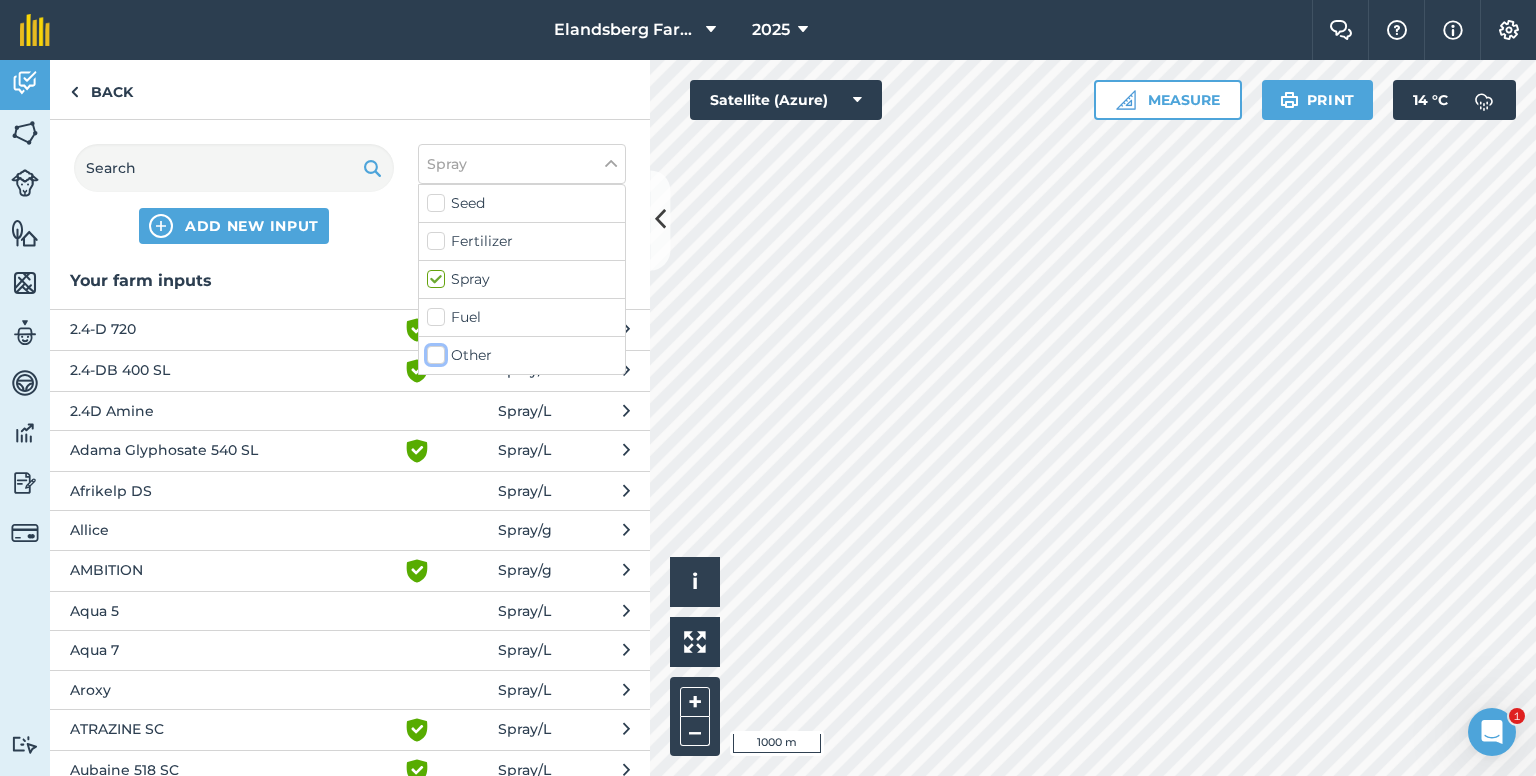 click on "Other" at bounding box center [433, 351] 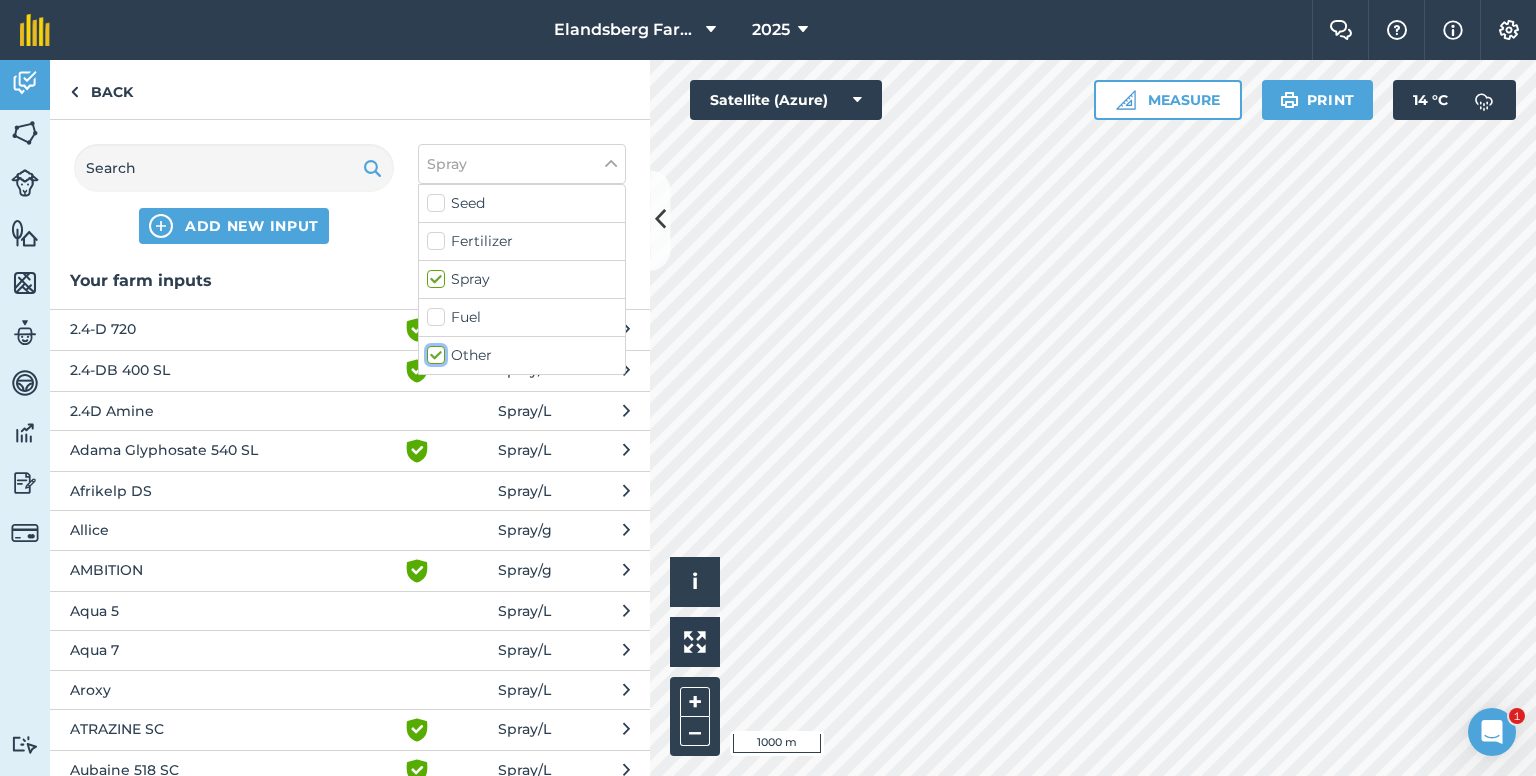 checkbox on "true" 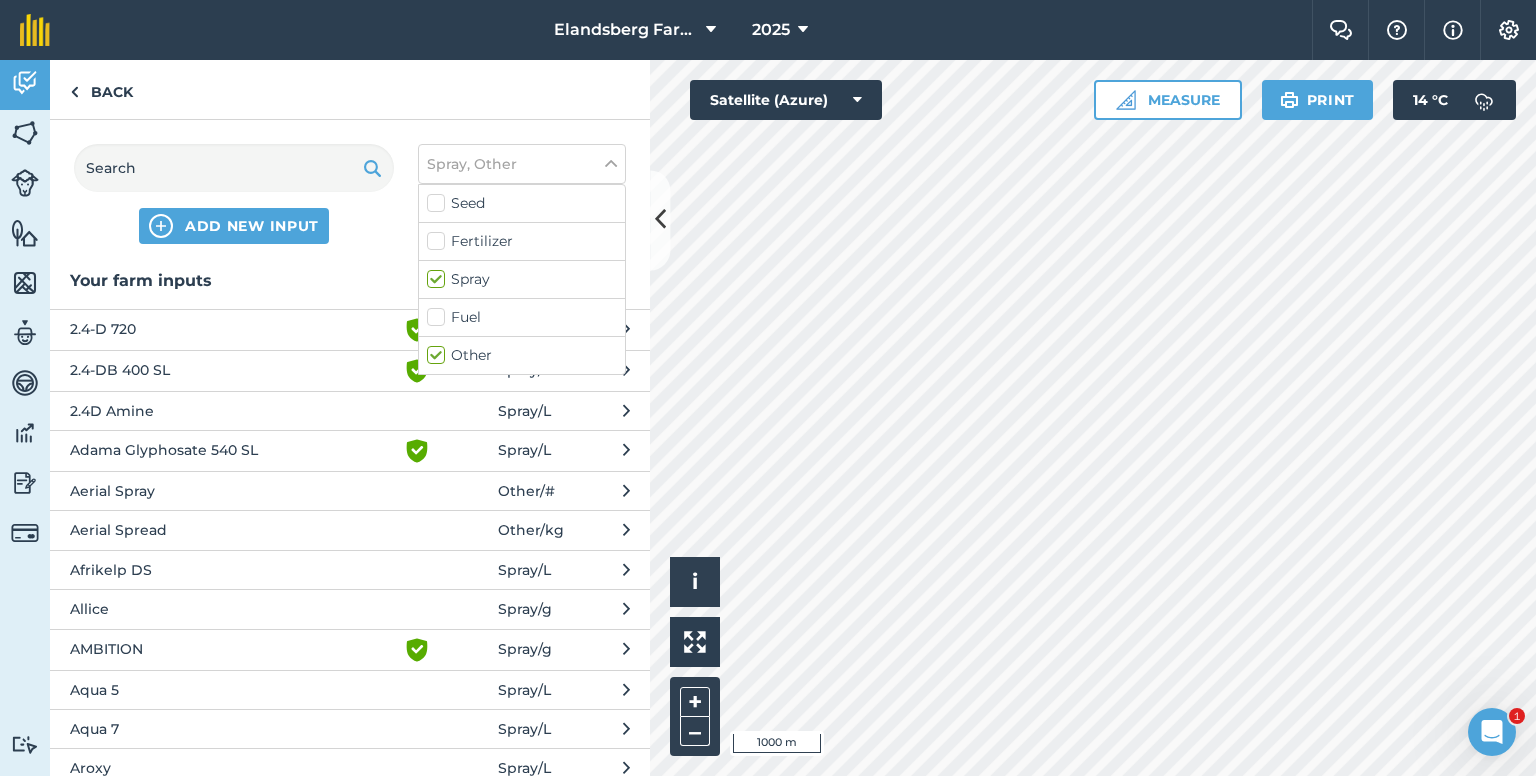 click on "Aerial Spray" at bounding box center [233, 491] 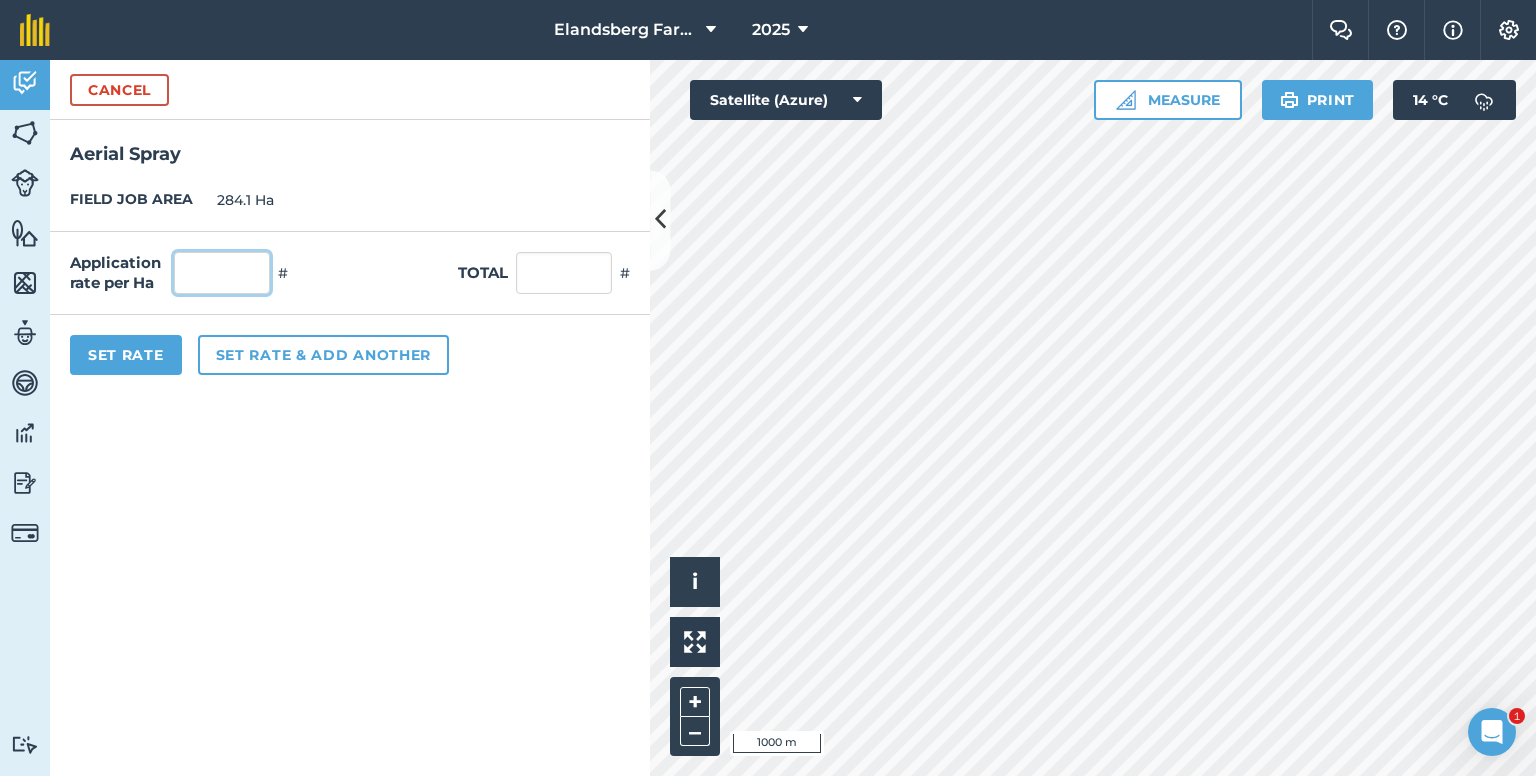 click at bounding box center (222, 273) 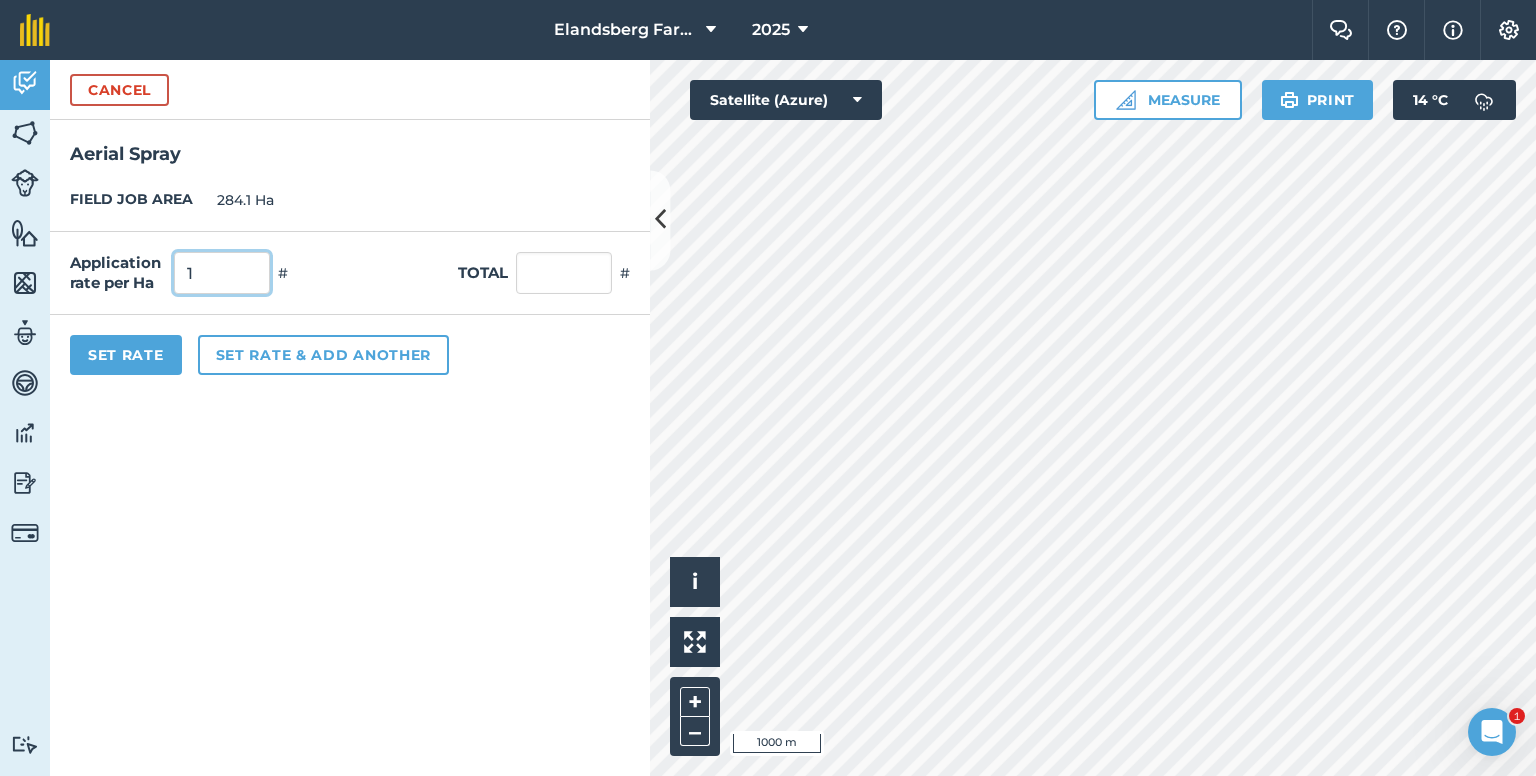 type on "1" 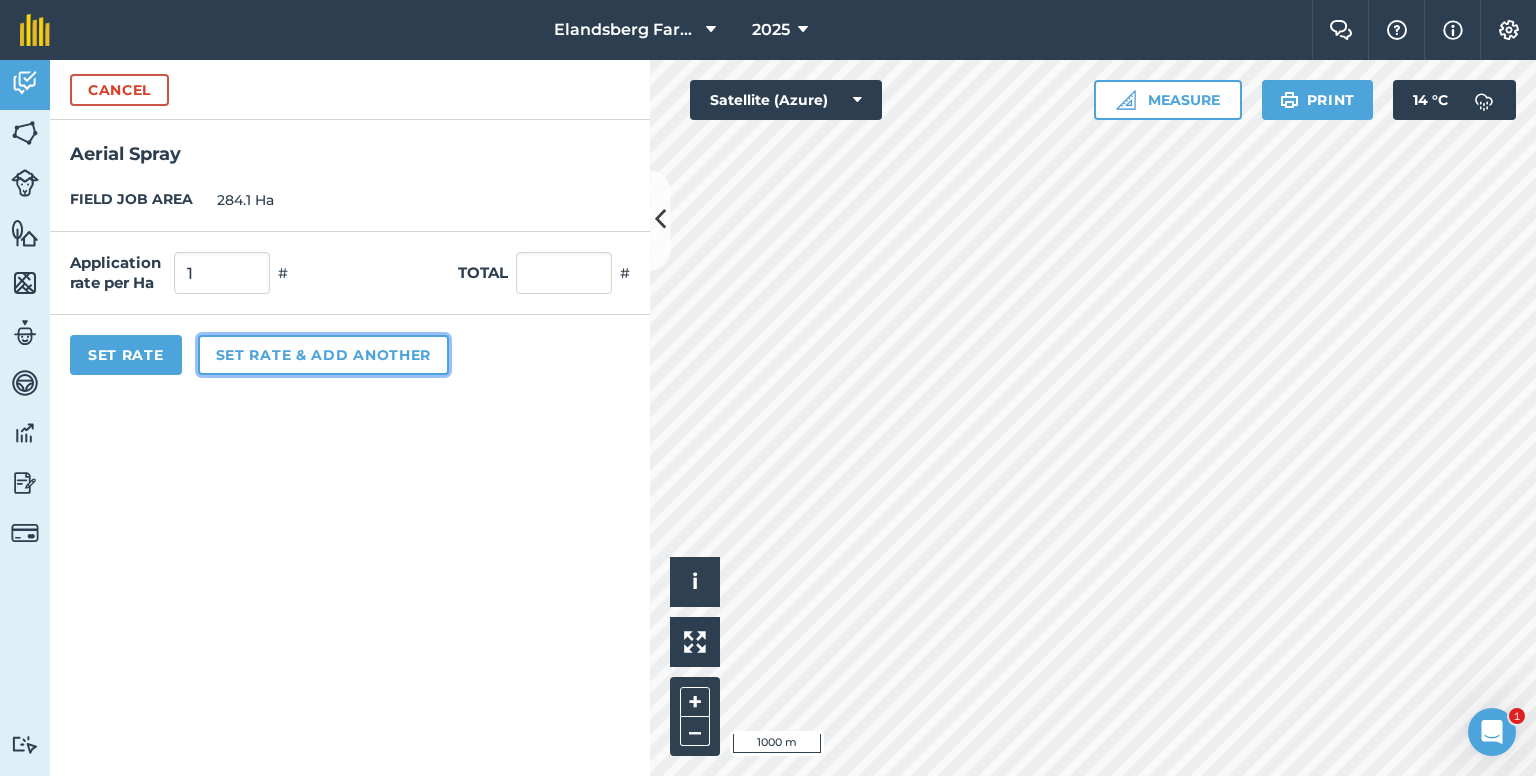 type on "284.1" 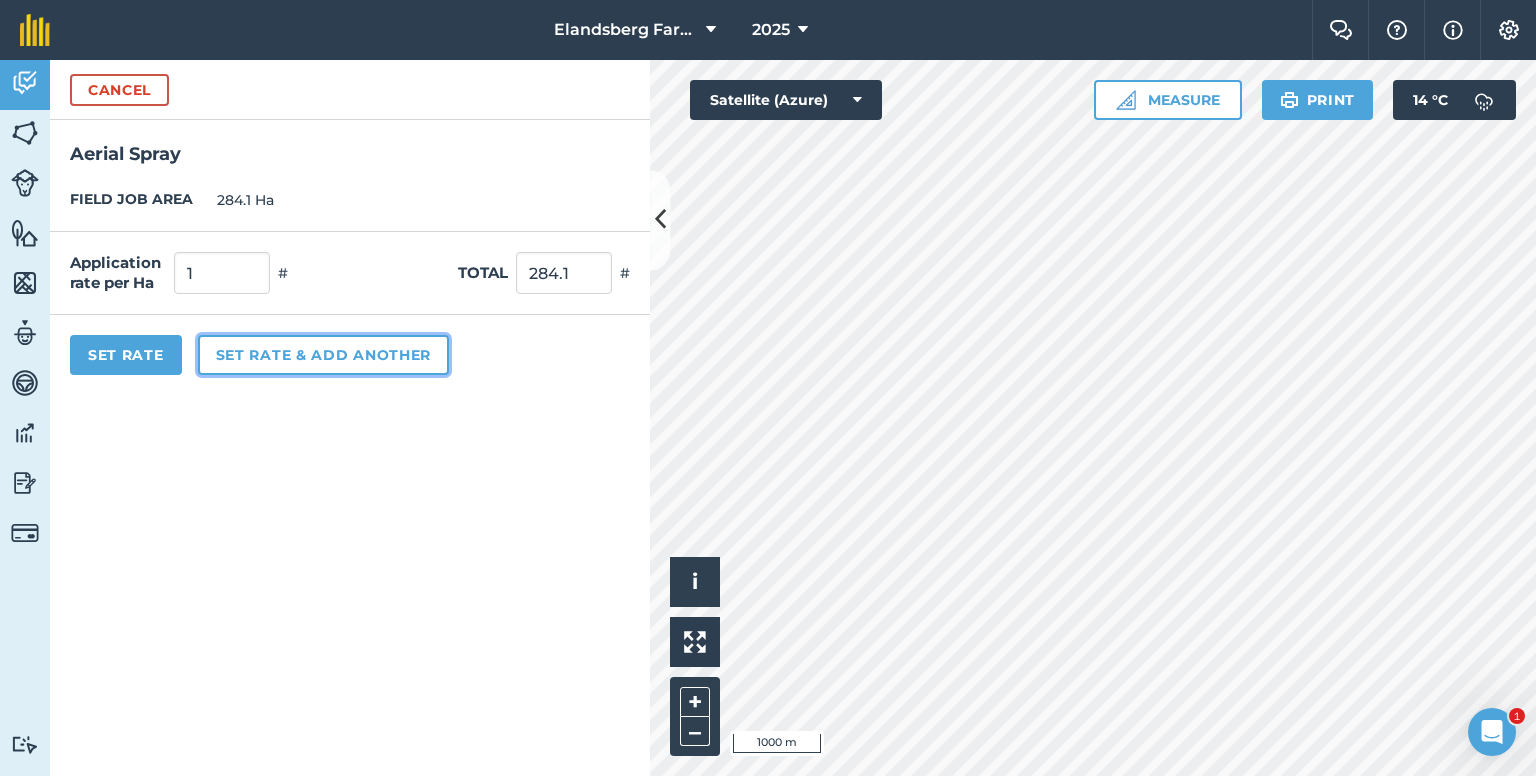 click on "Set rate & add another" at bounding box center [323, 355] 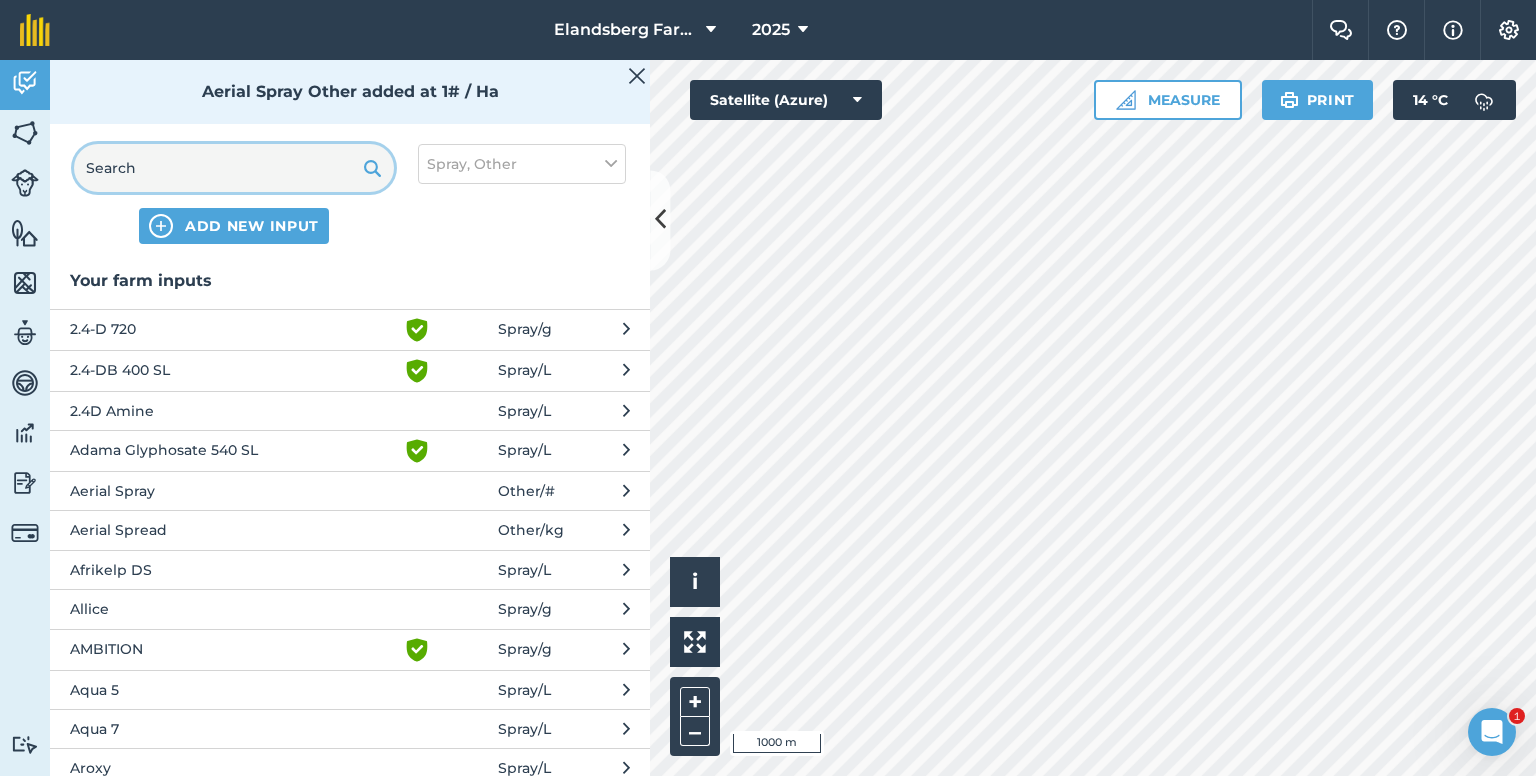 click at bounding box center (234, 168) 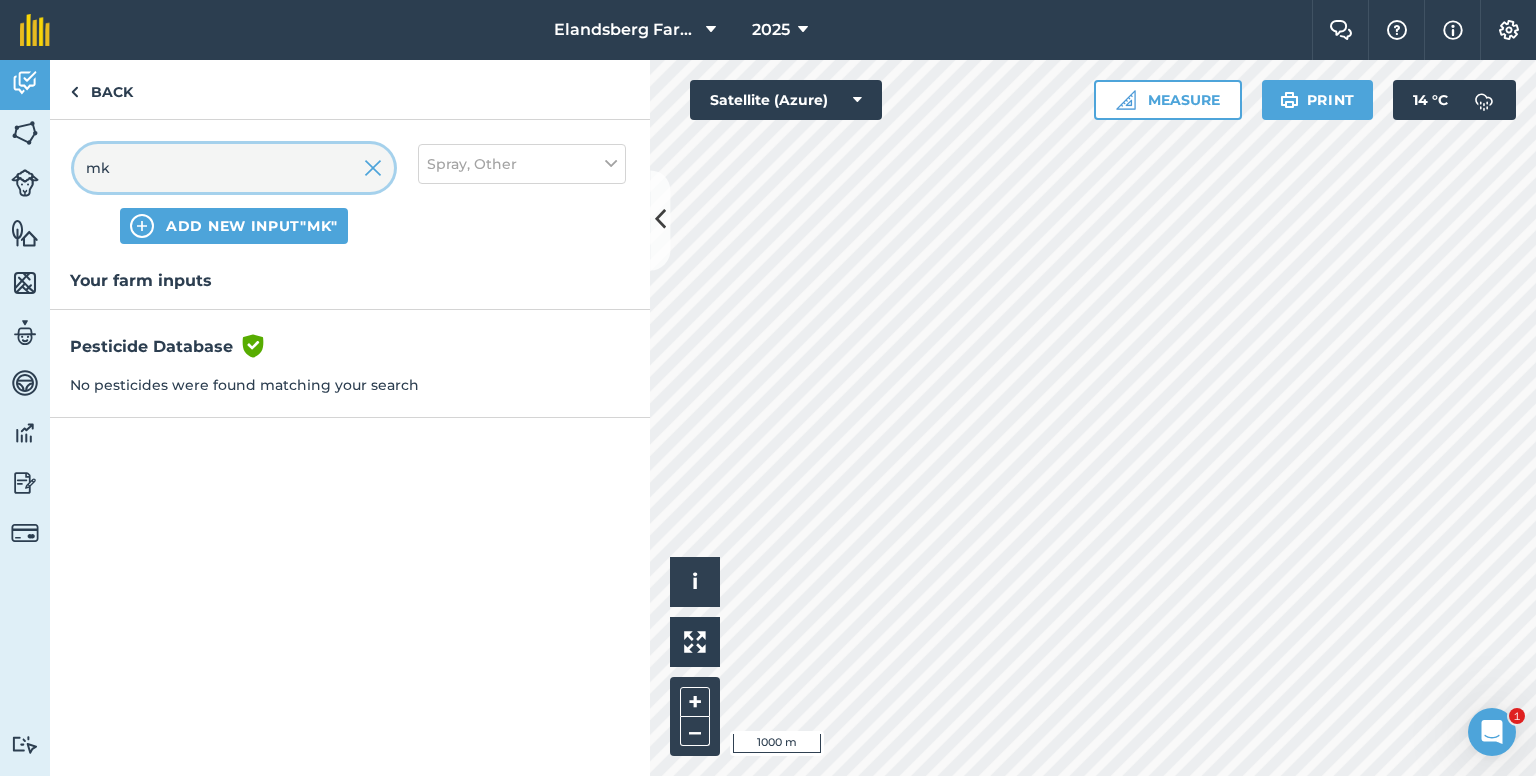 type on "m" 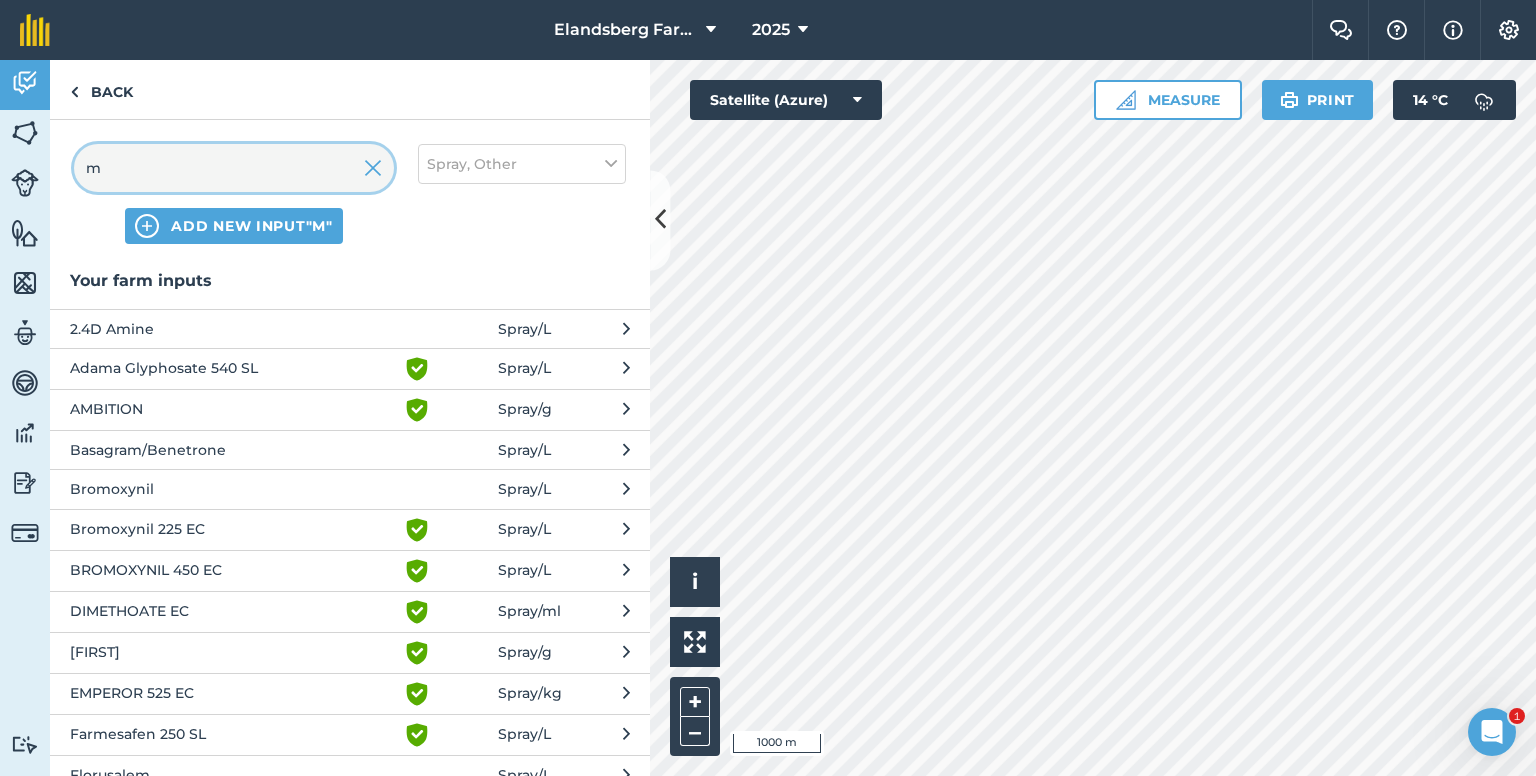 type 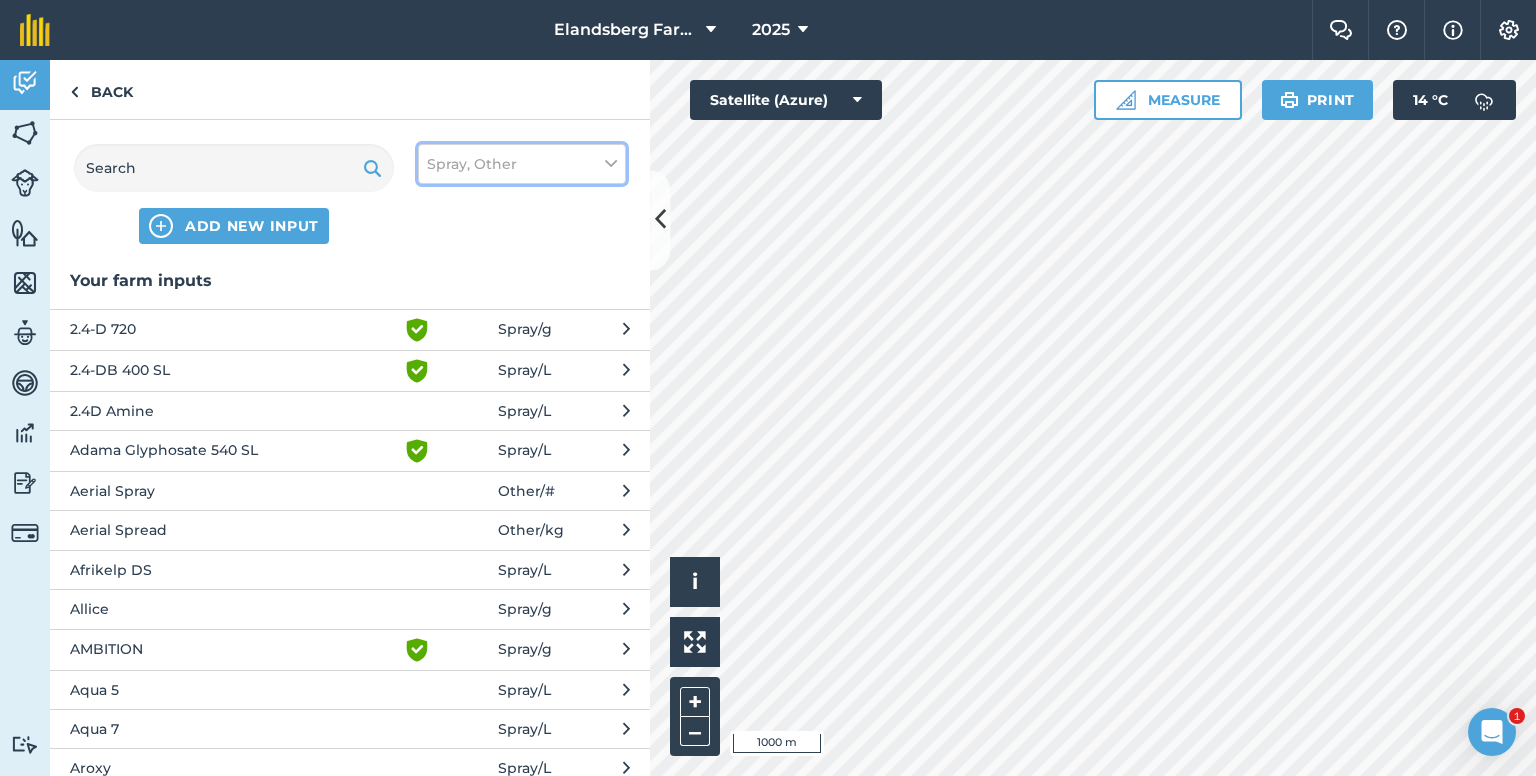 click at bounding box center (611, 164) 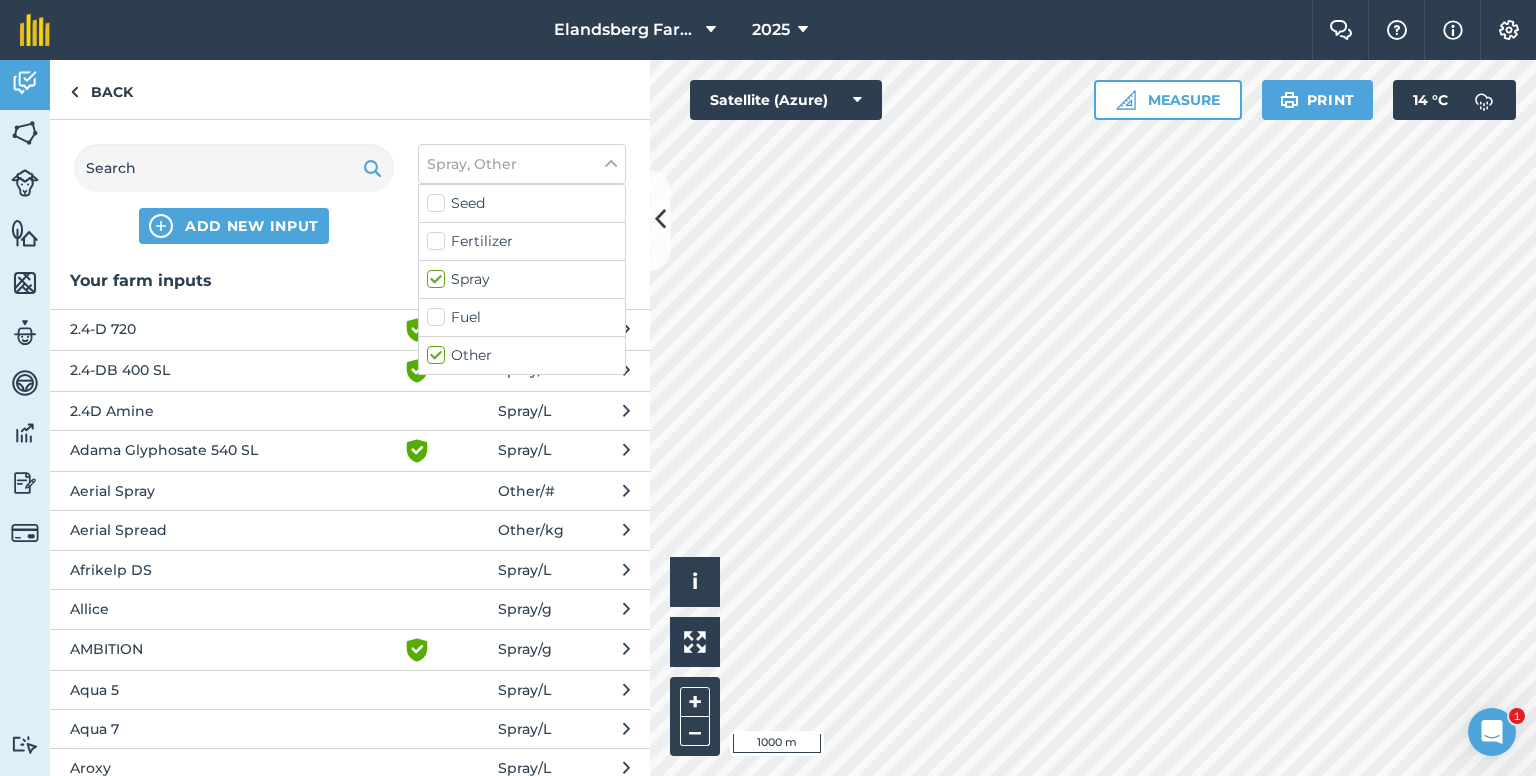 click on "Fertilizer" at bounding box center [522, 241] 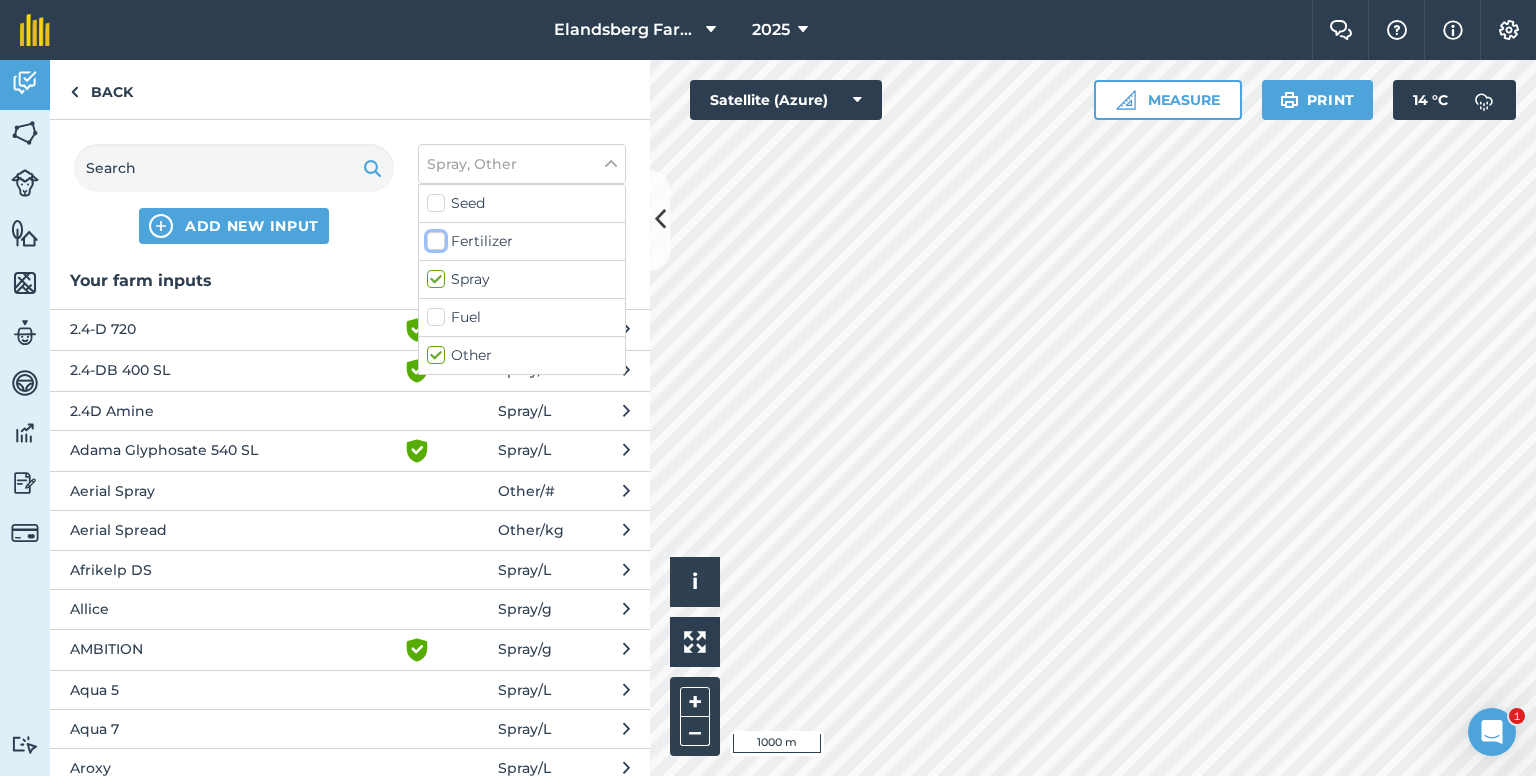 click on "Fertilizer" at bounding box center [433, 237] 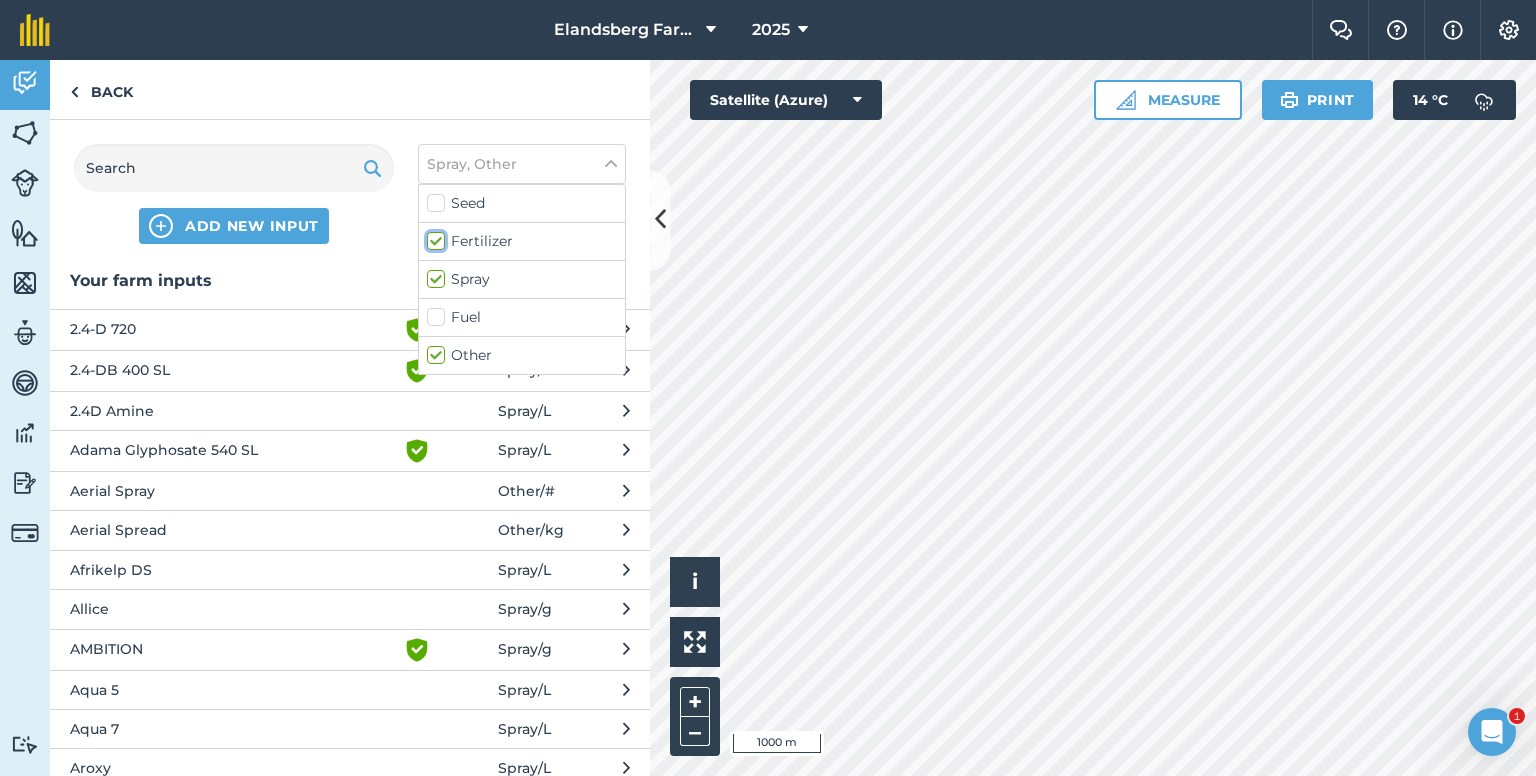 checkbox on "true" 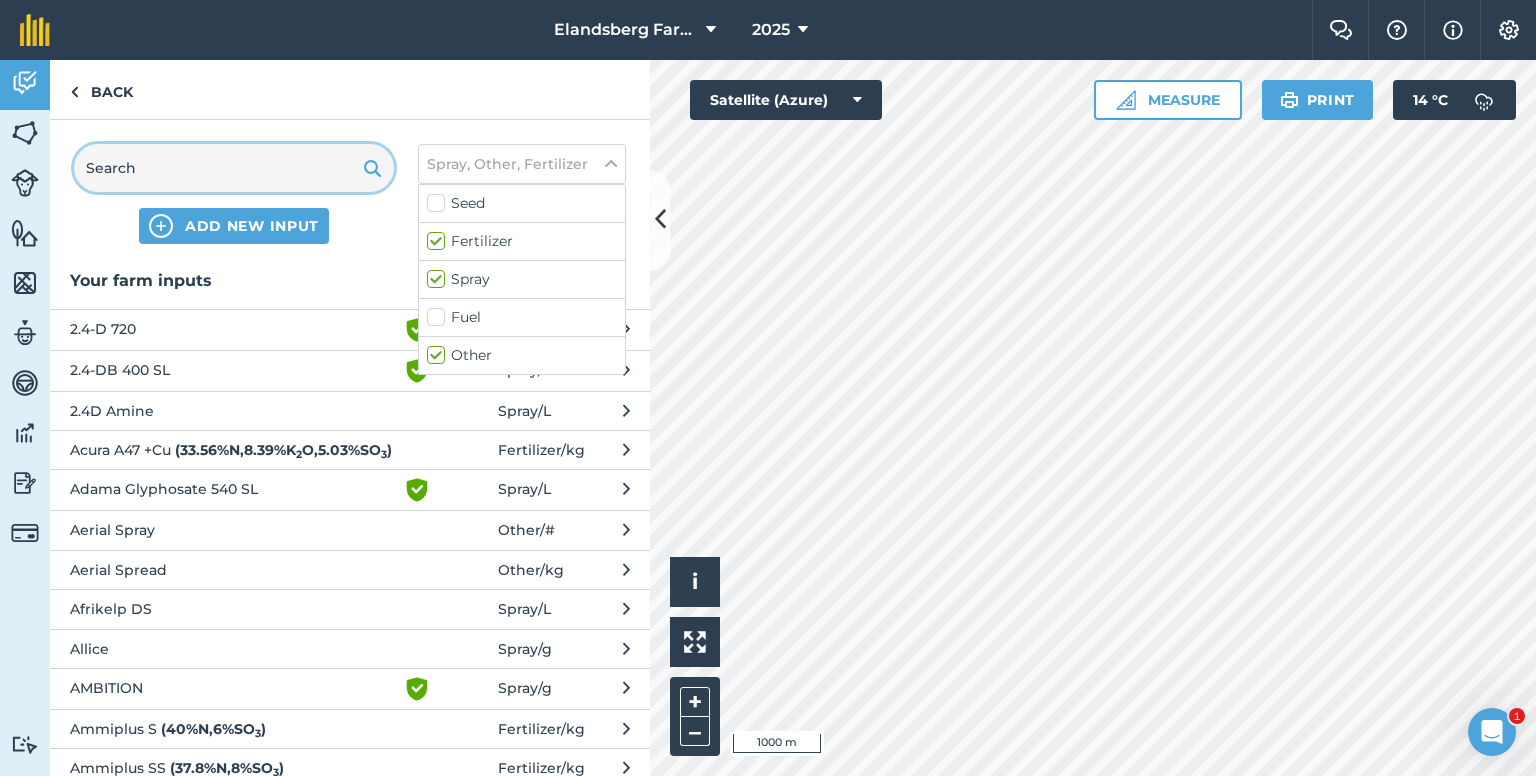 click at bounding box center (234, 168) 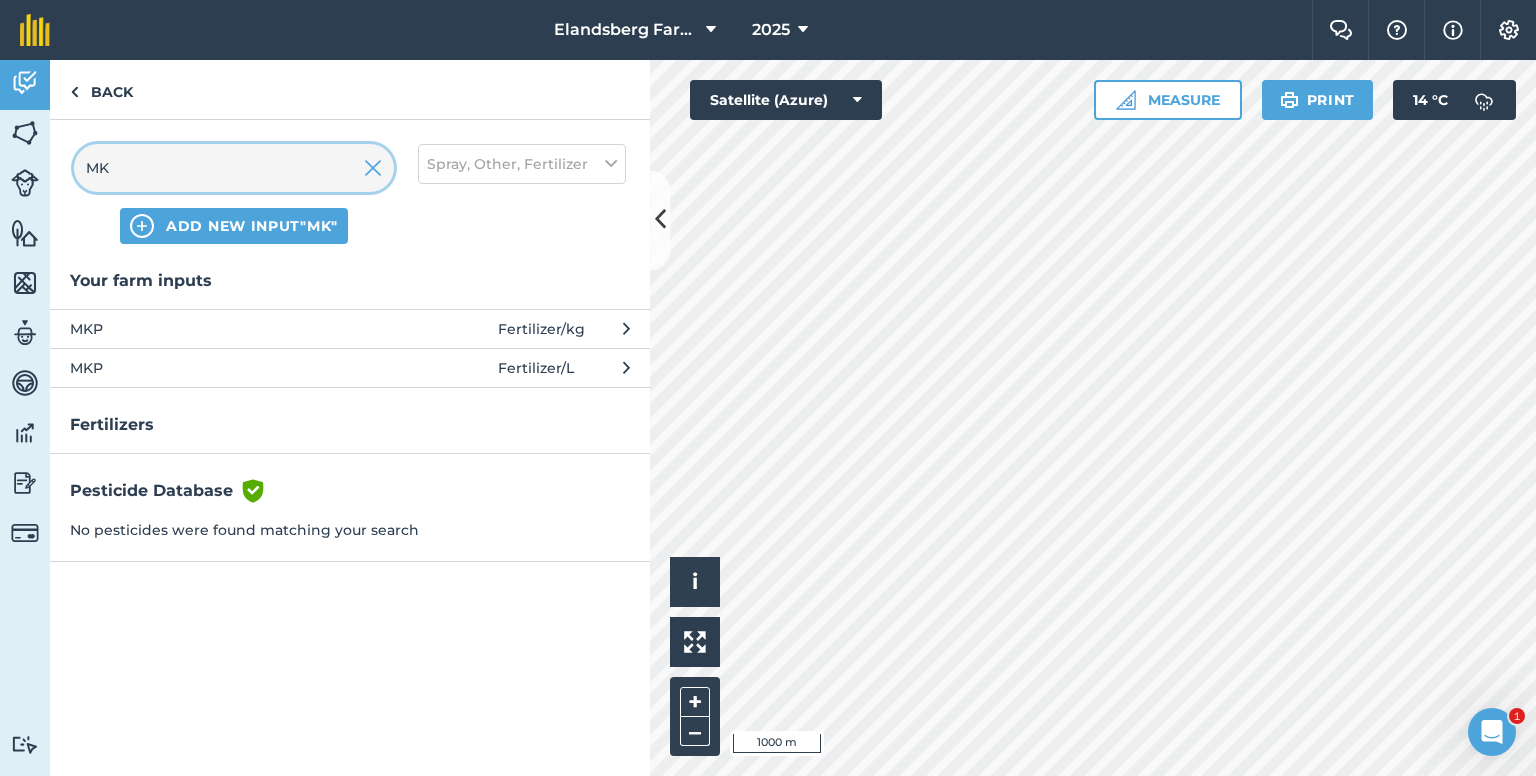type on "MK" 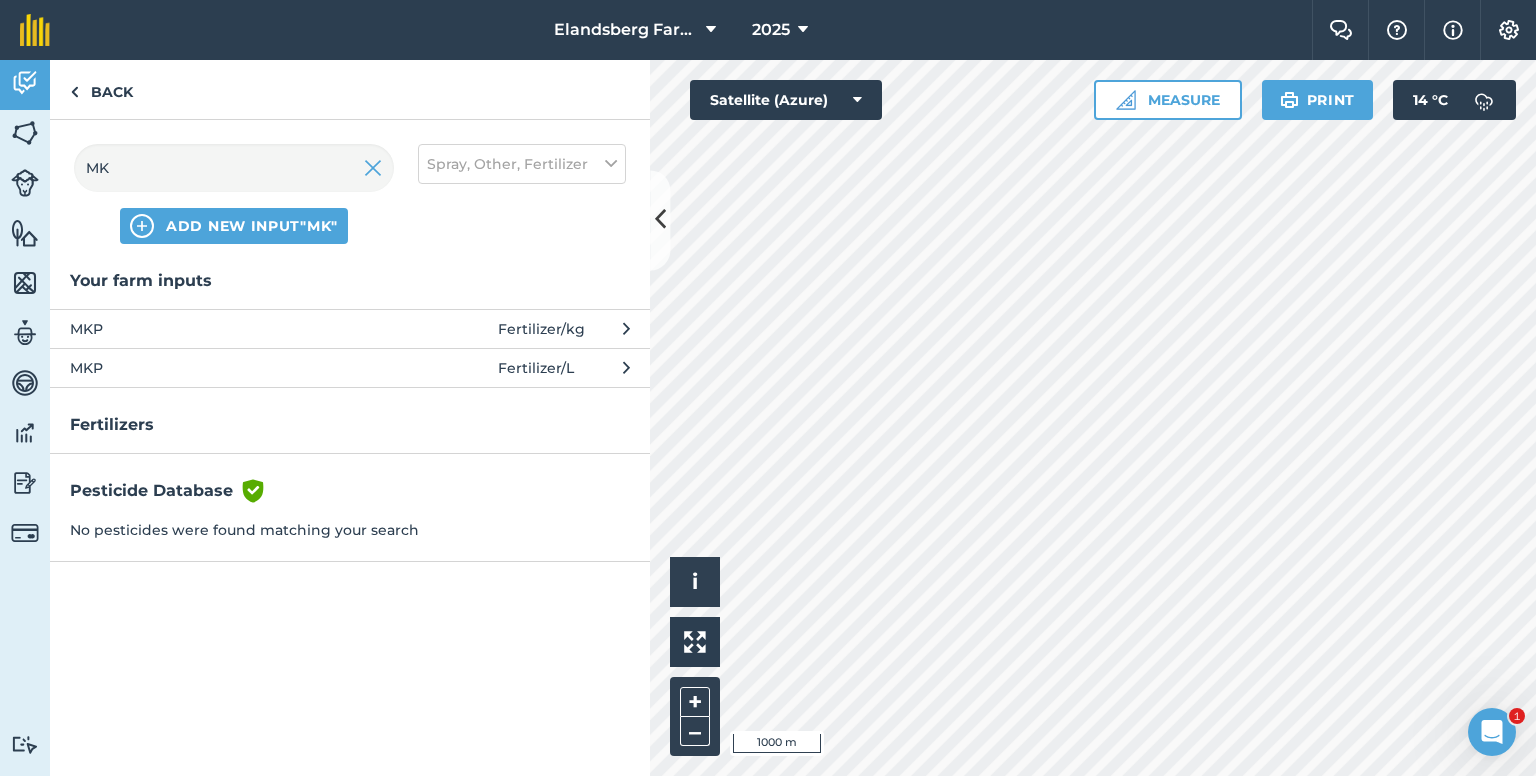click on "MKP" at bounding box center [233, 329] 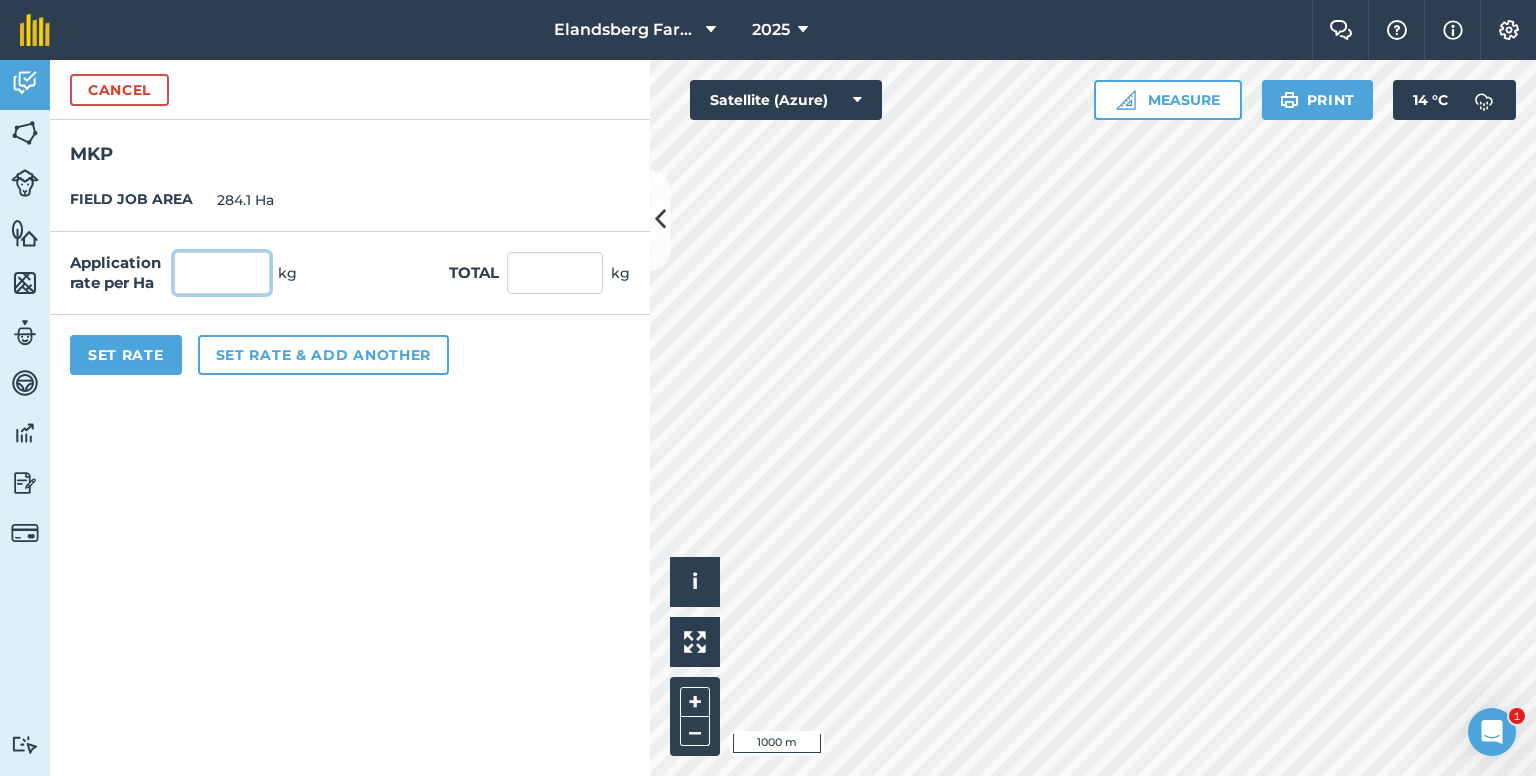 click at bounding box center (222, 273) 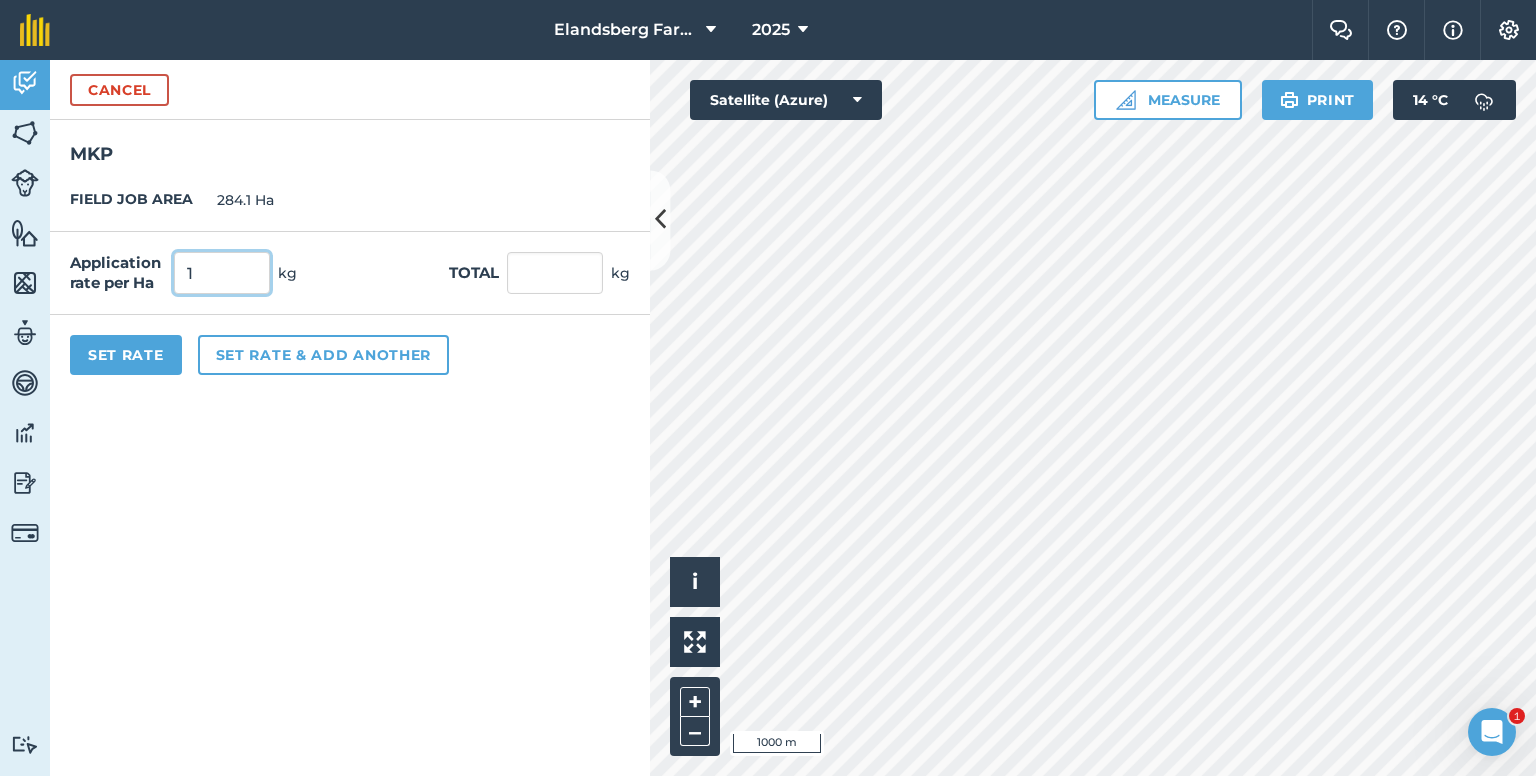 type on "1" 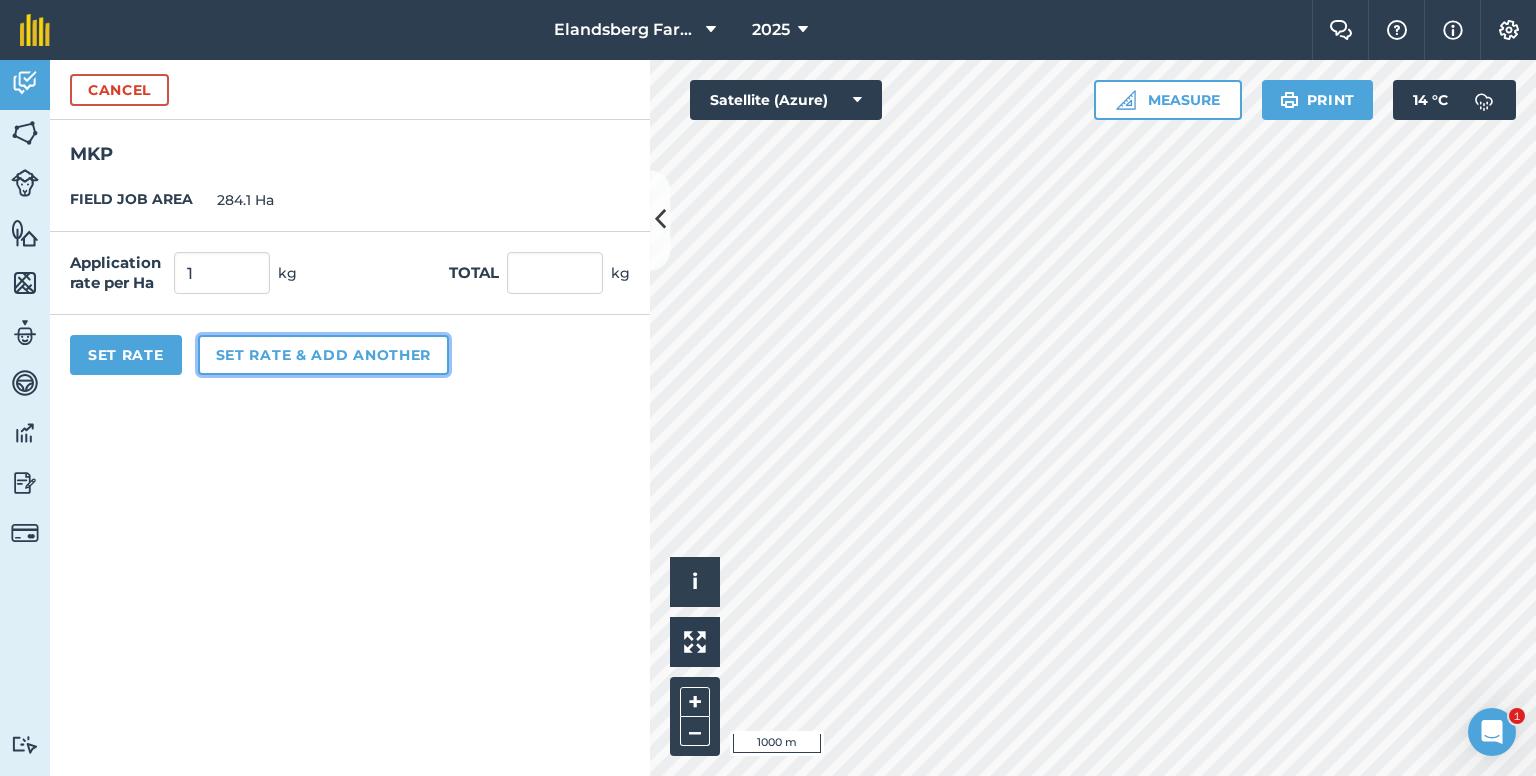 type on "284.1" 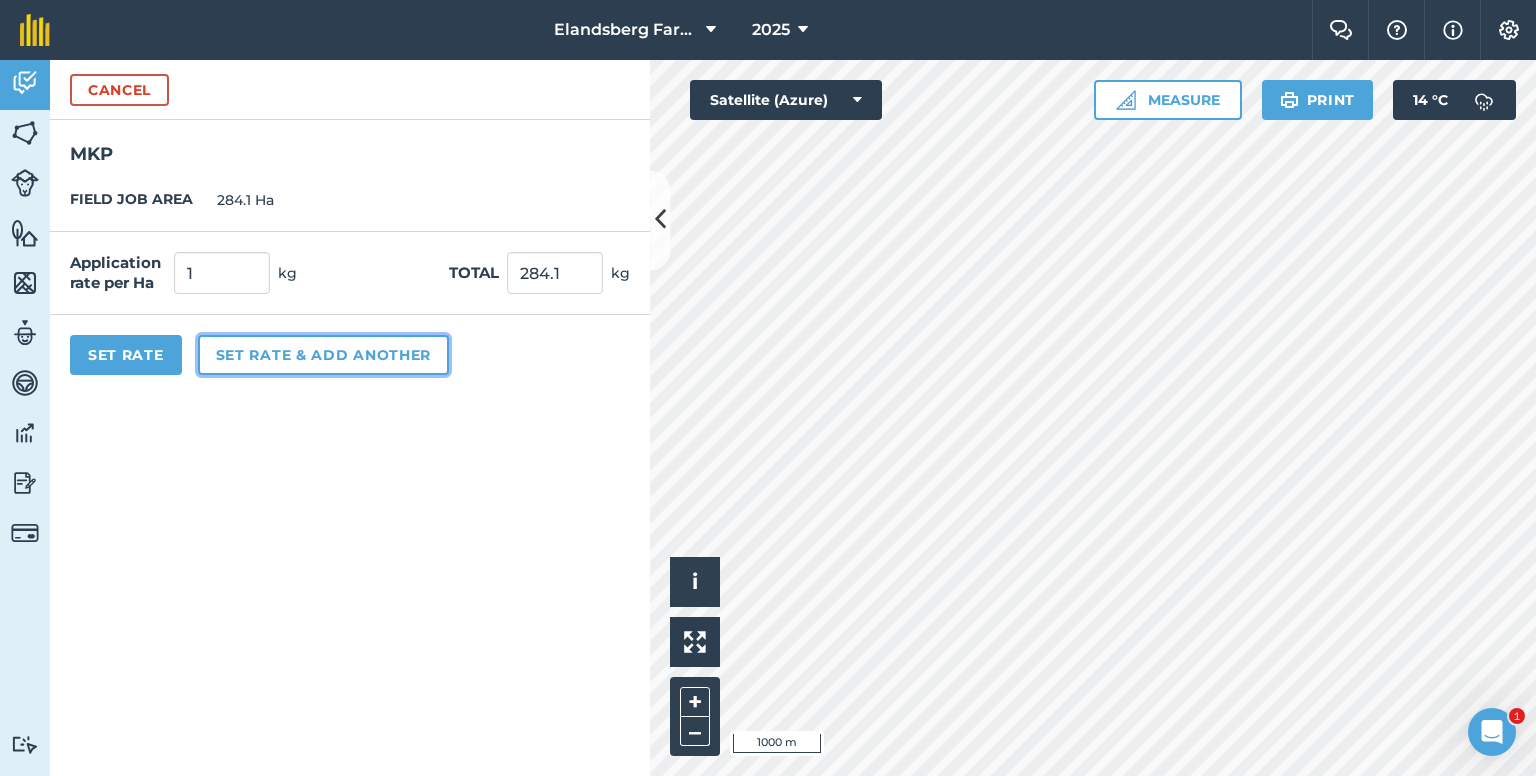 click on "Set rate & add another" at bounding box center (323, 355) 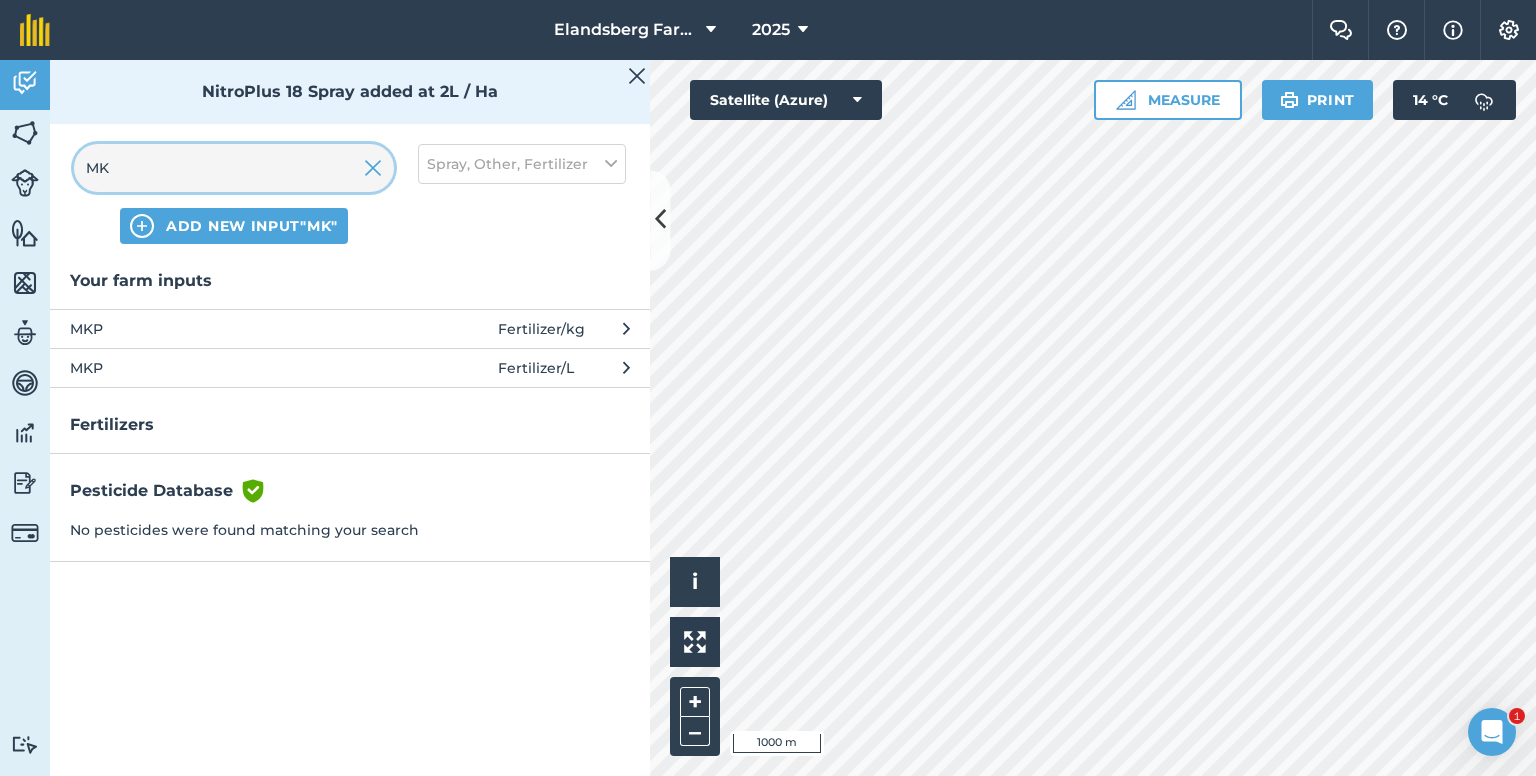 drag, startPoint x: 232, startPoint y: 182, endPoint x: 28, endPoint y: 177, distance: 204.06126 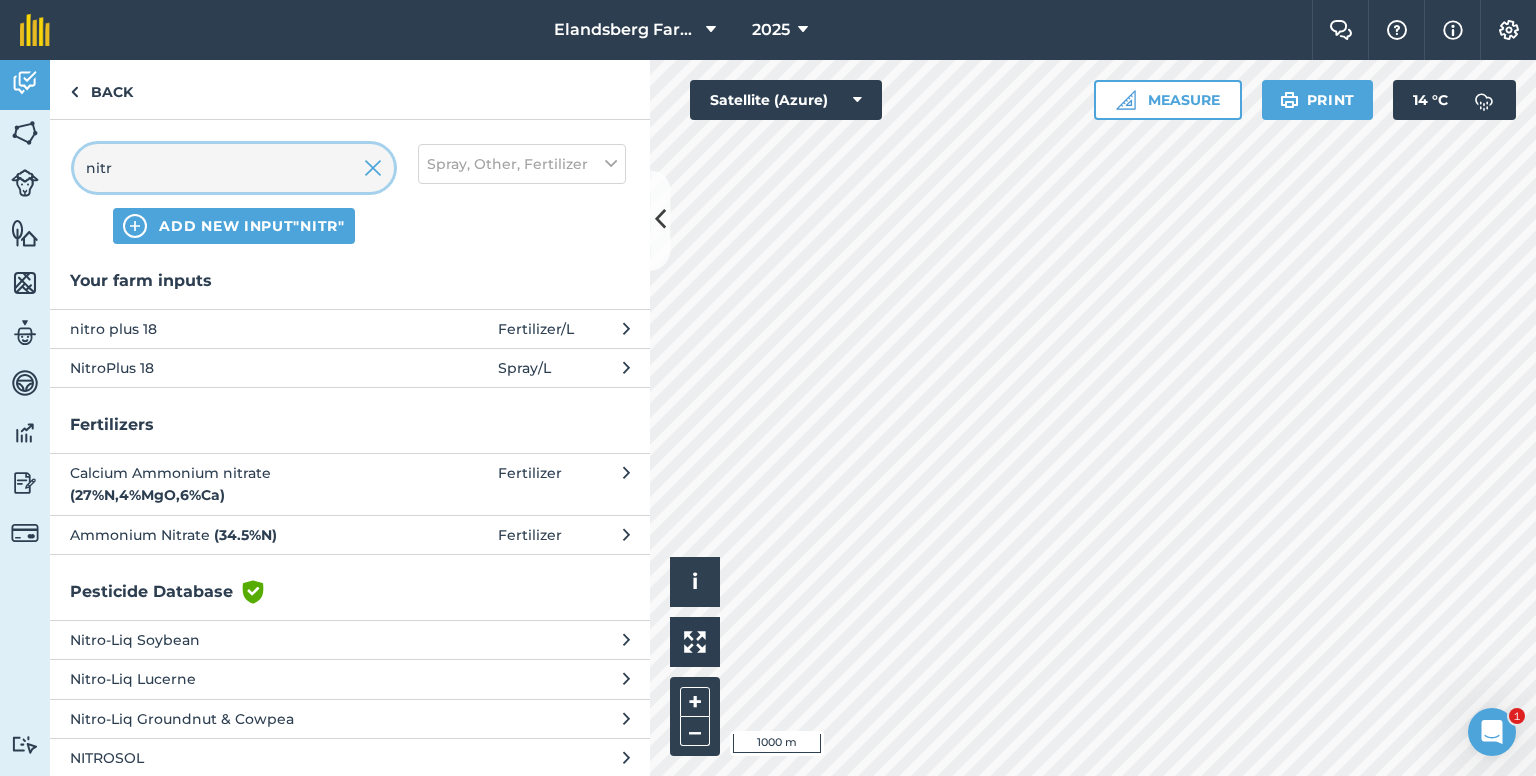 type on "nitr" 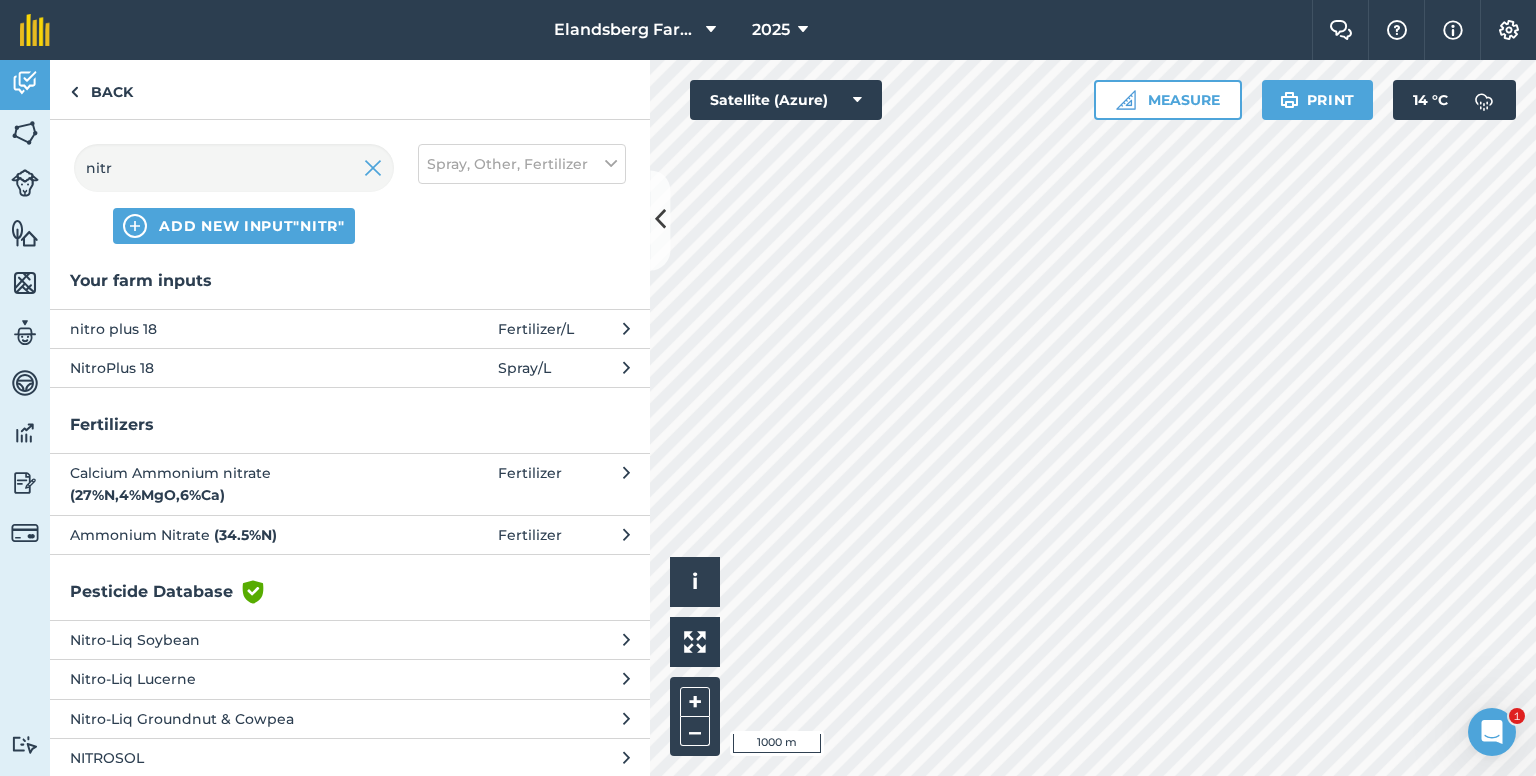 click on "NitroPlus 18" at bounding box center (233, 368) 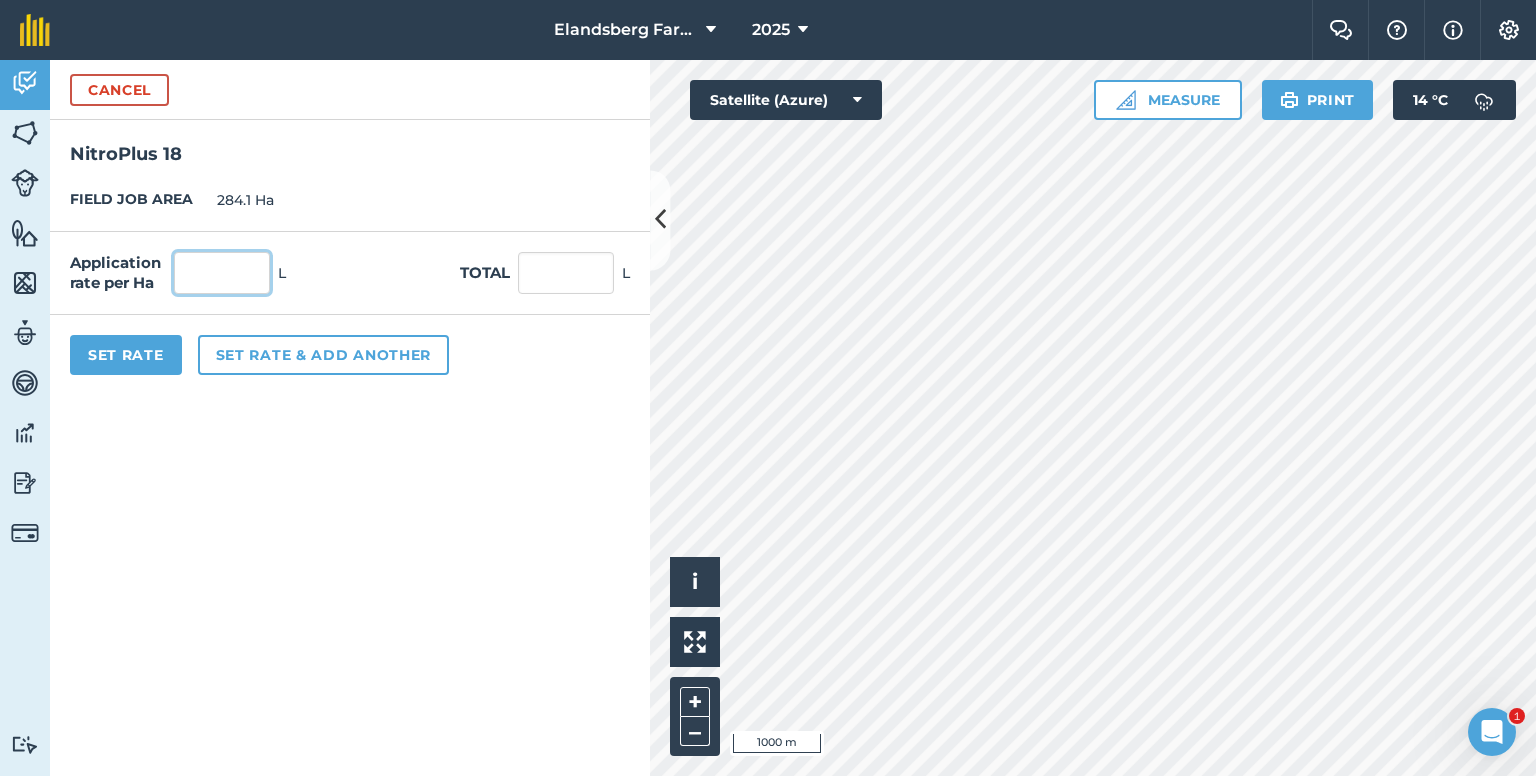 click at bounding box center [222, 273] 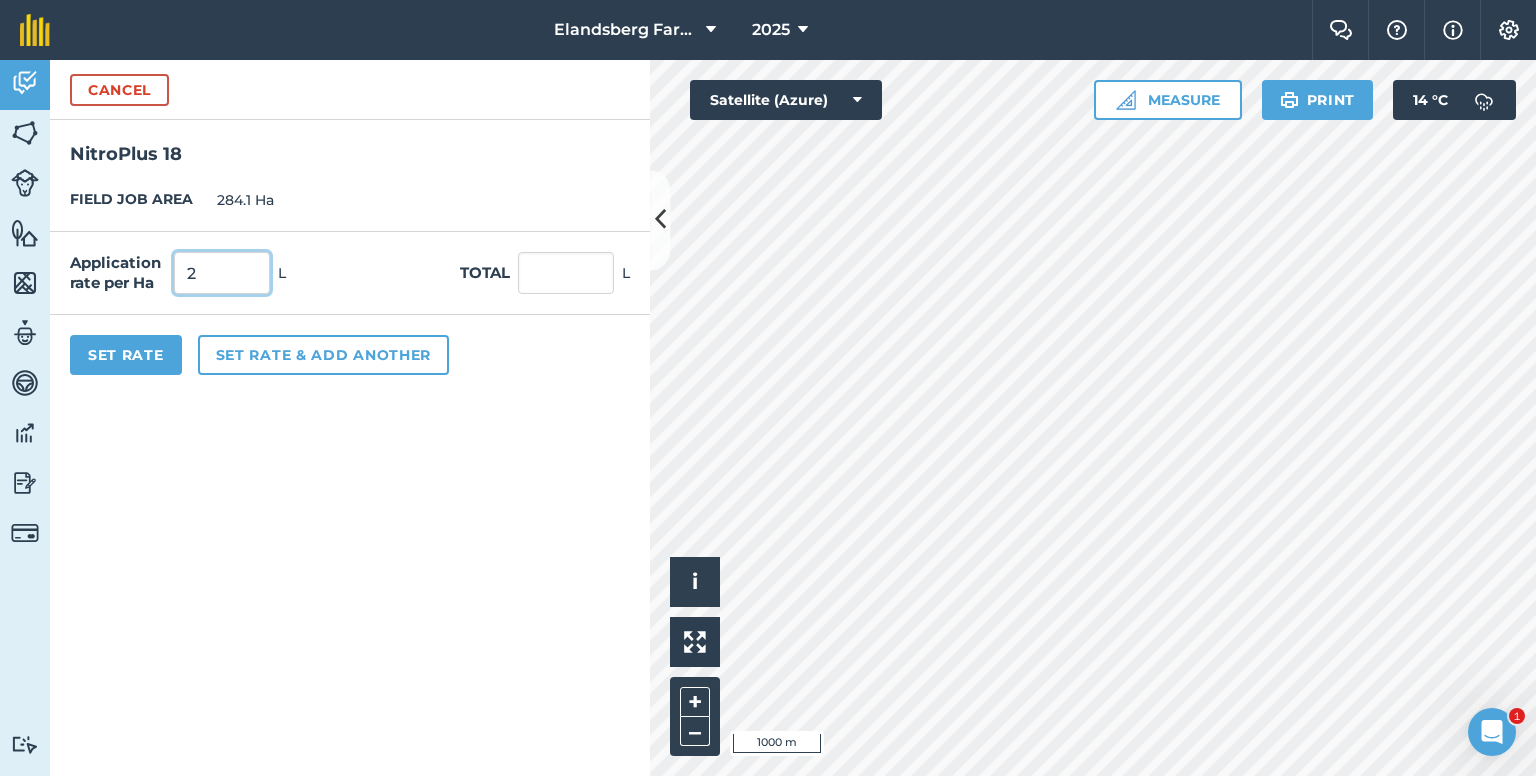 type on "2" 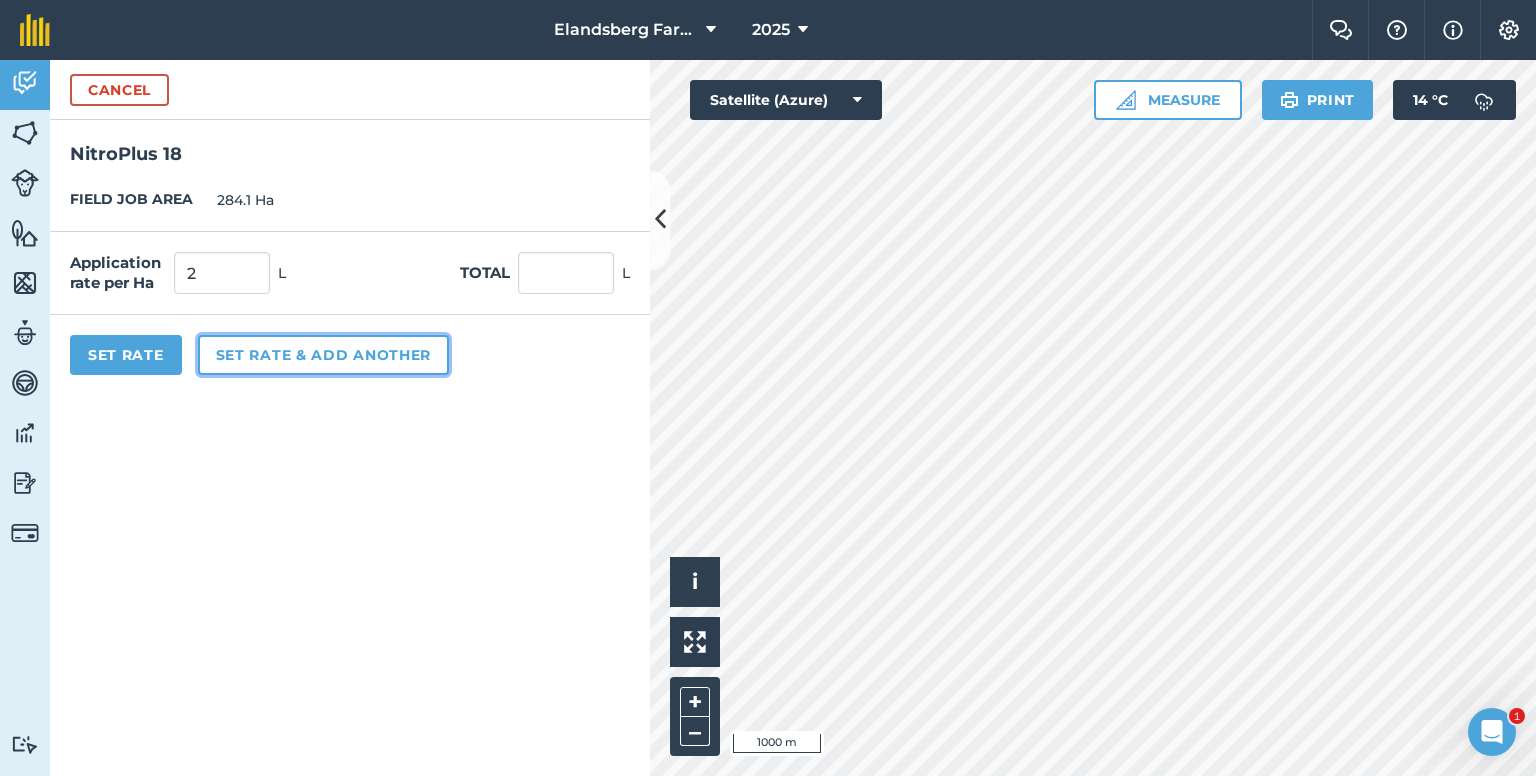 type on "568.2" 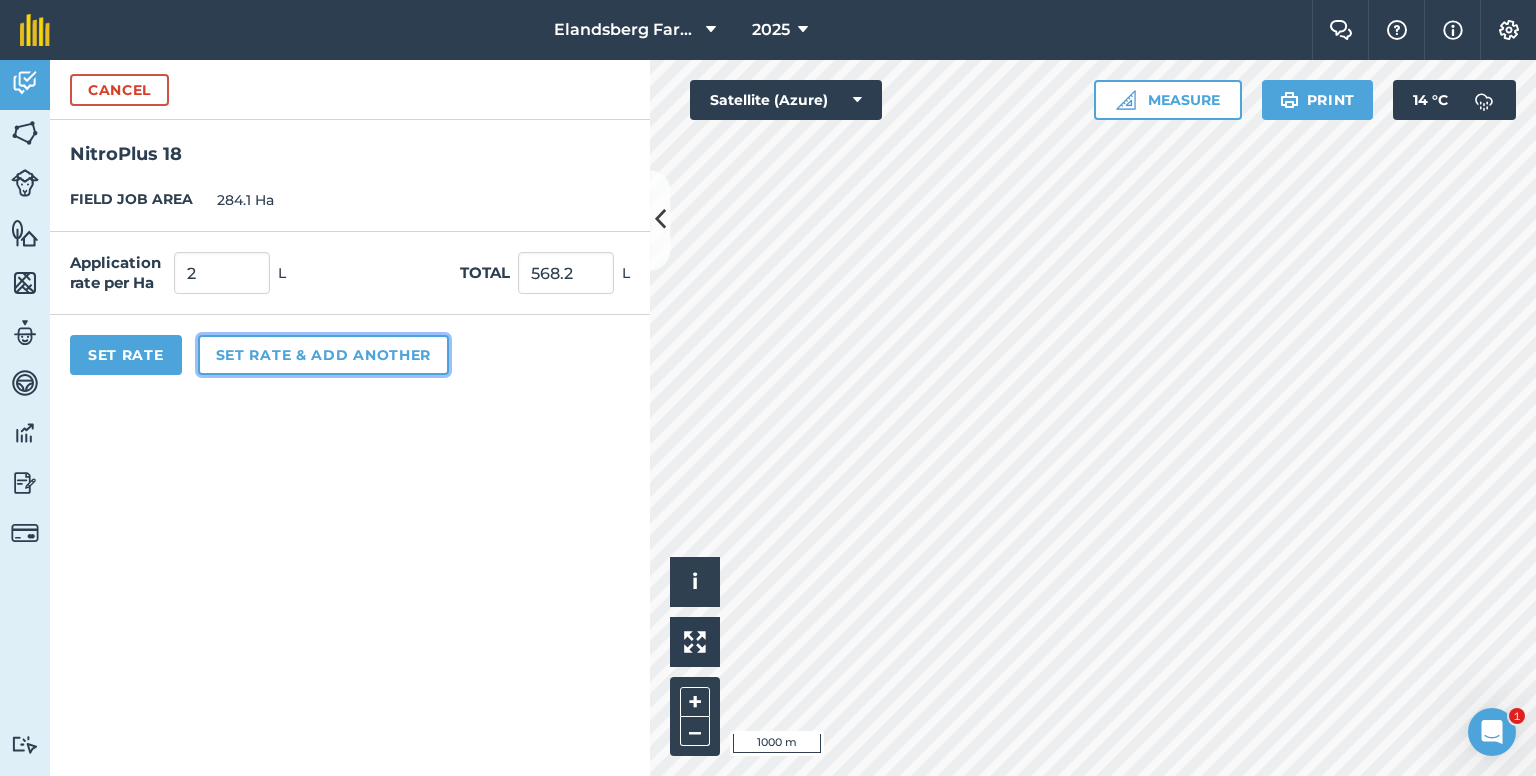 click on "Set rate & add another" at bounding box center (323, 355) 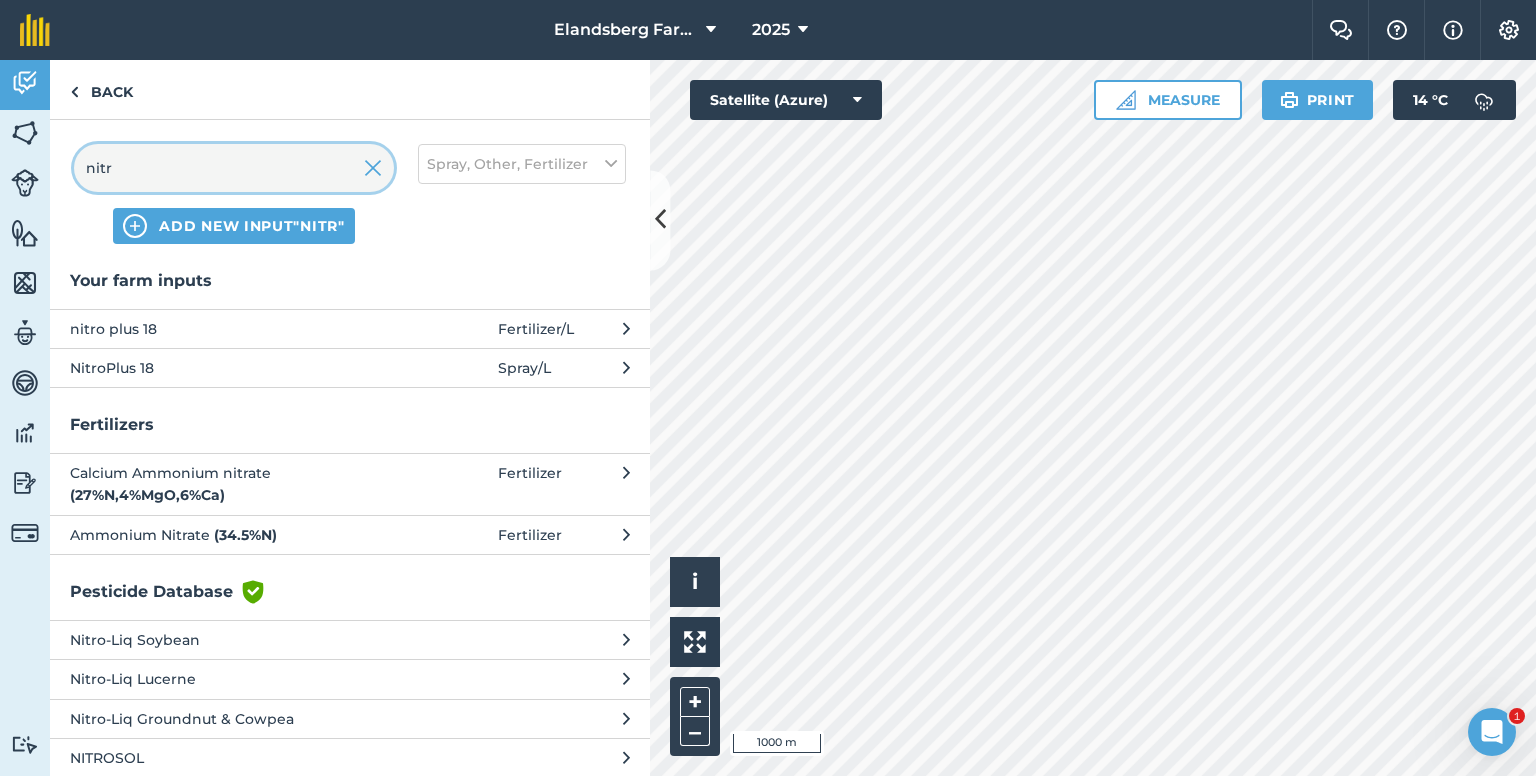 drag, startPoint x: 296, startPoint y: 173, endPoint x: 31, endPoint y: 180, distance: 265.09244 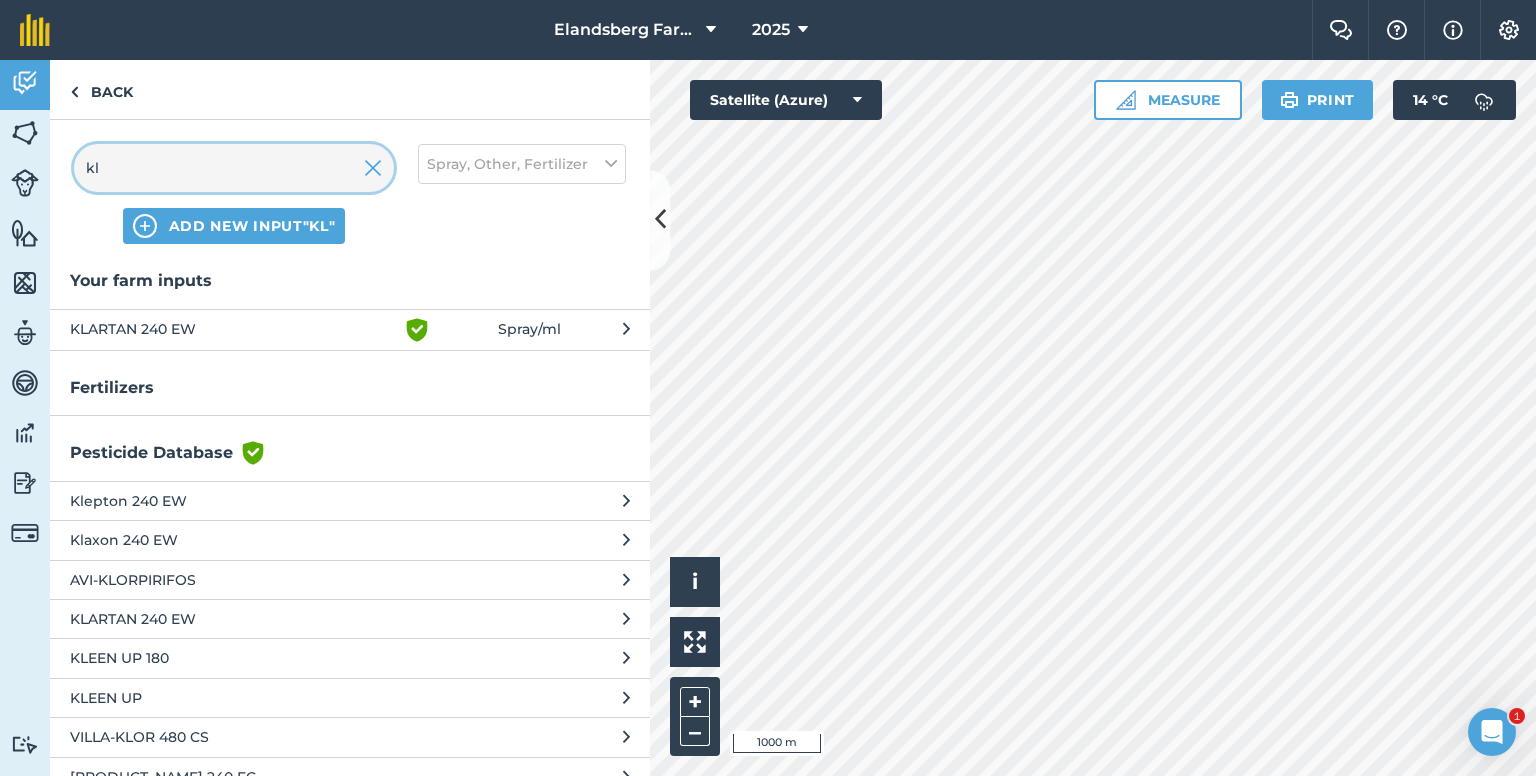 type on "kl" 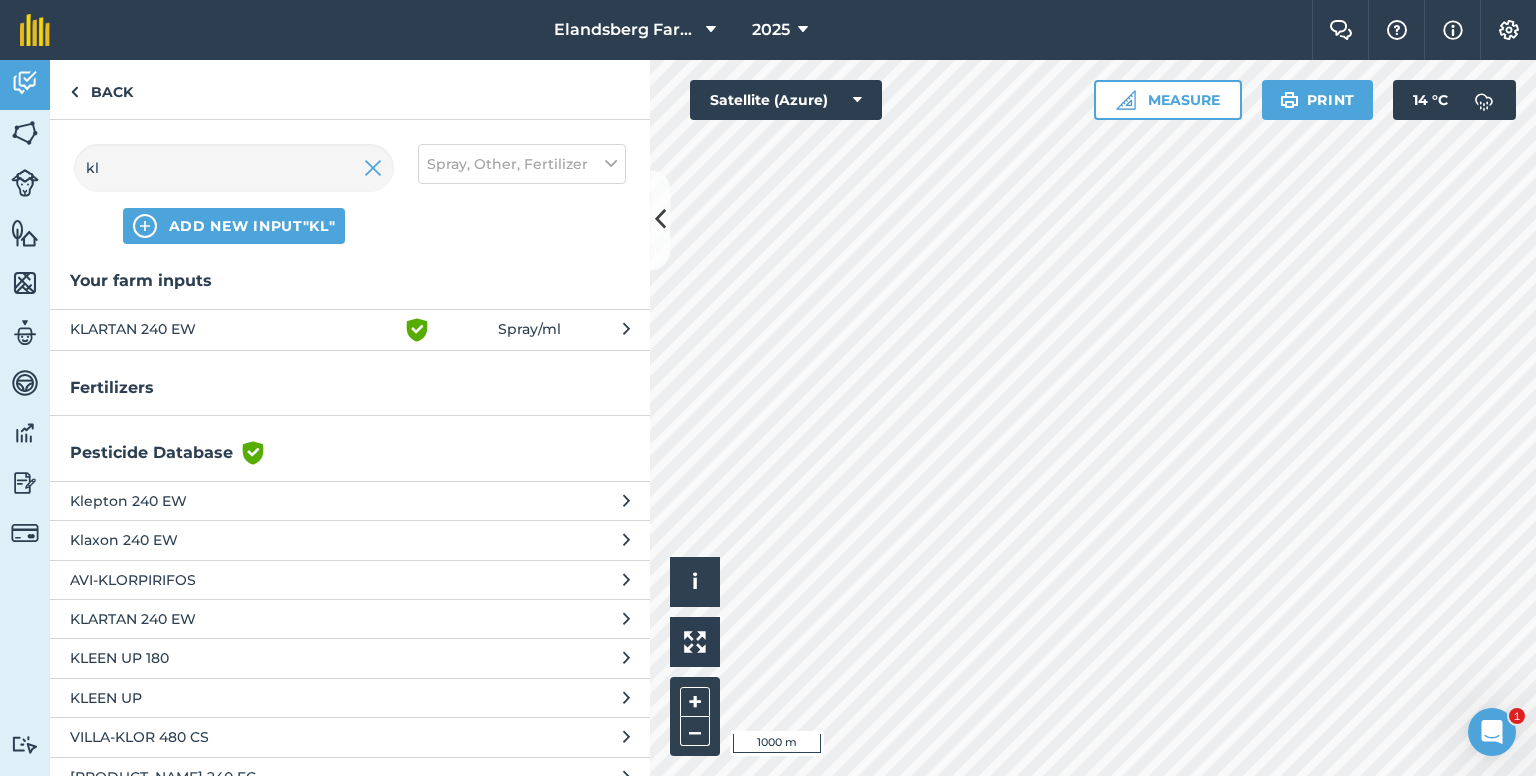 click on "KLARTAN 240 EW" at bounding box center [233, 330] 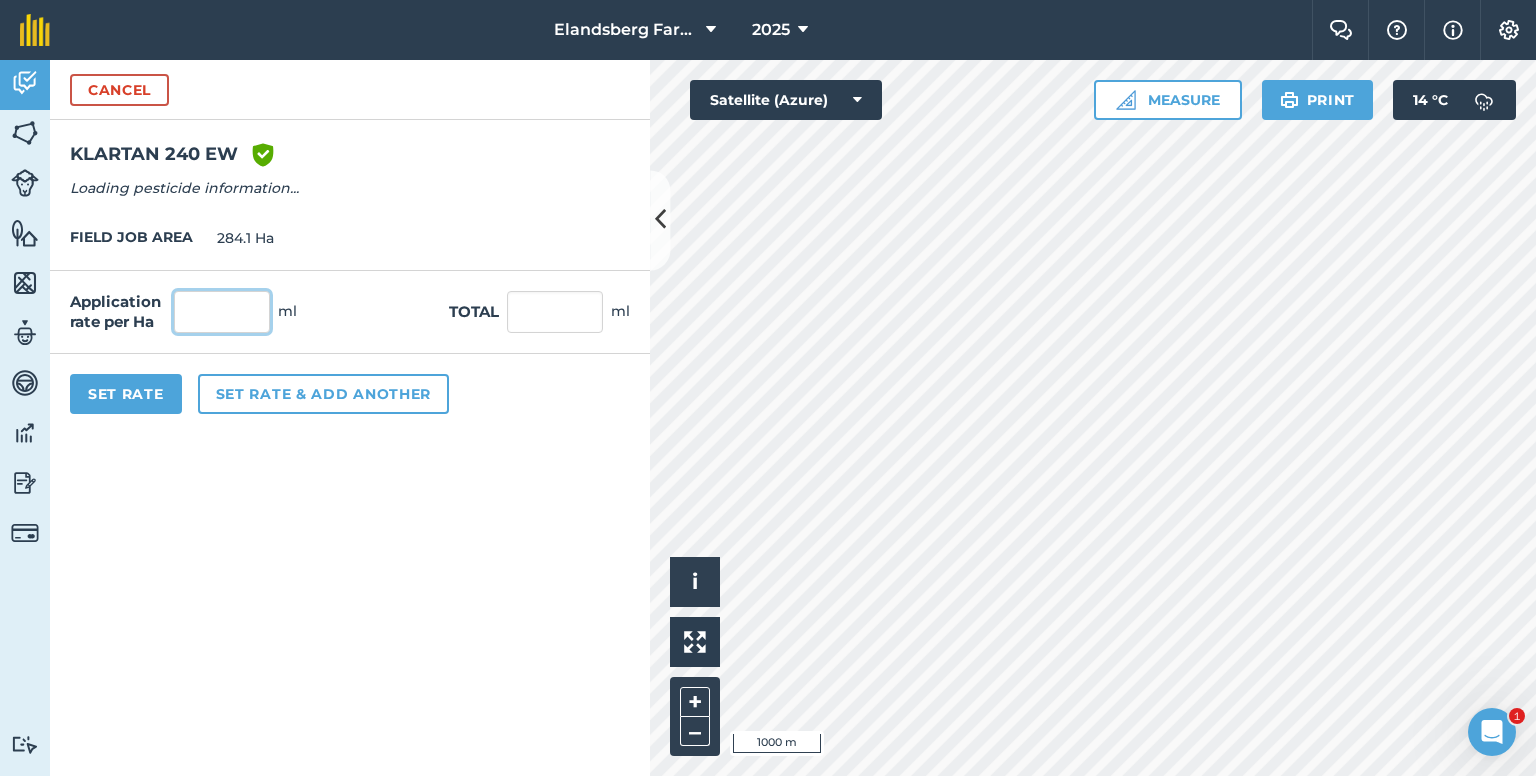 click at bounding box center (222, 312) 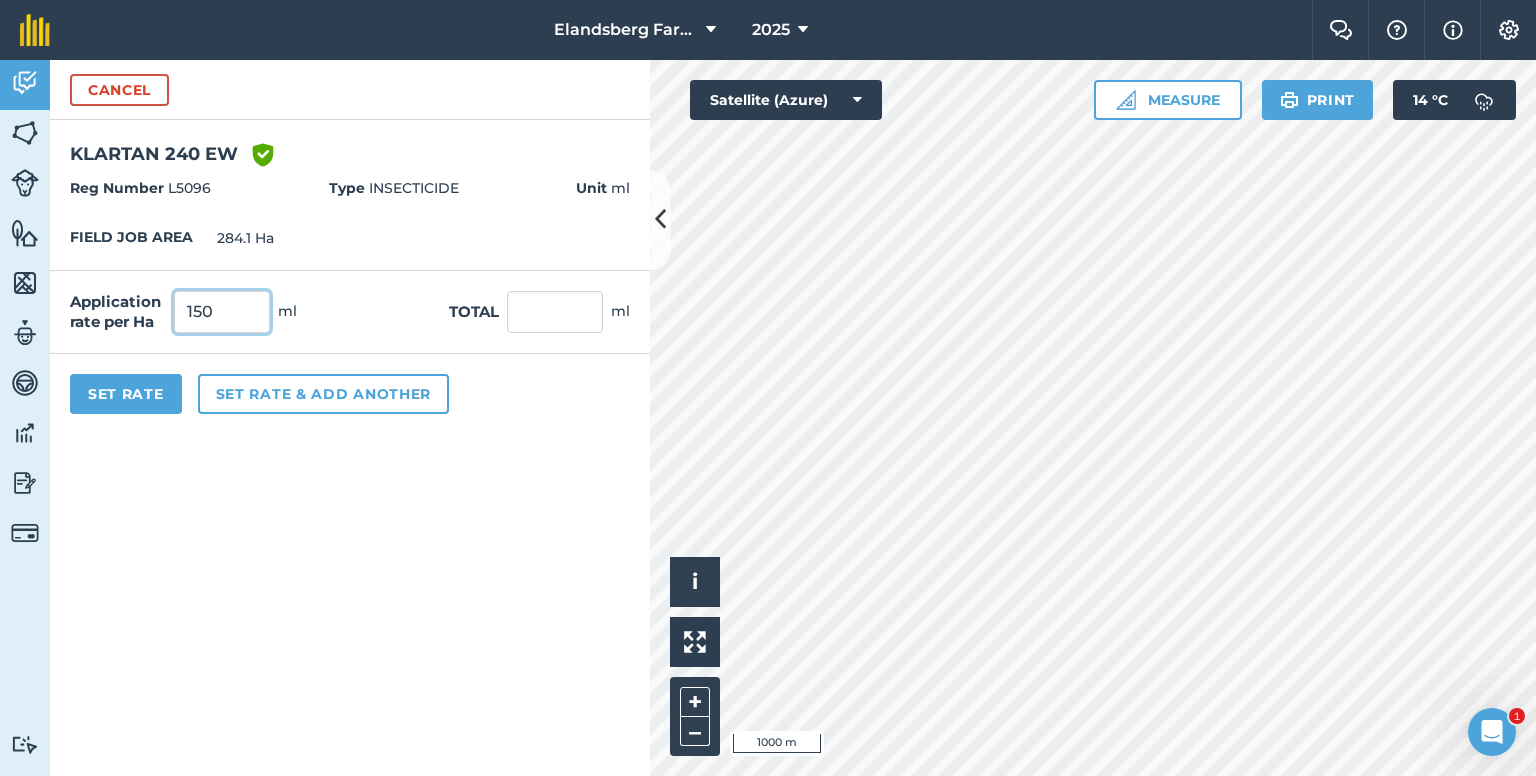 type on "150" 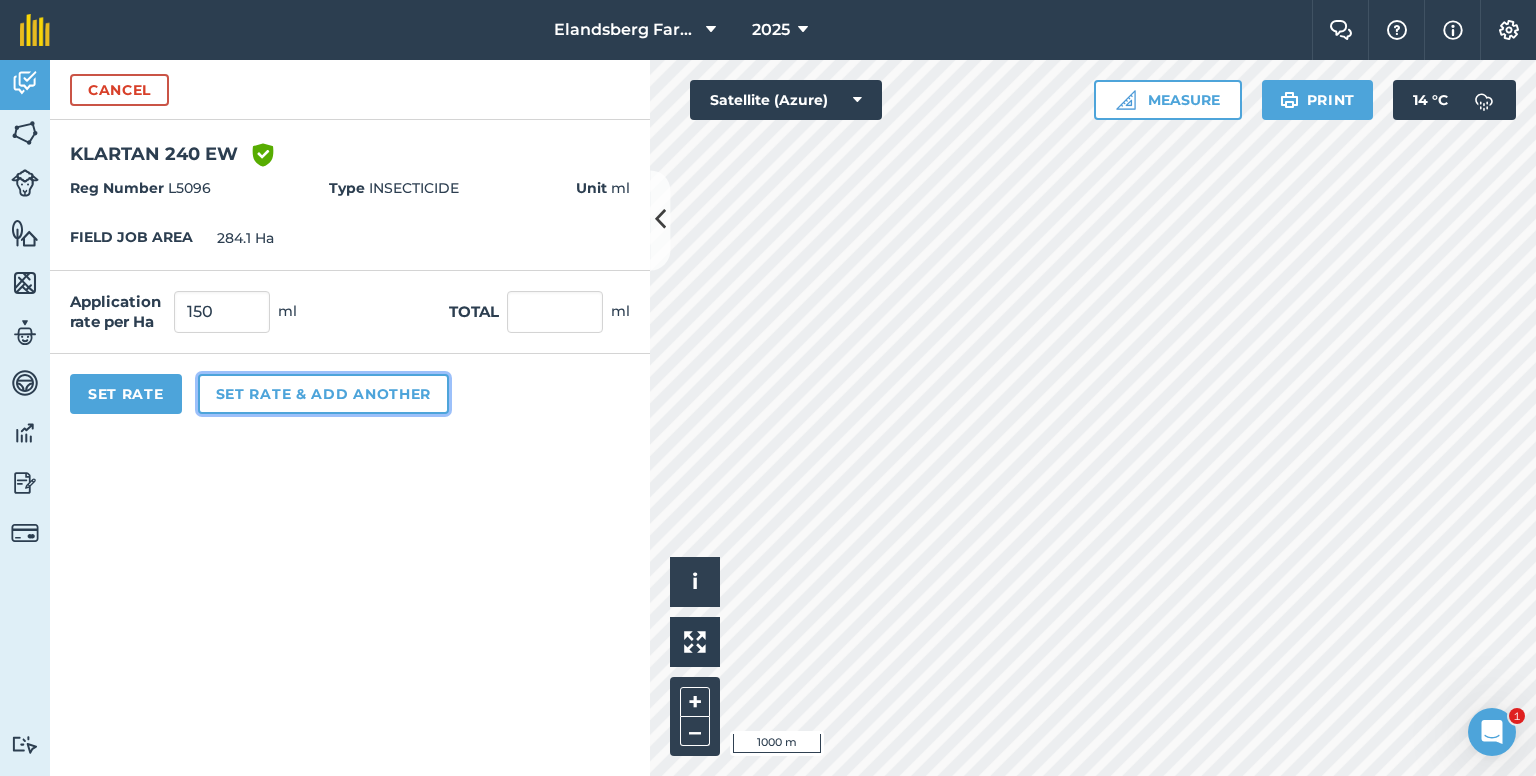 type on "42,615" 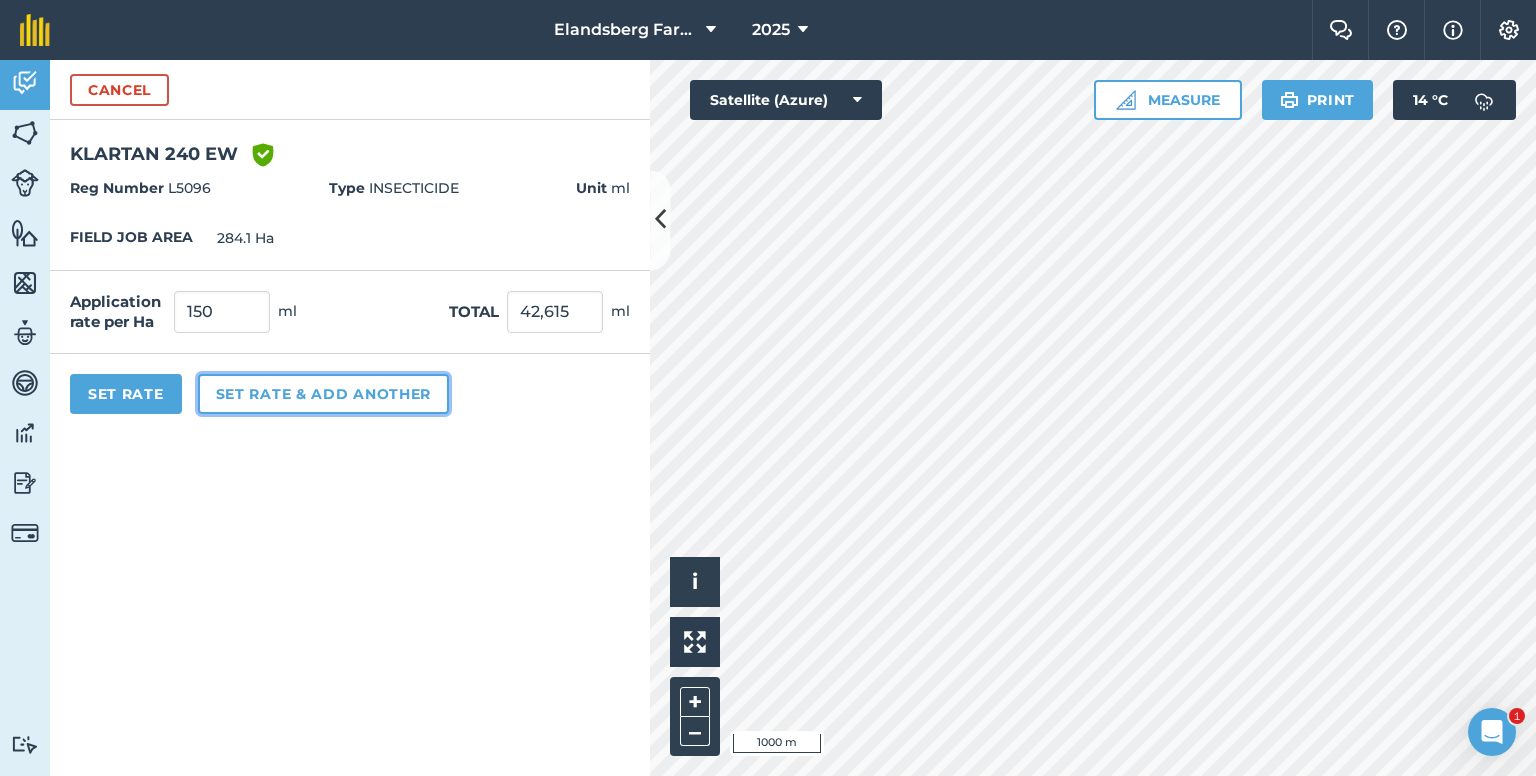 click on "Set rate & add another" at bounding box center (323, 394) 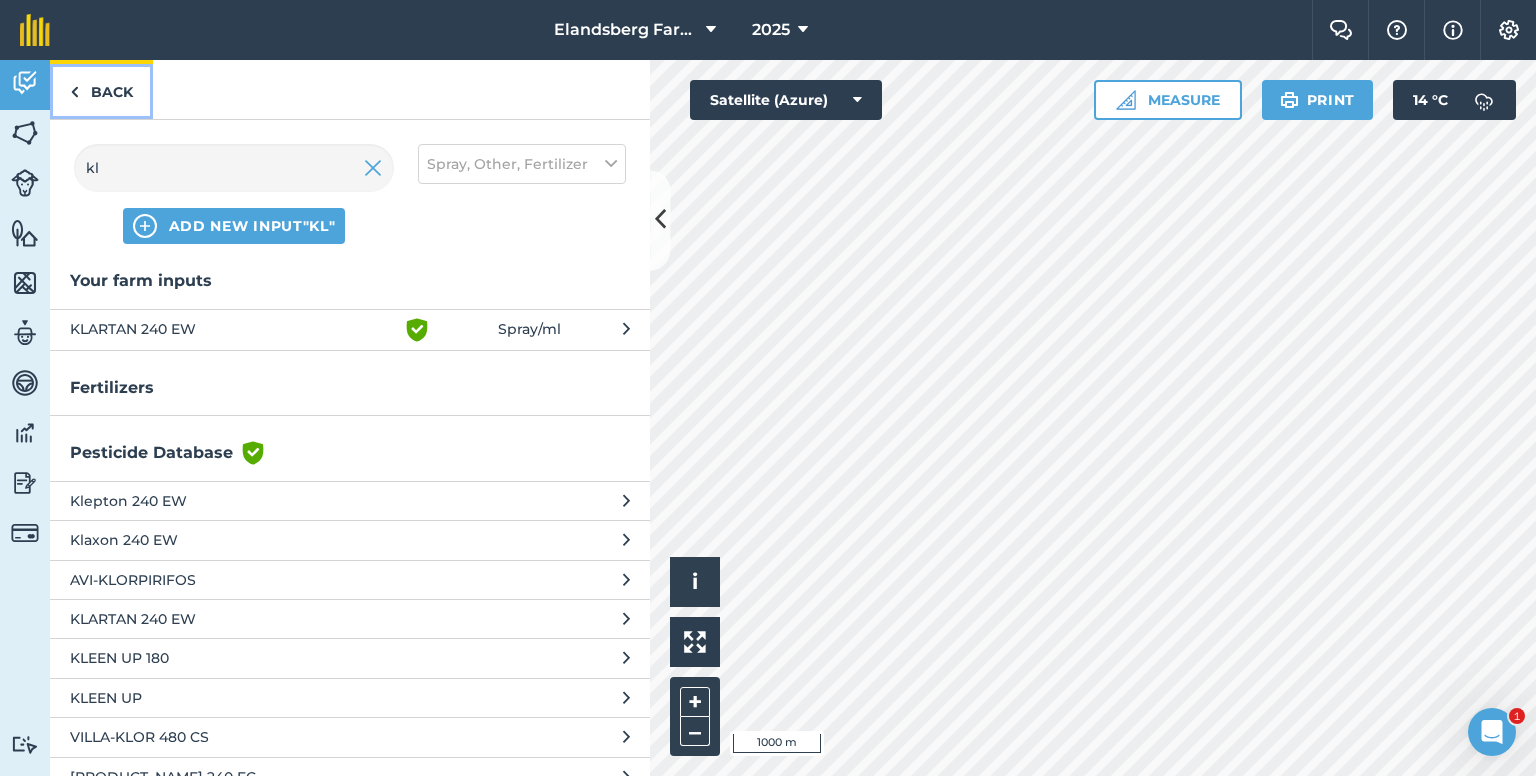 click on "Back" at bounding box center [101, 89] 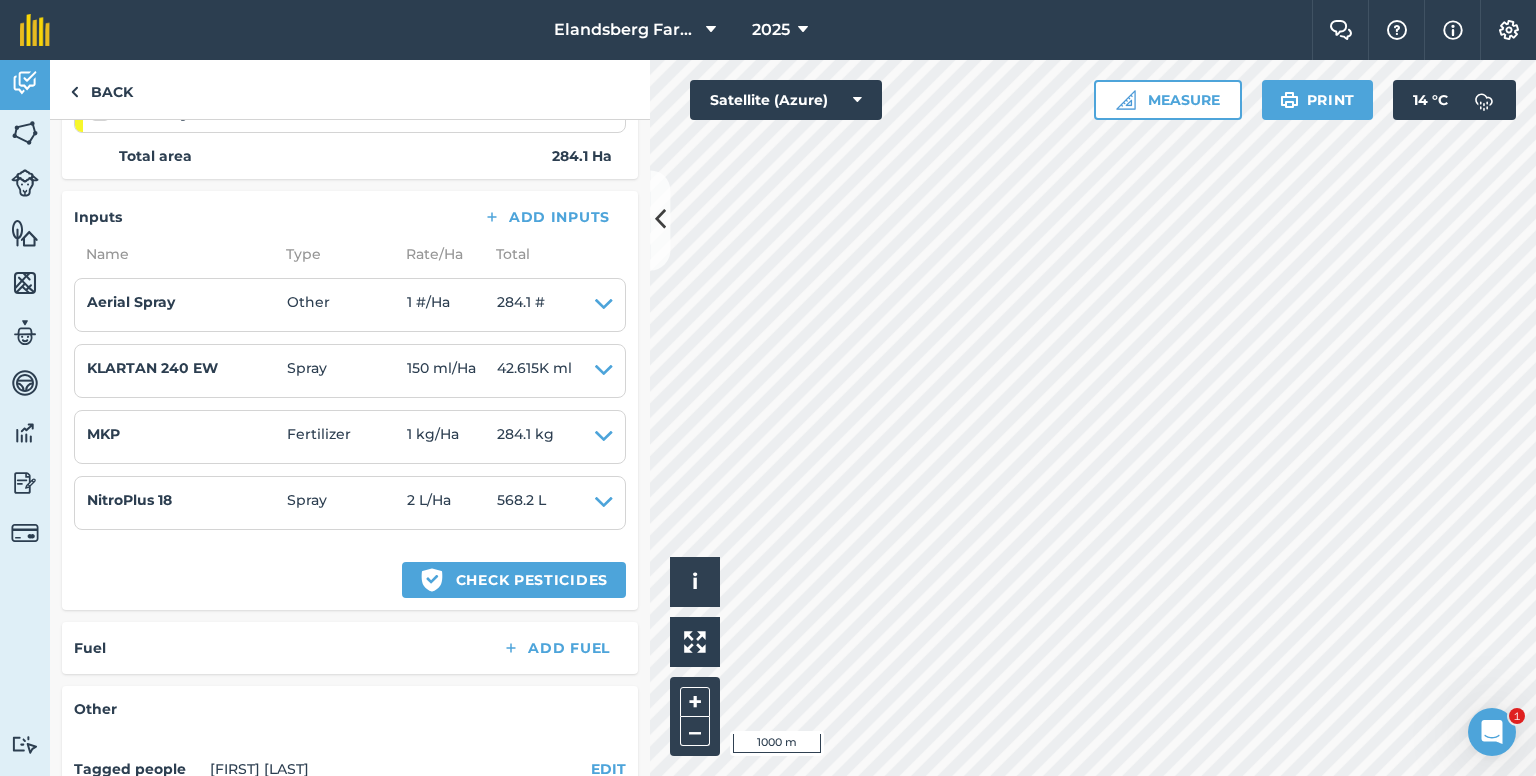 scroll, scrollTop: 104, scrollLeft: 0, axis: vertical 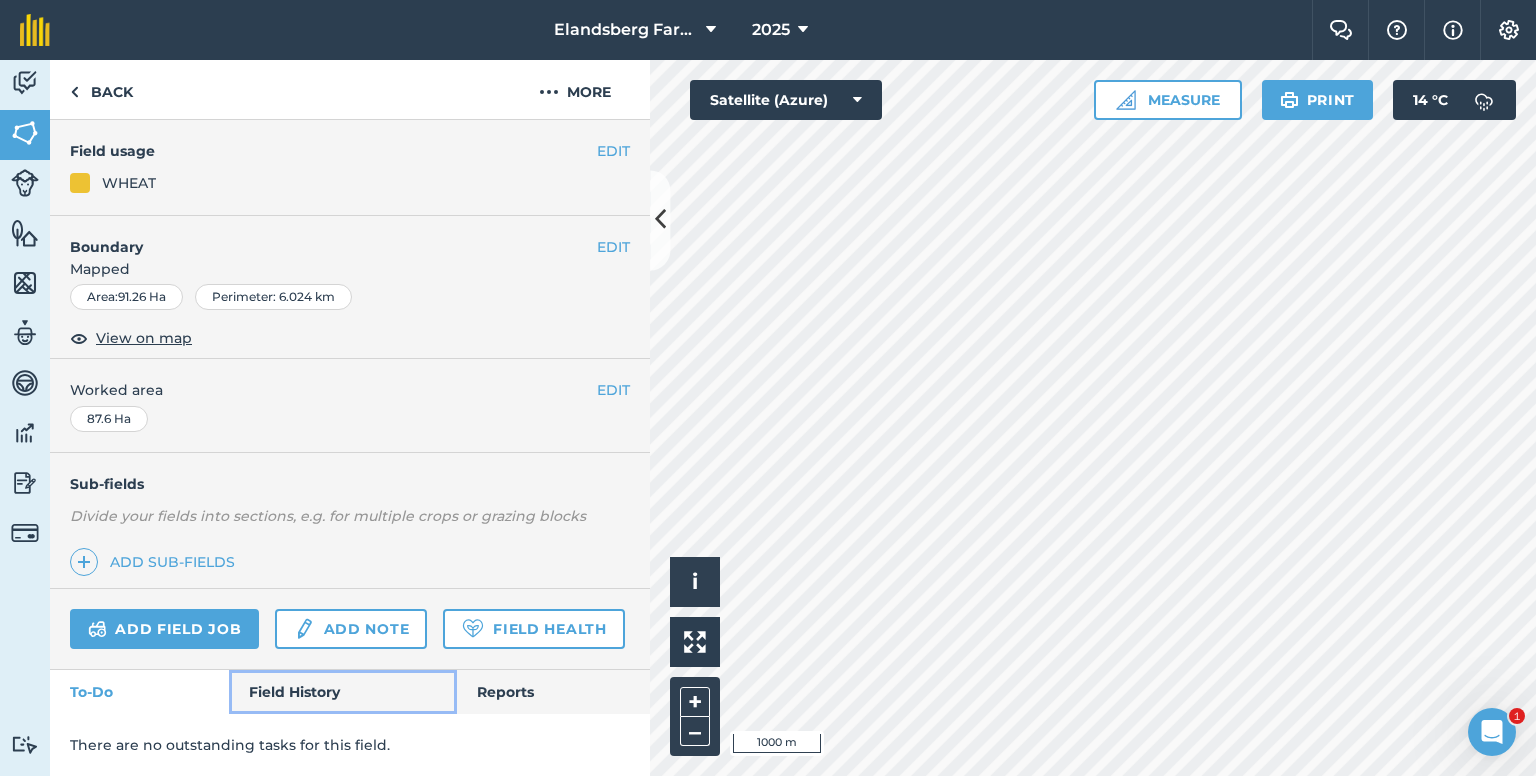 click on "Field History" at bounding box center (342, 692) 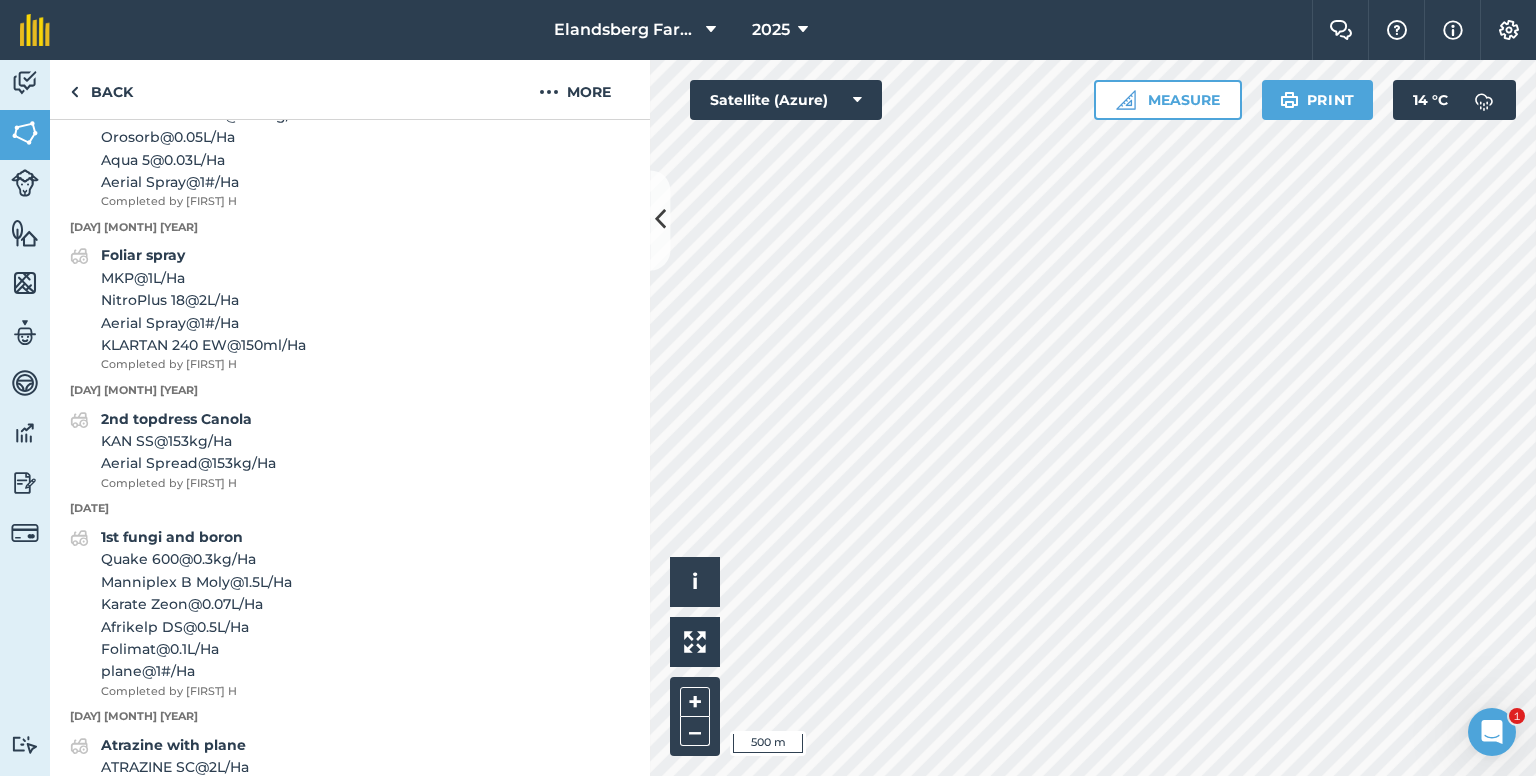 scroll, scrollTop: 1918, scrollLeft: 0, axis: vertical 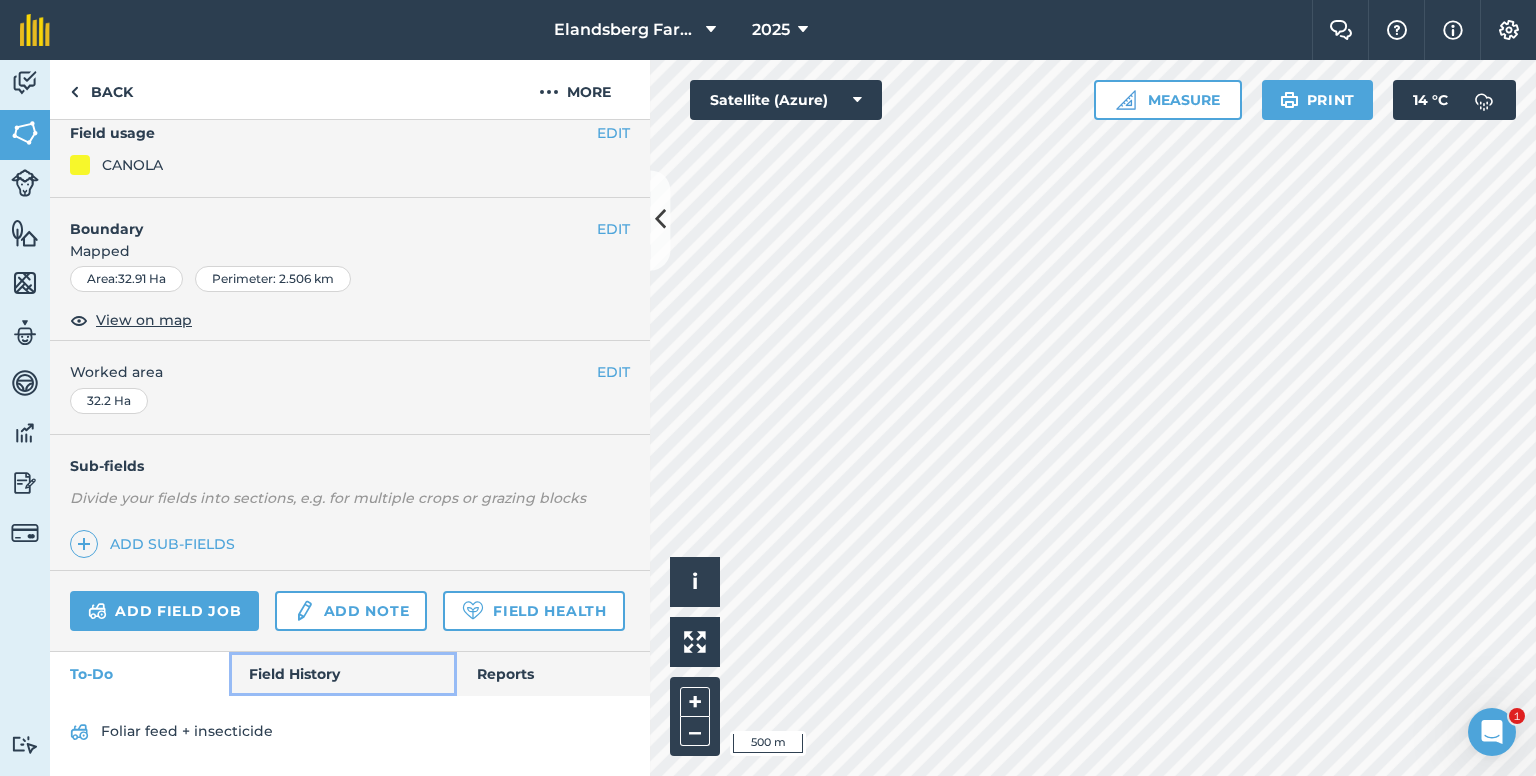 click on "Field History" at bounding box center (342, 674) 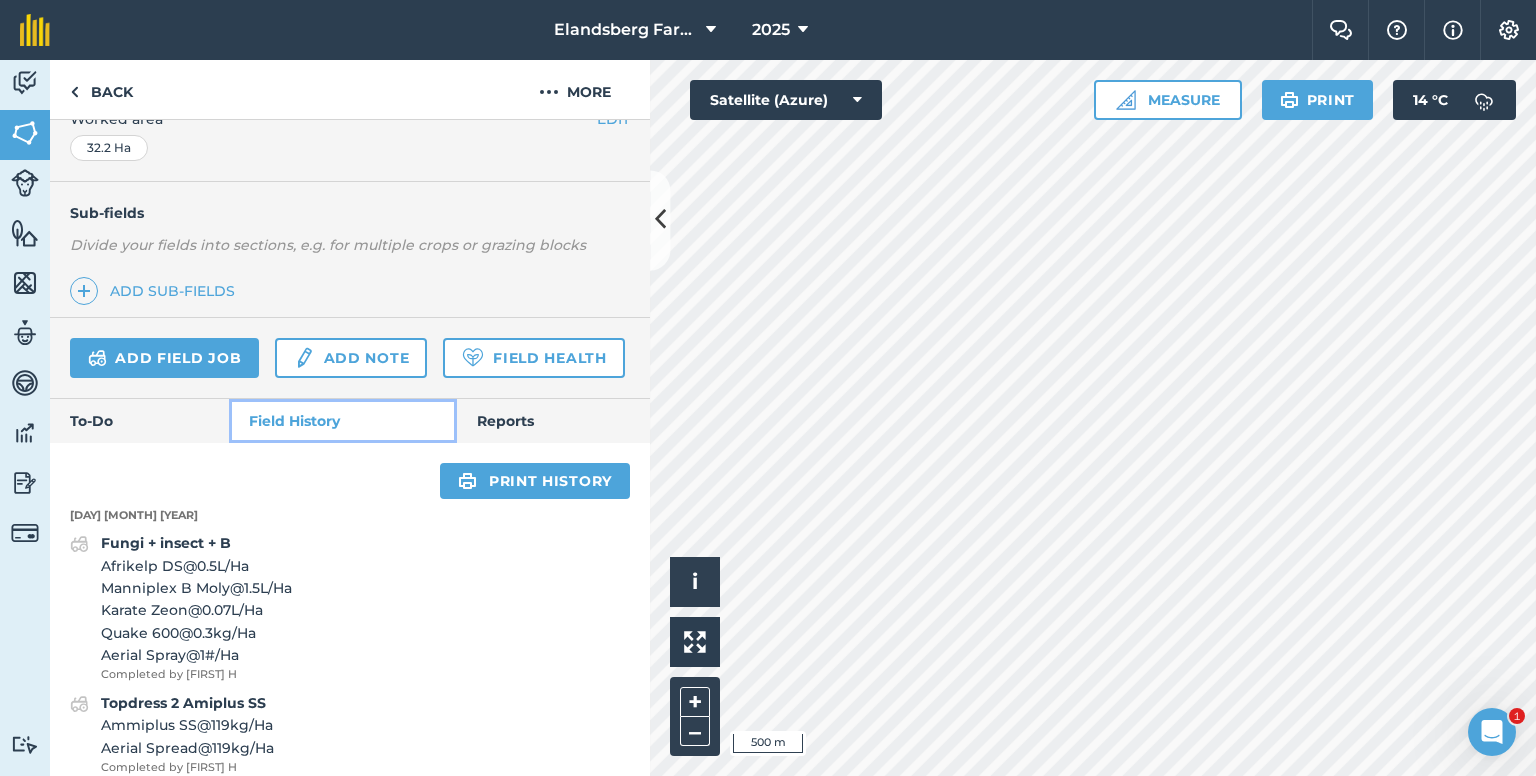 scroll, scrollTop: 136, scrollLeft: 0, axis: vertical 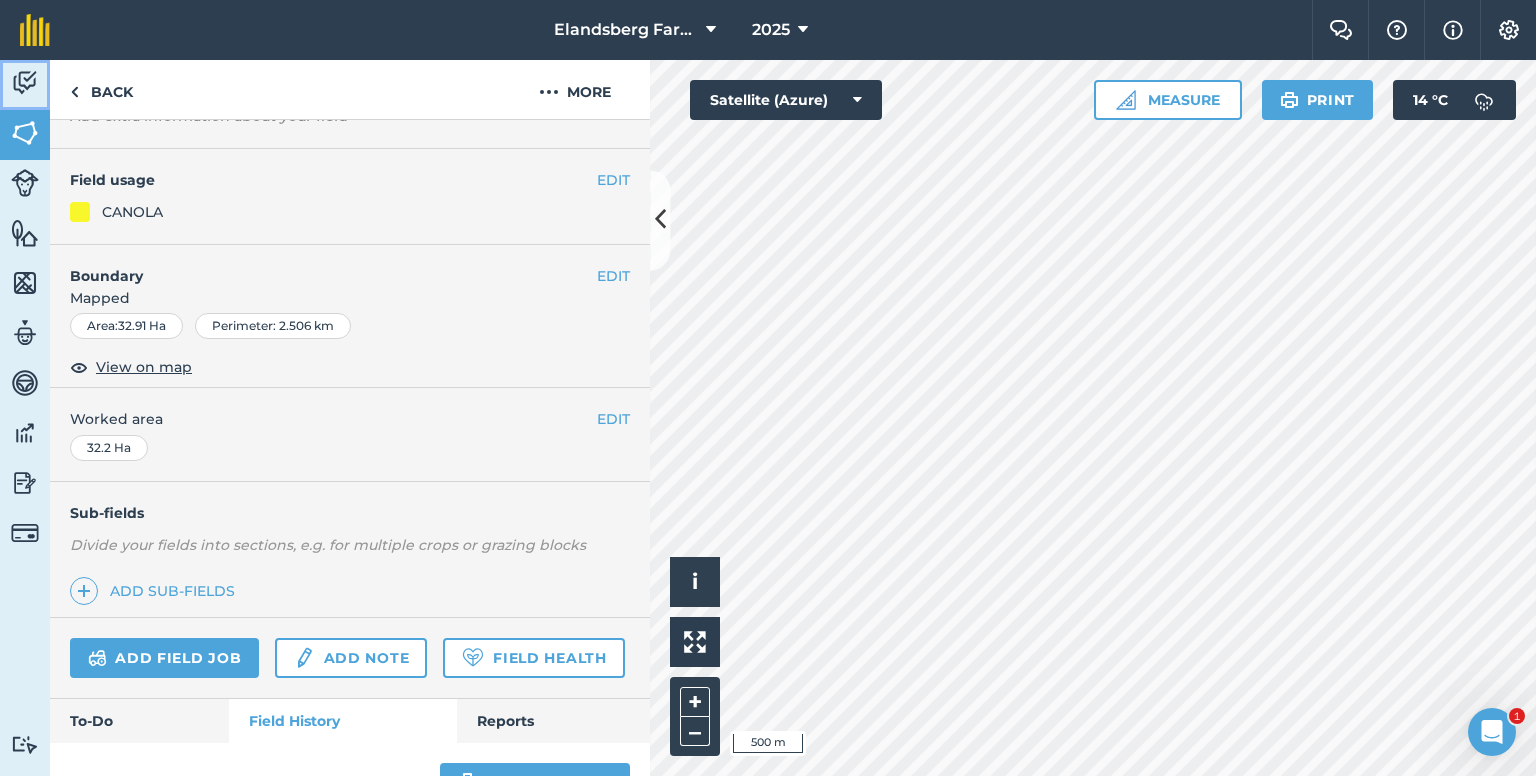 click at bounding box center [25, 83] 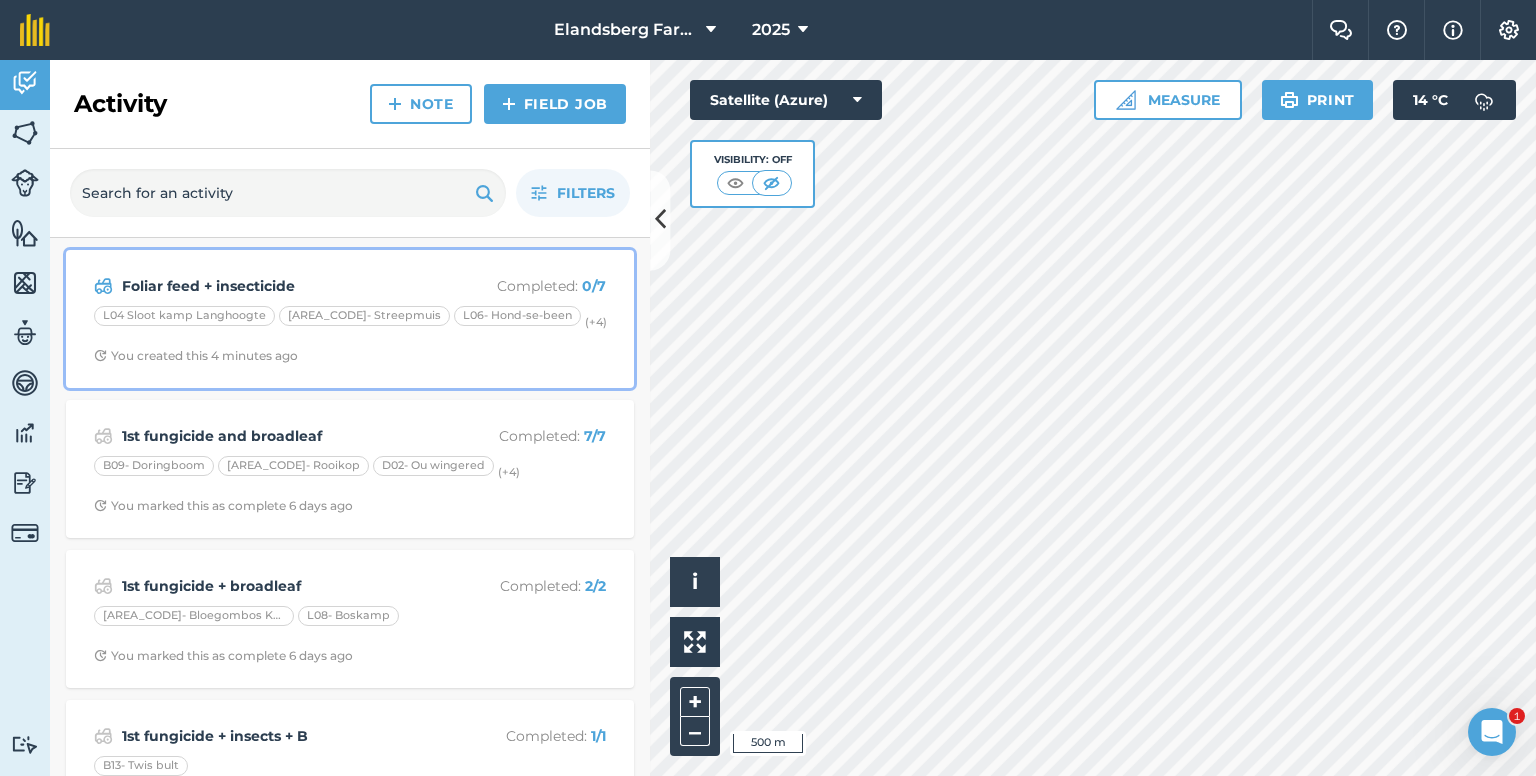 click on "Foliar feed + insecticide" at bounding box center (280, 286) 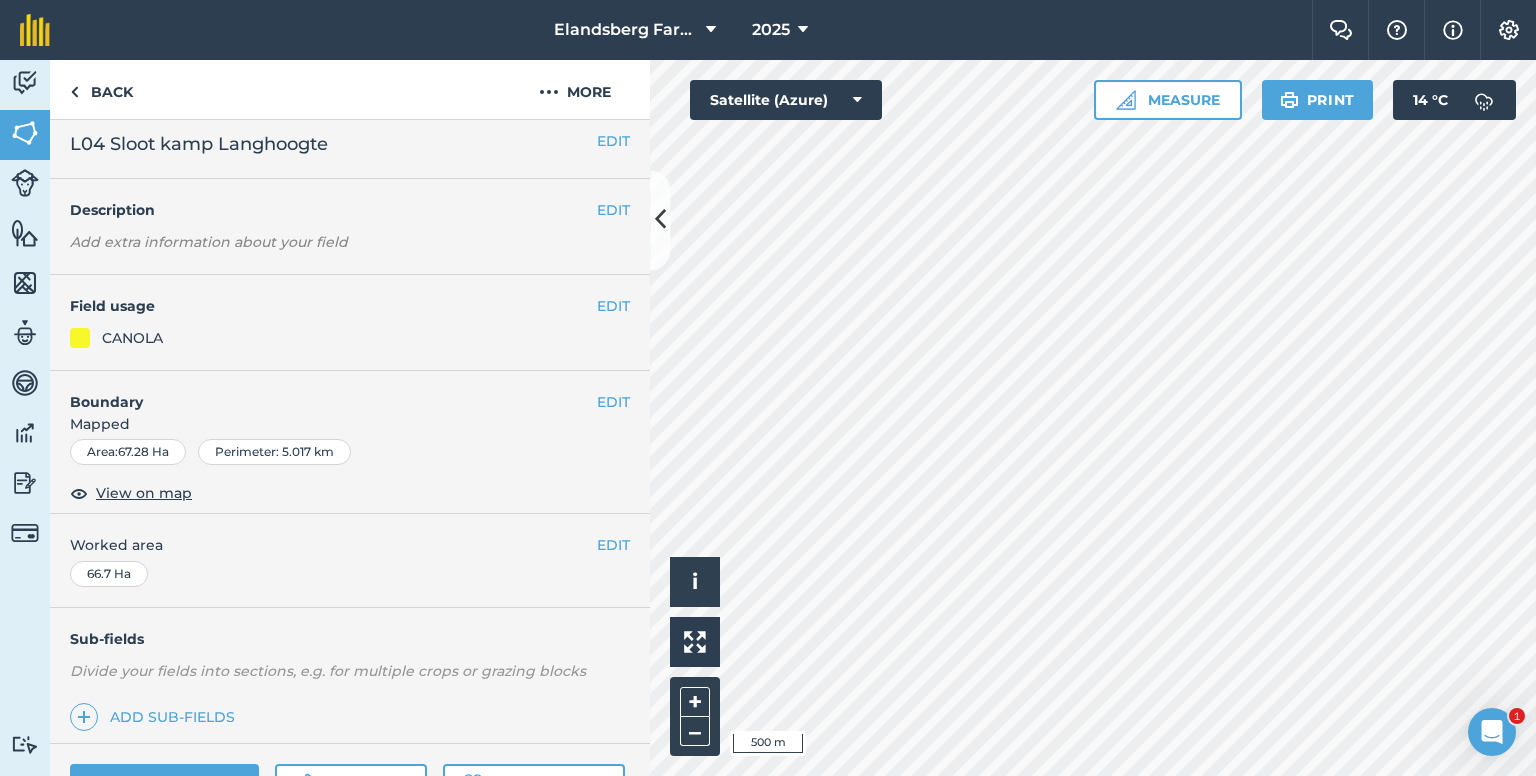 scroll, scrollTop: 0, scrollLeft: 0, axis: both 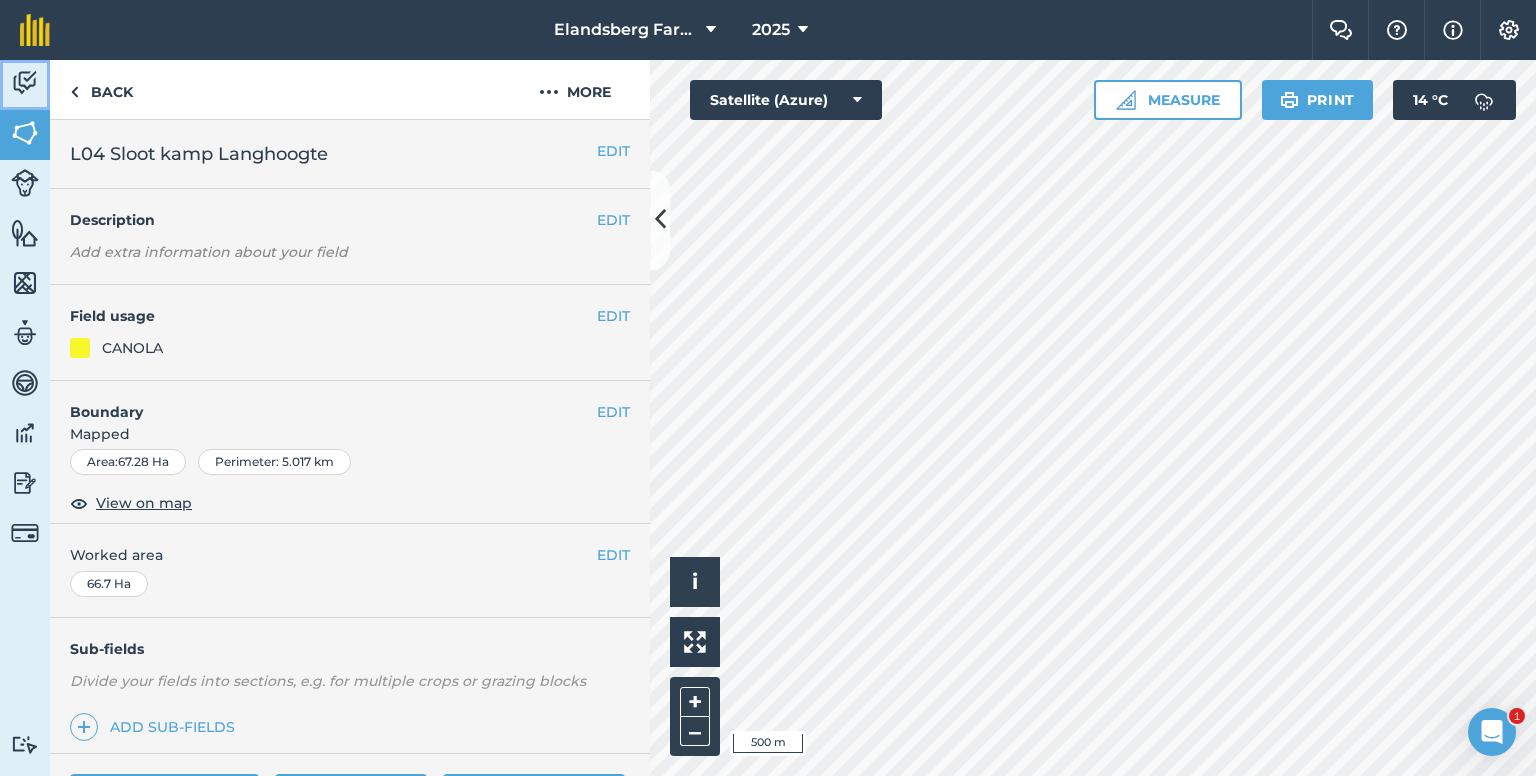 click at bounding box center (25, 83) 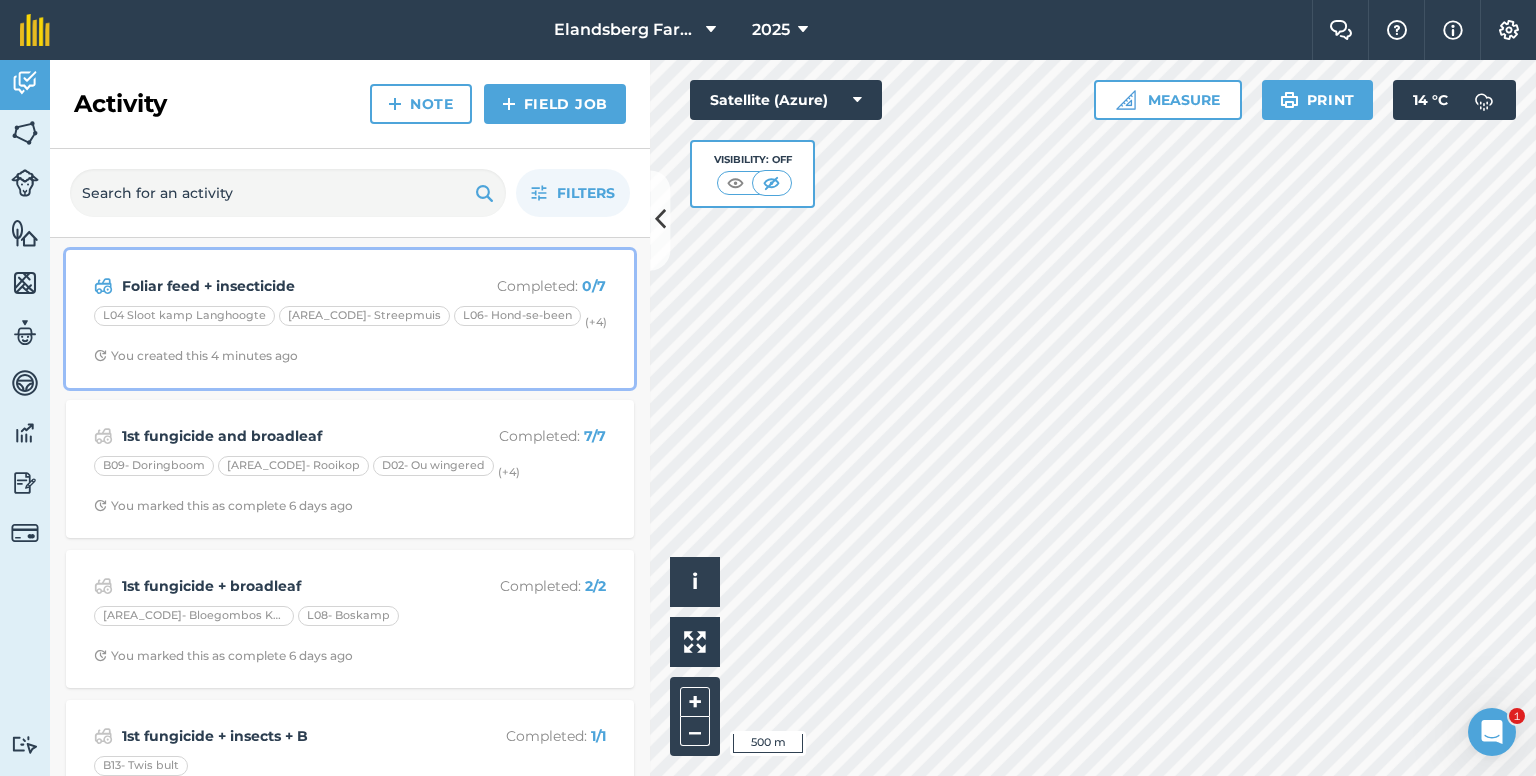 click on "Foliar feed + insecticide Completed : 0 / 7 [LETTER][NUMBER]- [NAME] [NAME] [LETTER]-[LETTER] [NAME] [NAME] You created this 4 minutes ago" at bounding box center (350, 319) 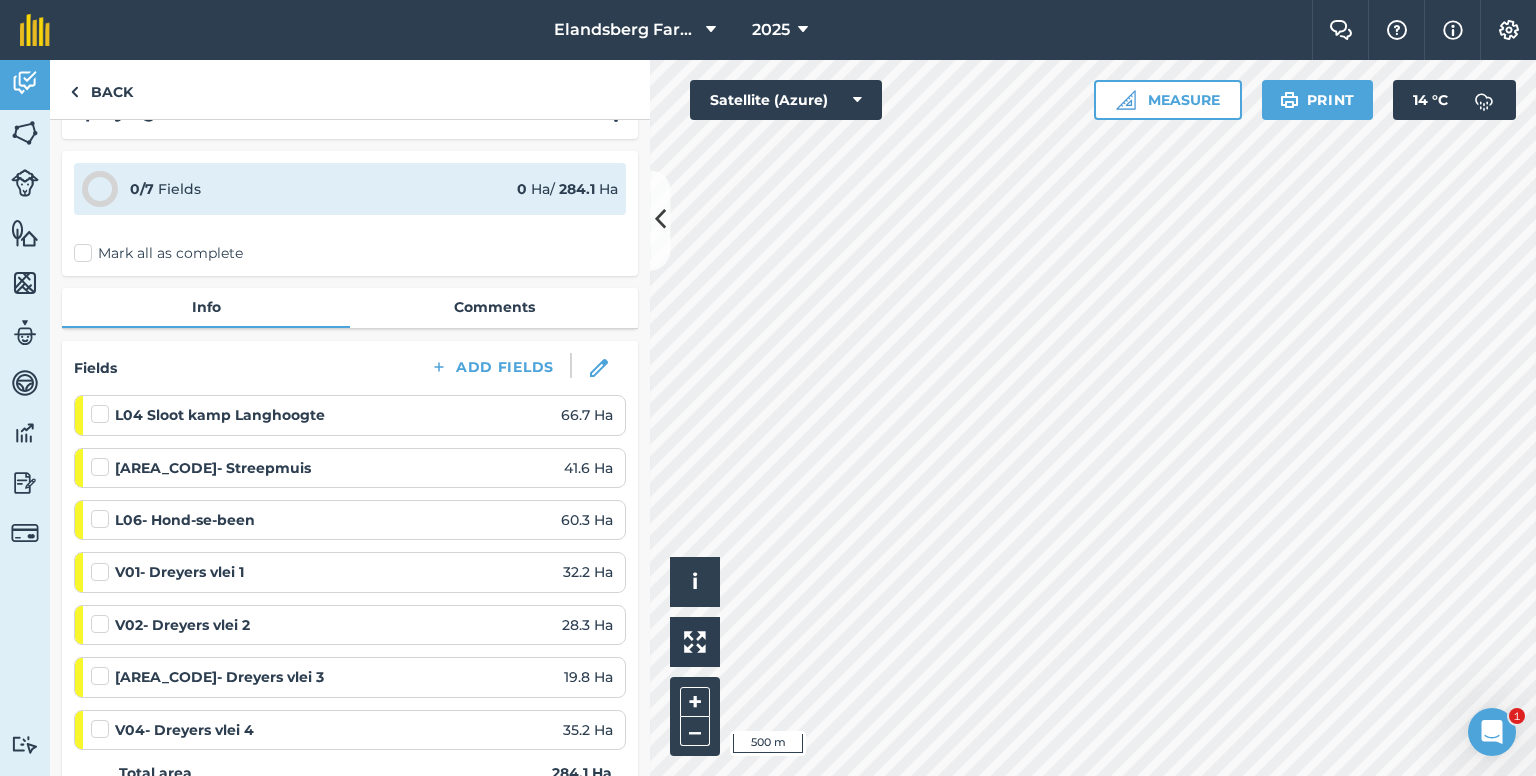 scroll, scrollTop: 0, scrollLeft: 0, axis: both 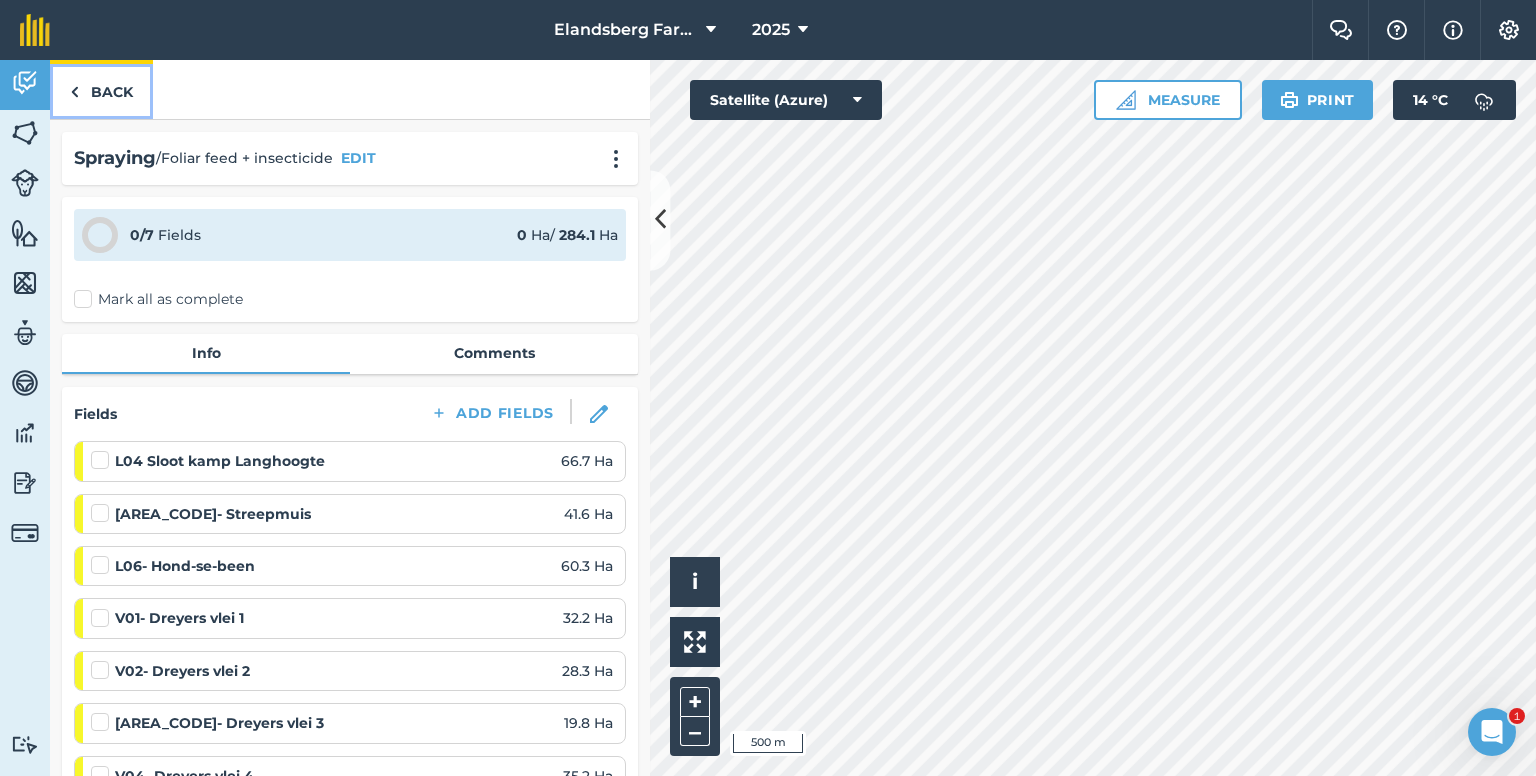 click on "Back" at bounding box center [101, 89] 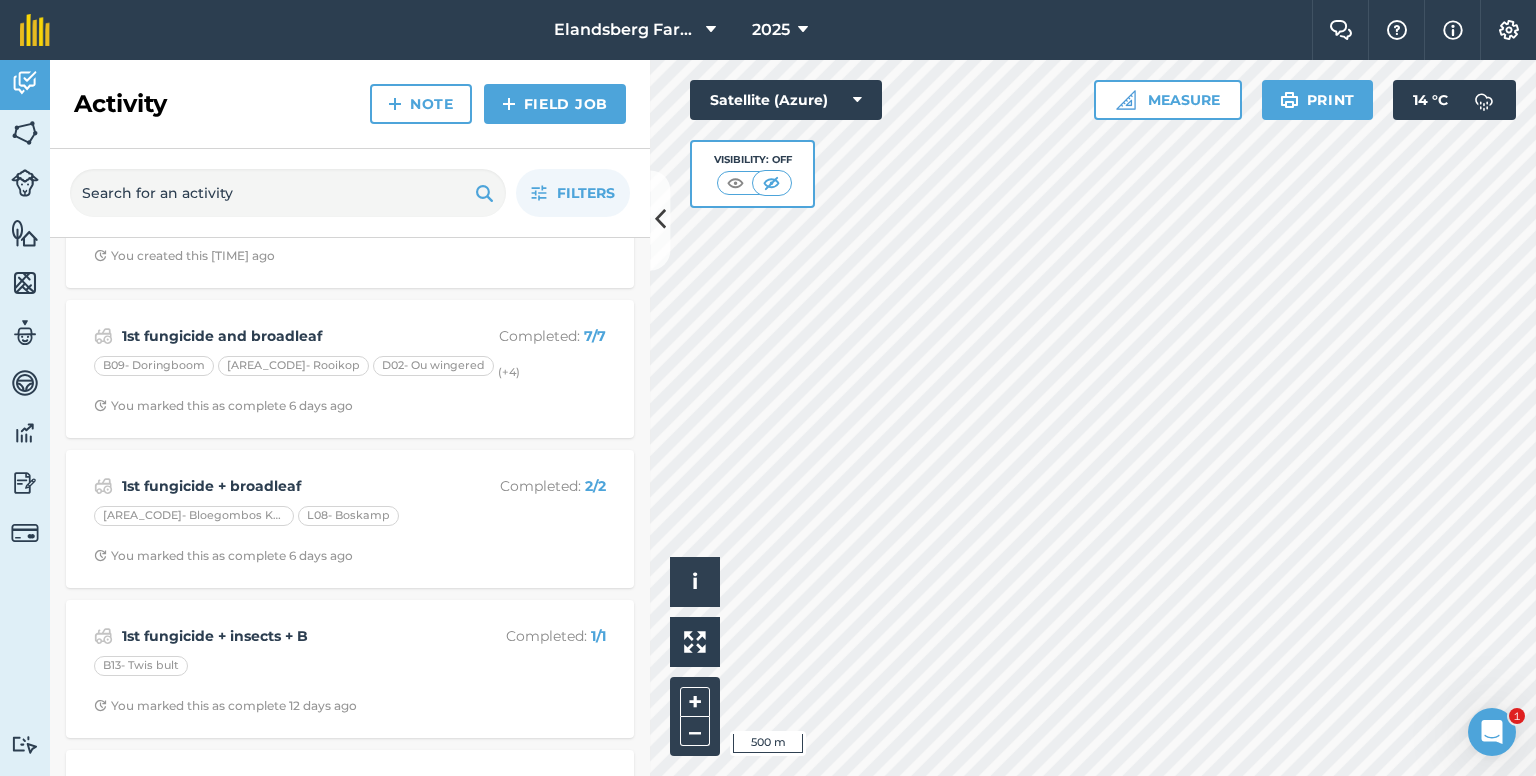 scroll, scrollTop: 0, scrollLeft: 0, axis: both 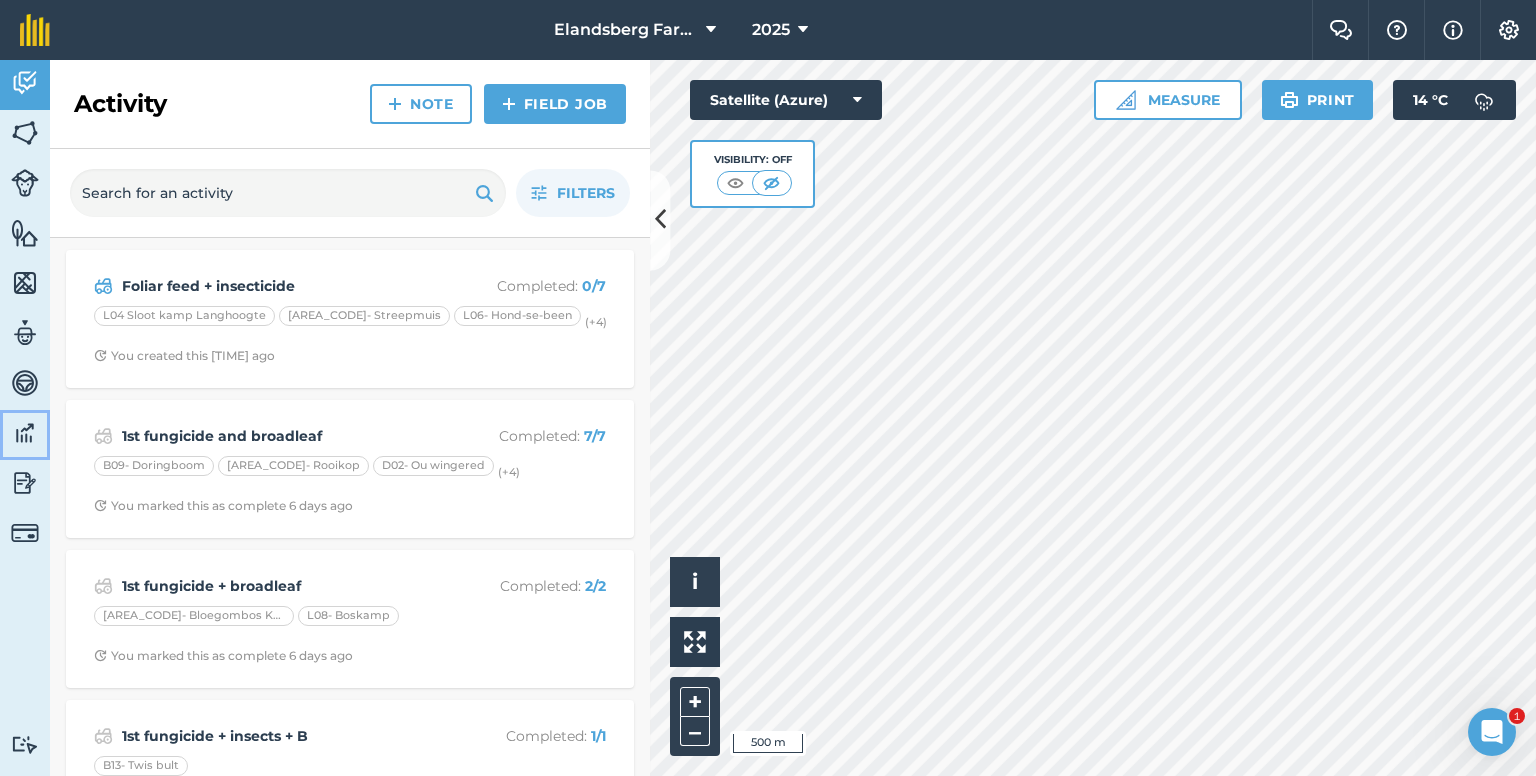 click at bounding box center (25, 433) 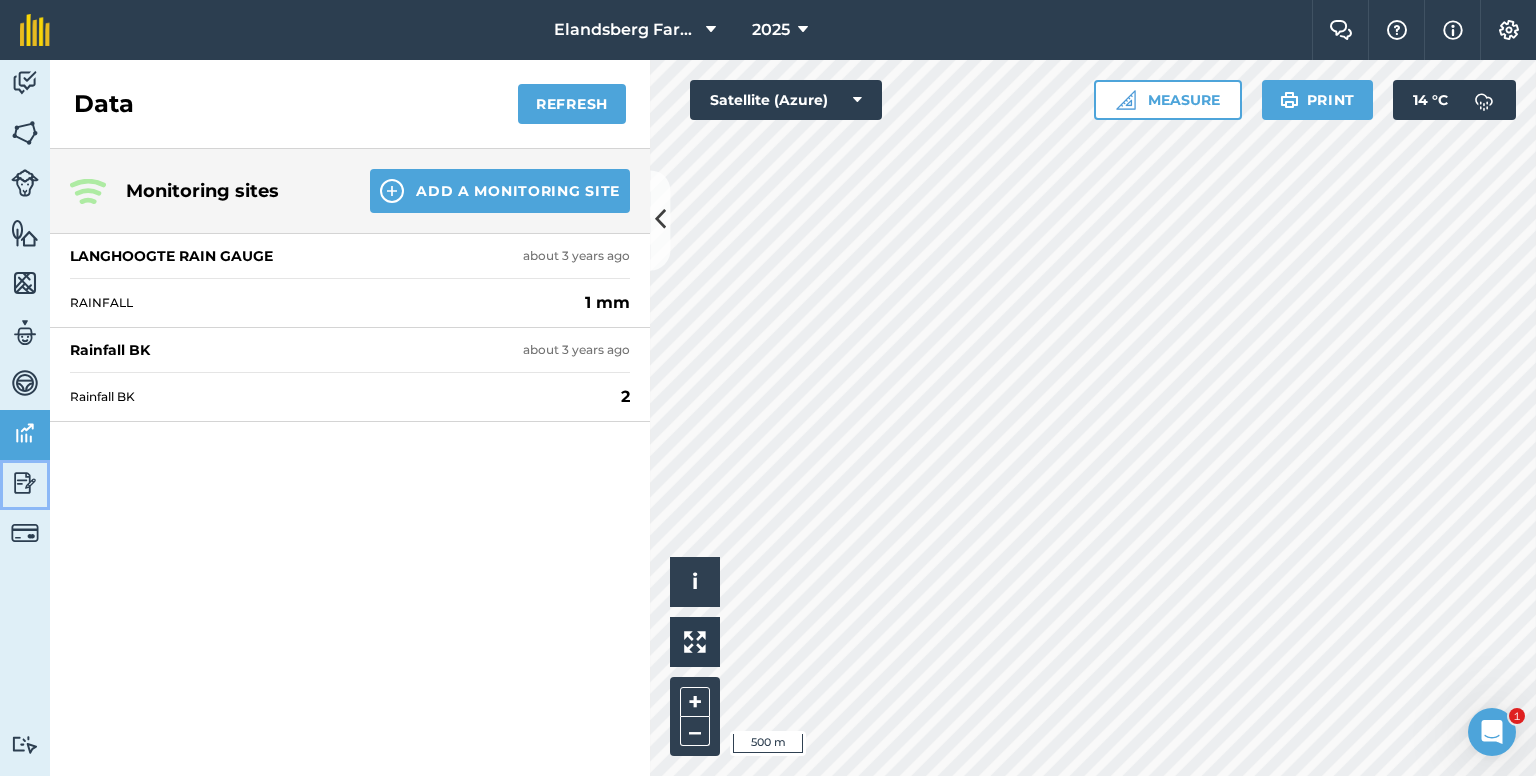click at bounding box center (25, 483) 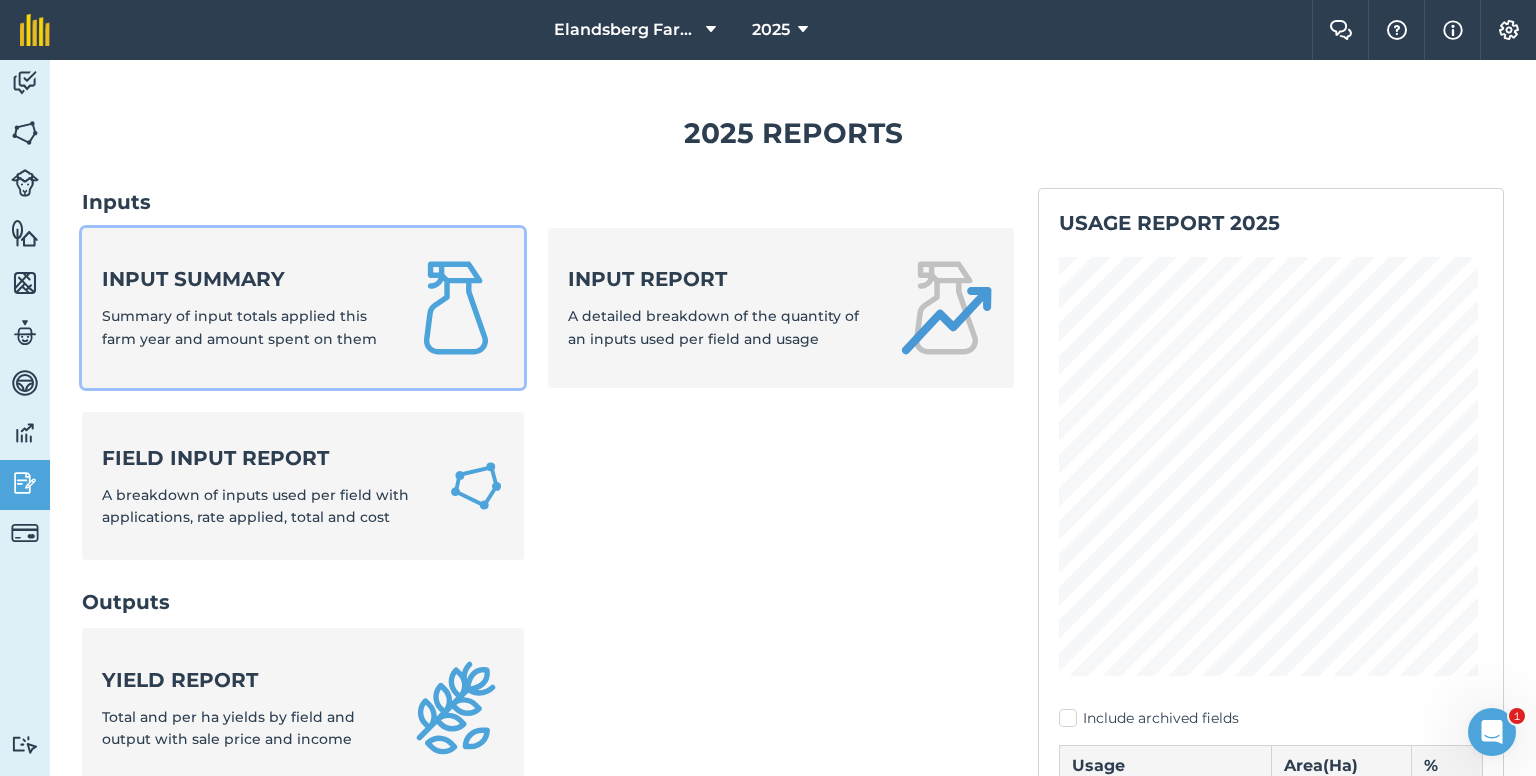 click on "Summary of input totals applied this farm year and amount spent on them" at bounding box center (239, 327) 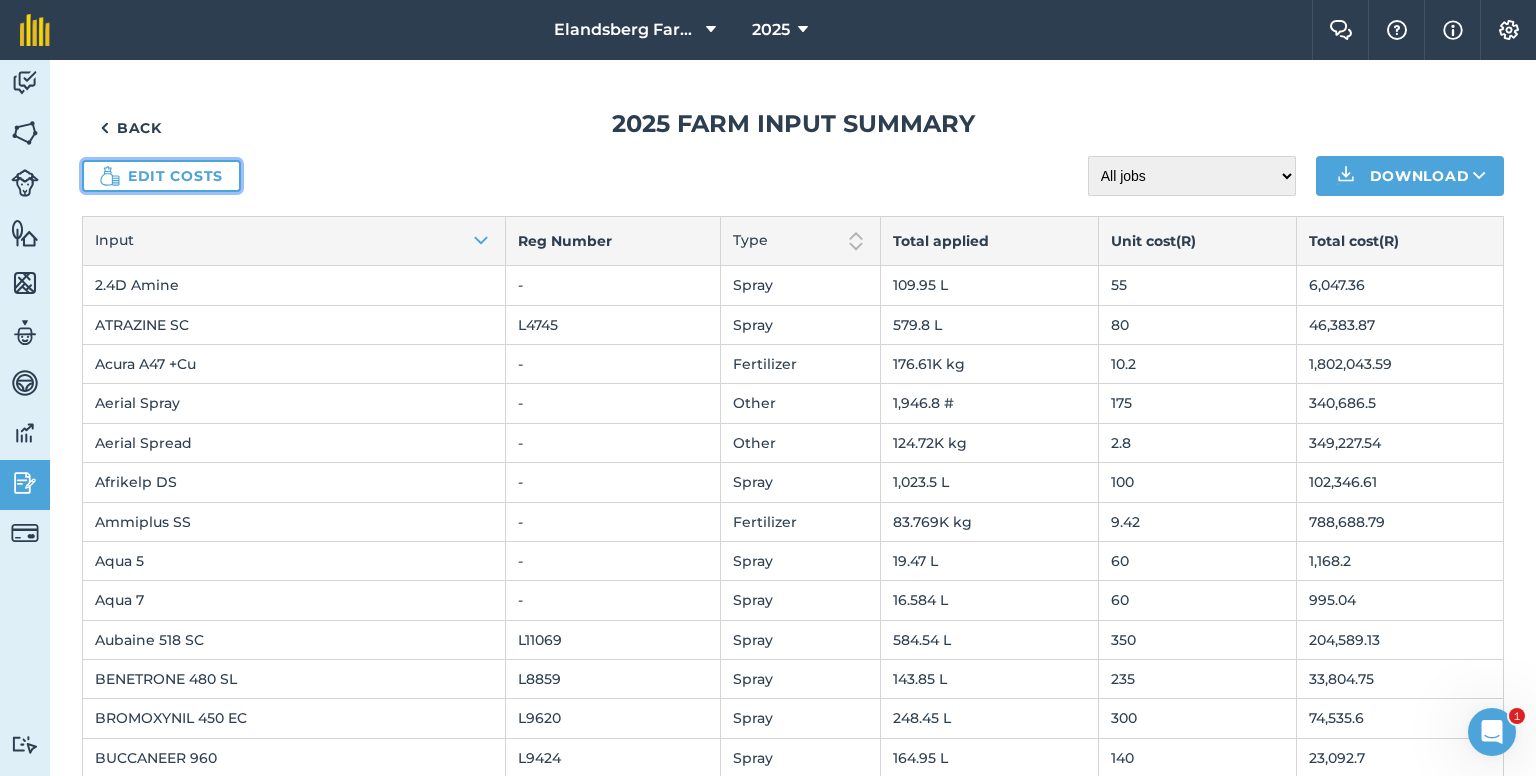 click on "Edit costs" at bounding box center [161, 176] 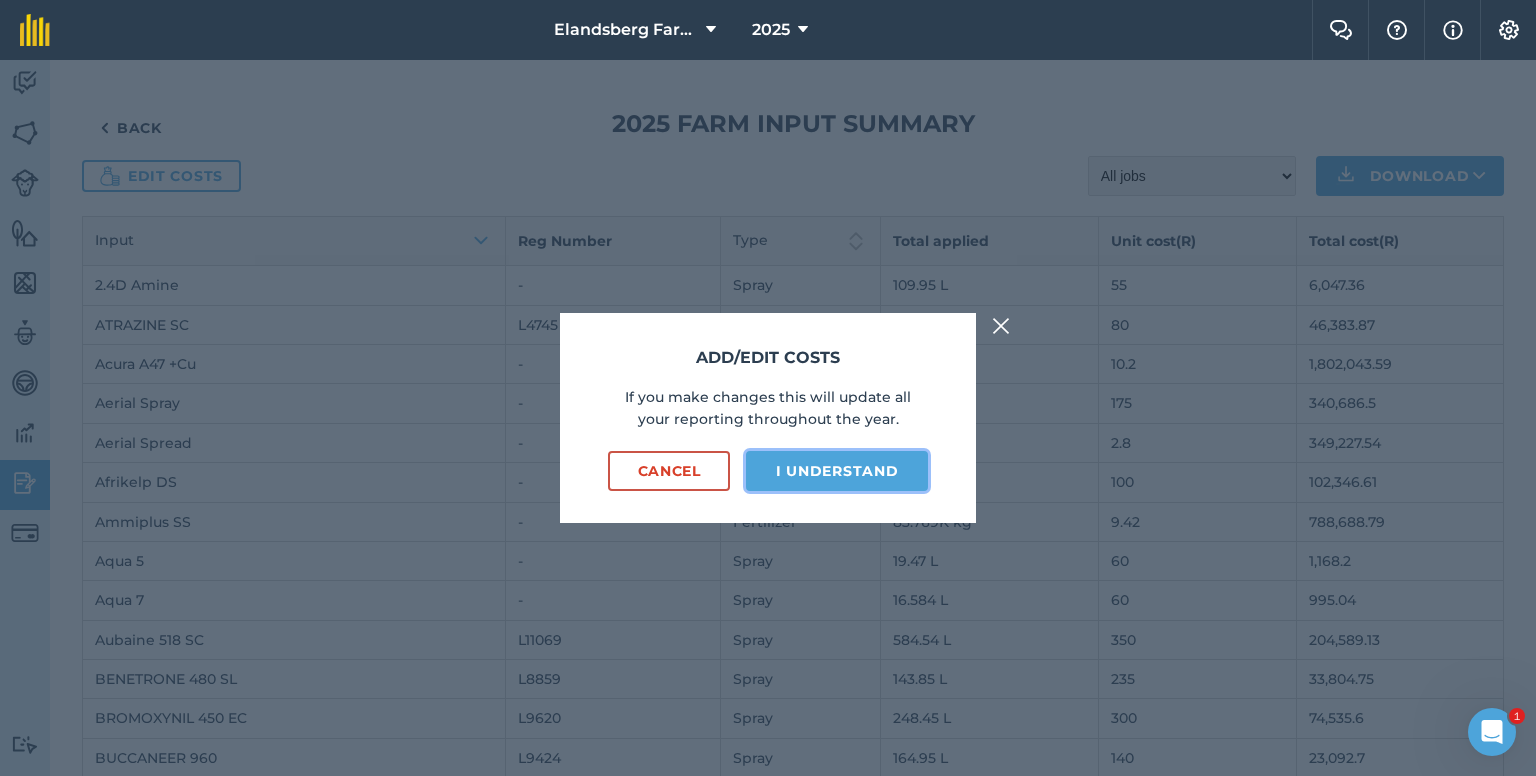 click on "I understand" at bounding box center (837, 471) 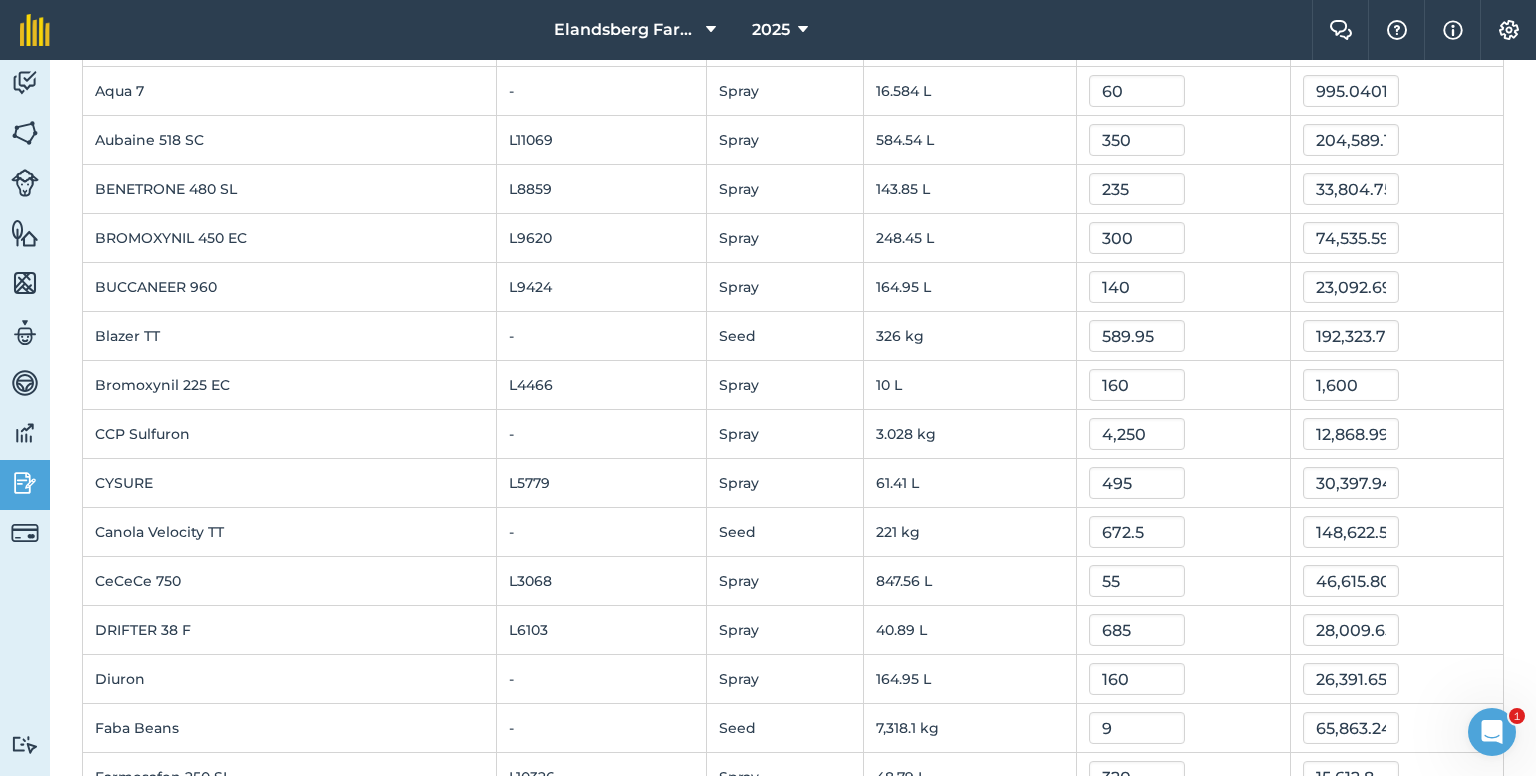 scroll, scrollTop: 0, scrollLeft: 0, axis: both 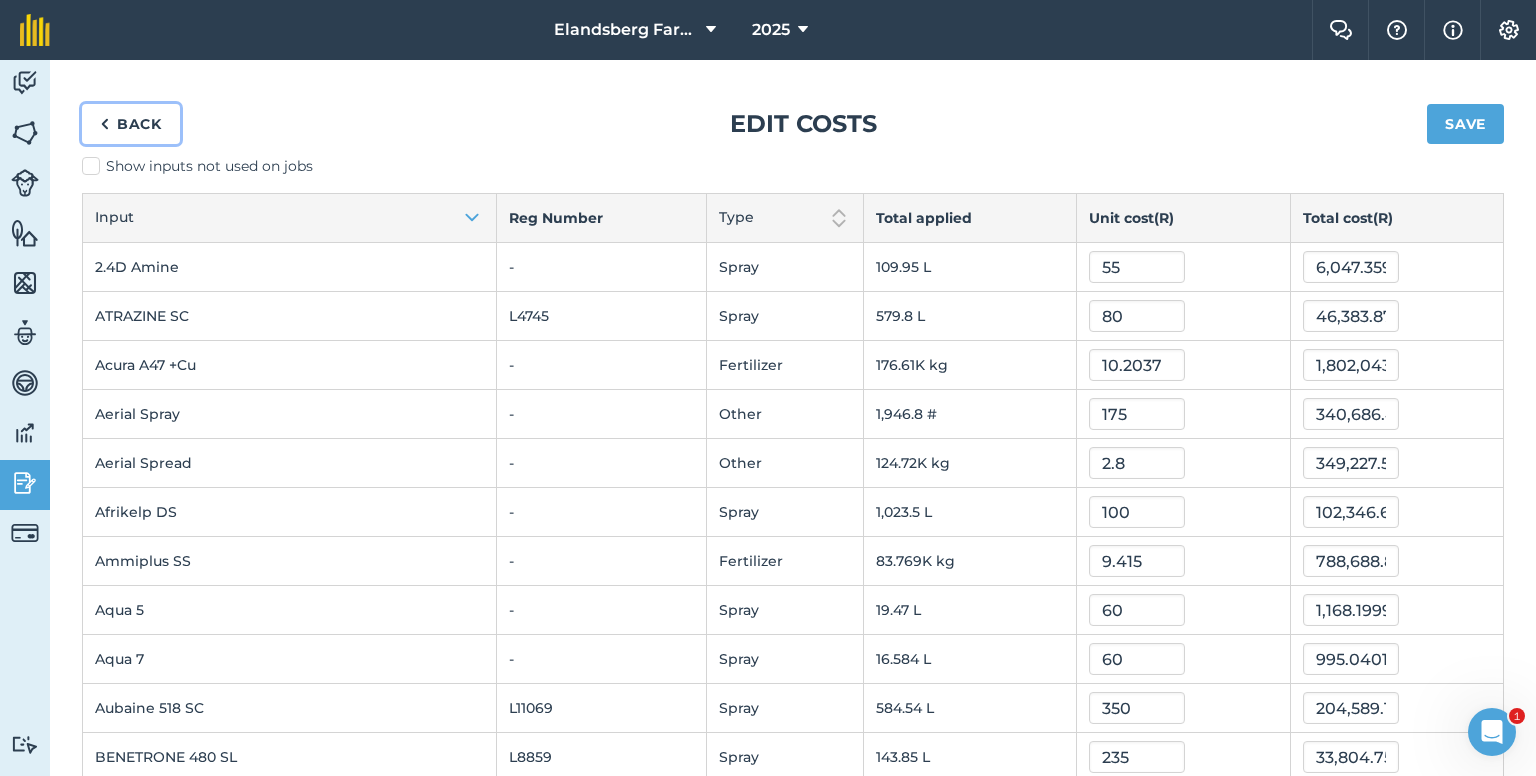 click on "Back" at bounding box center (131, 124) 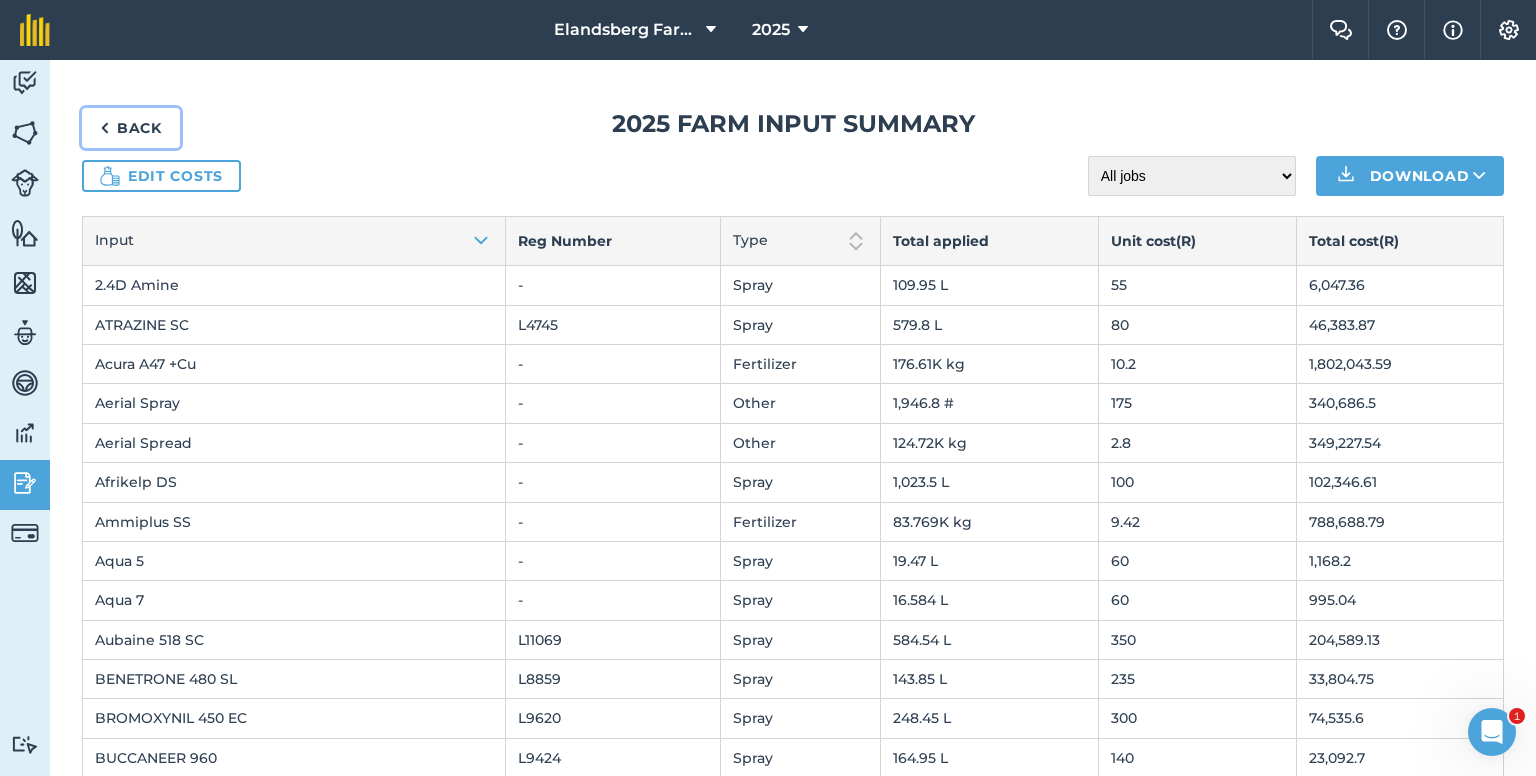 click on "Back" at bounding box center [131, 128] 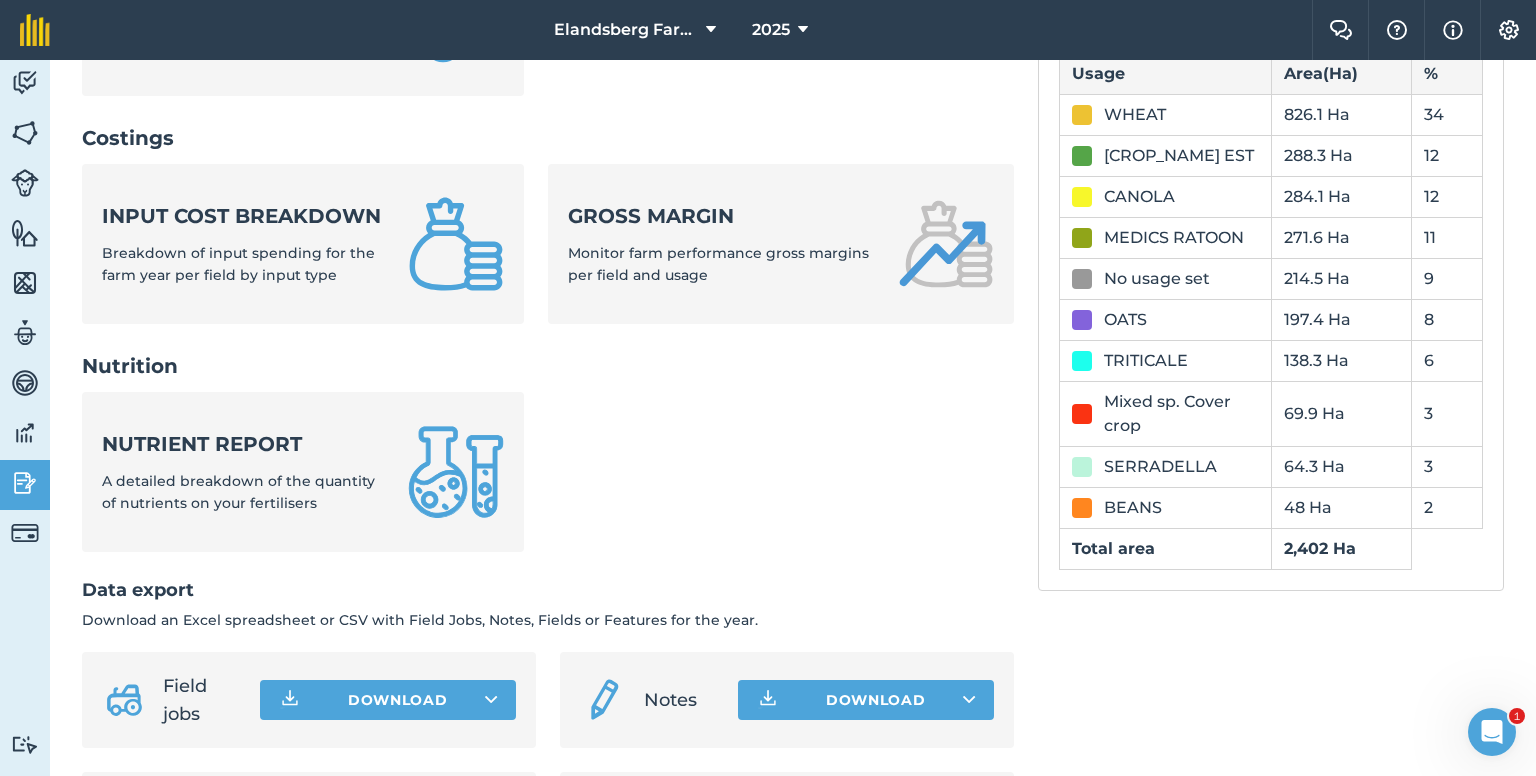 scroll, scrollTop: 824, scrollLeft: 0, axis: vertical 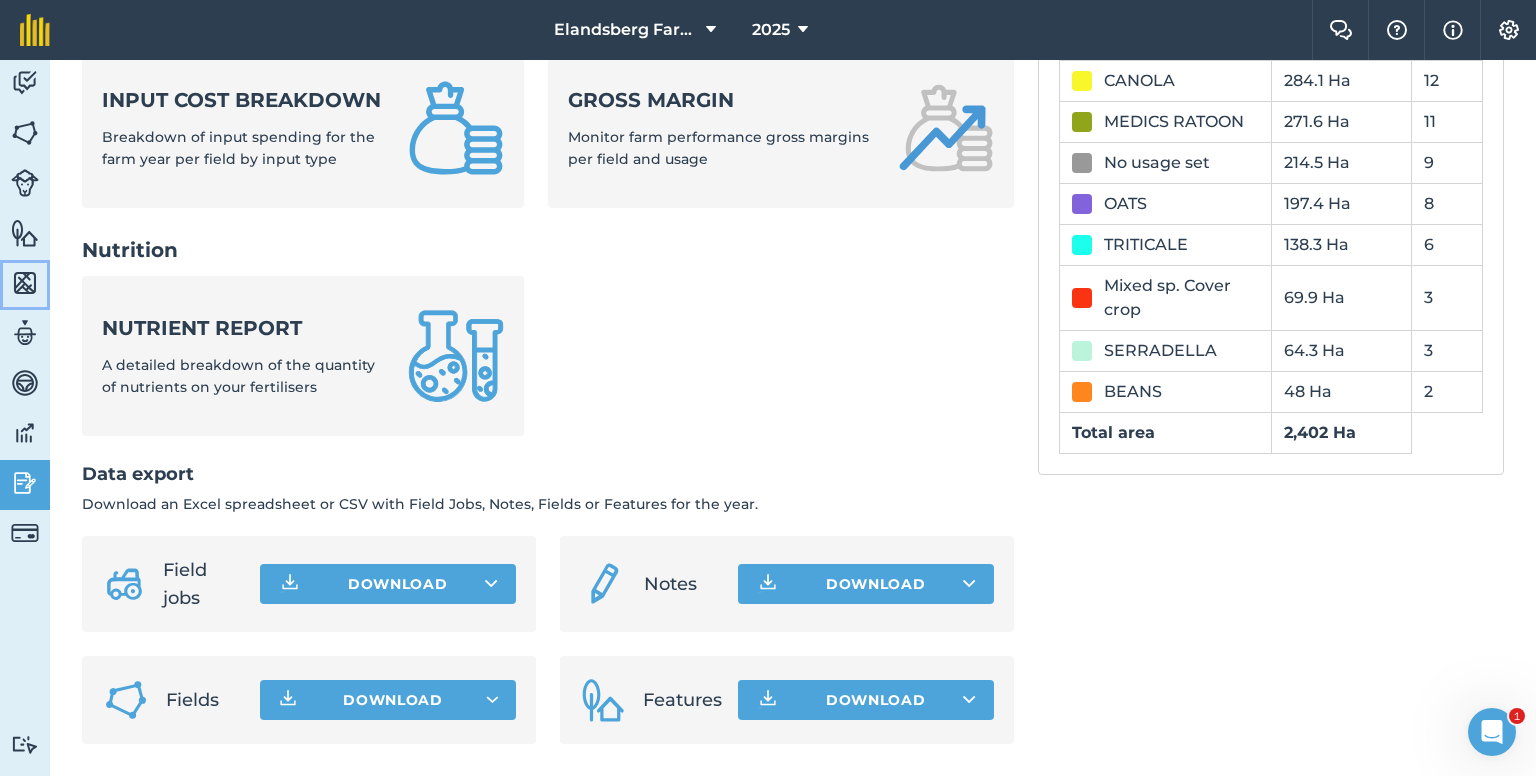 click at bounding box center (25, 283) 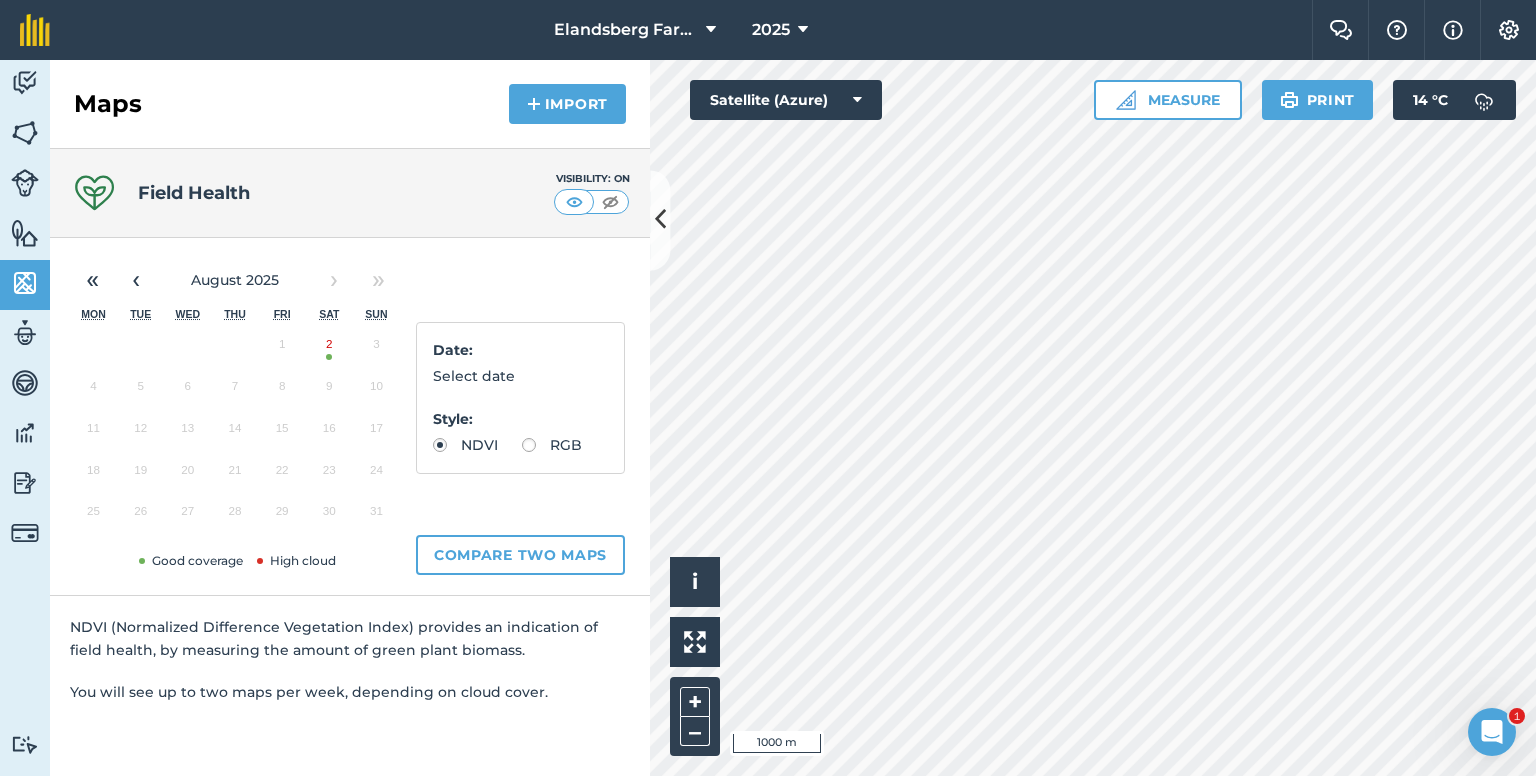 click on "2" at bounding box center (329, 349) 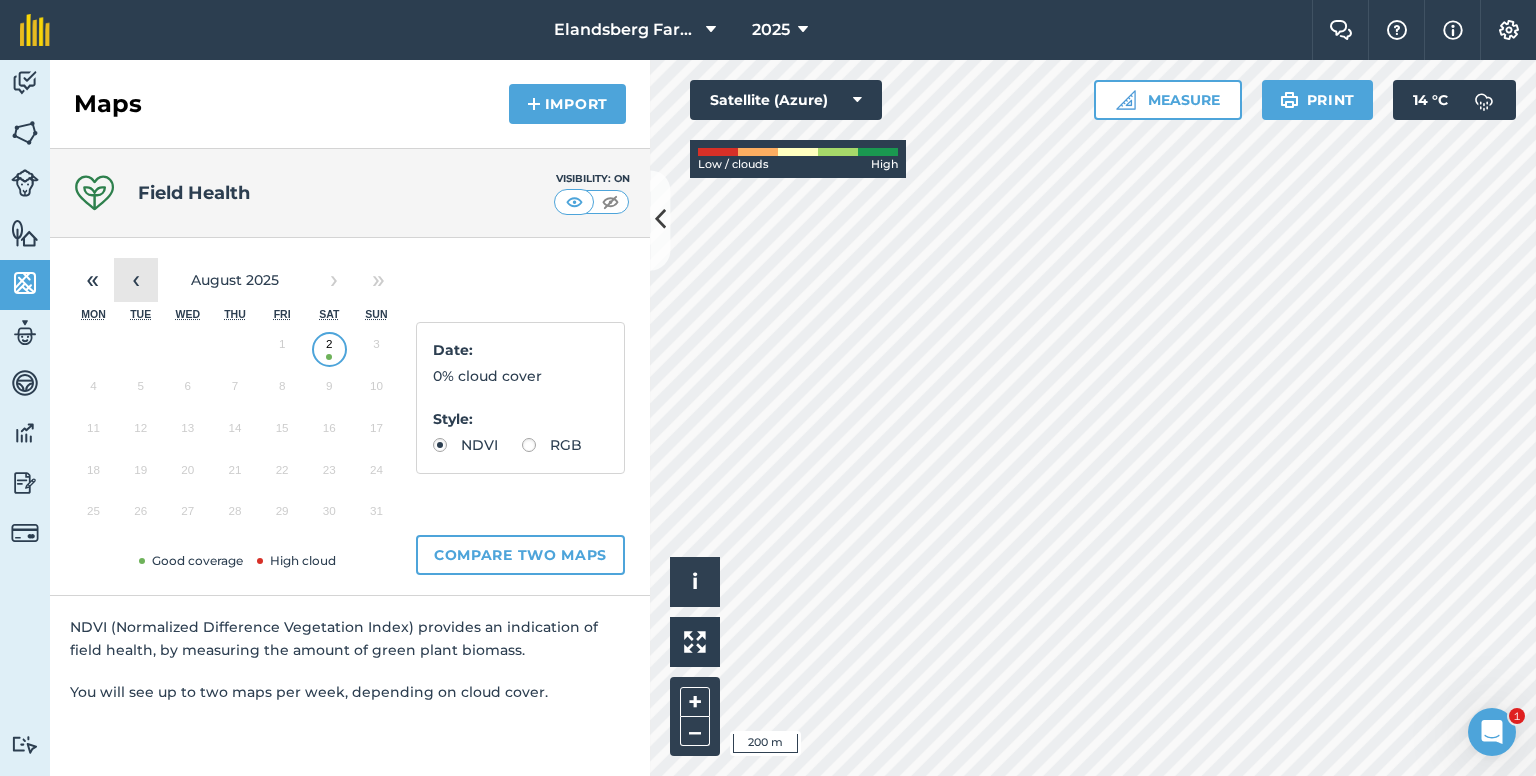 click on "‹" at bounding box center (136, 280) 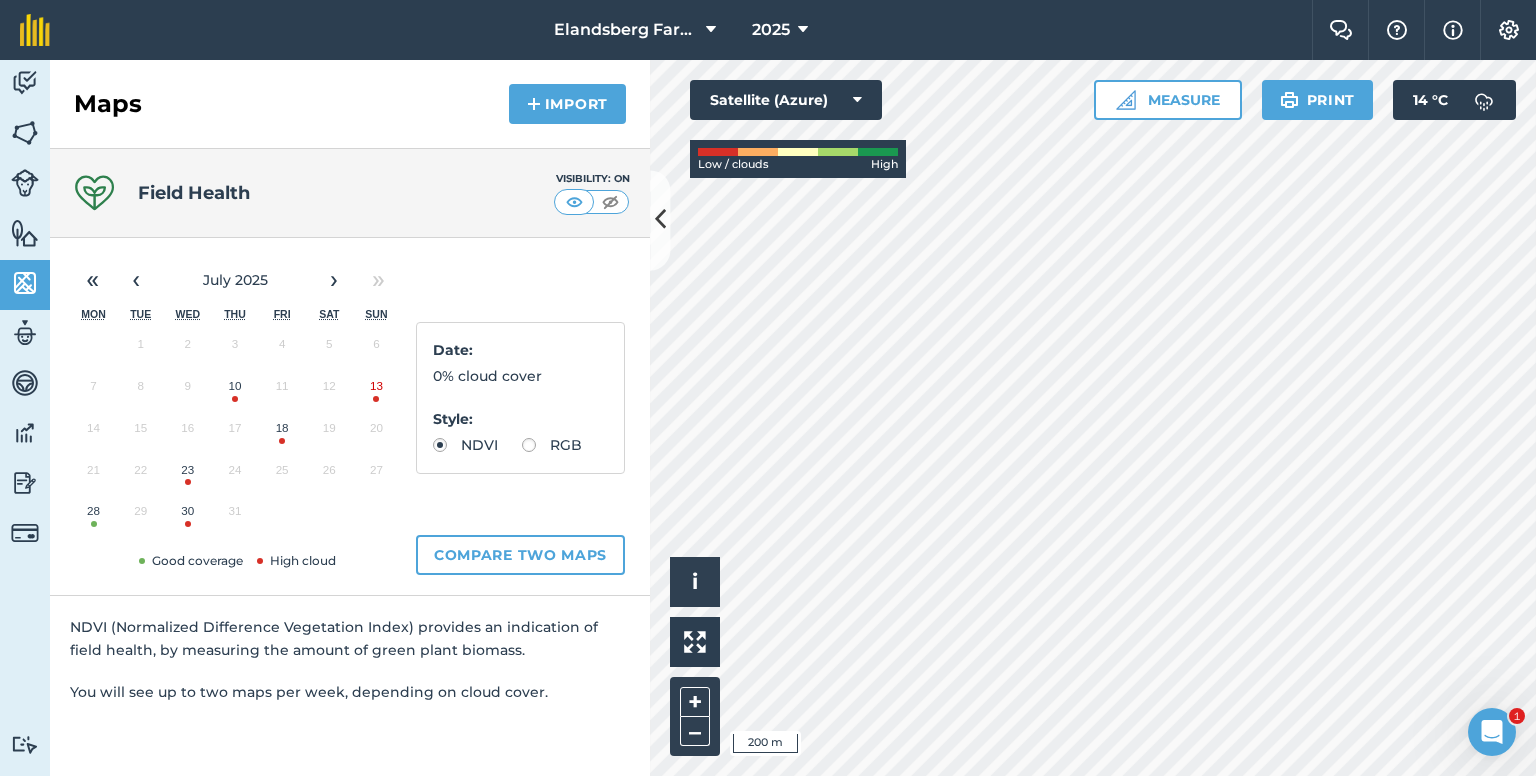 click on "28" at bounding box center (93, 516) 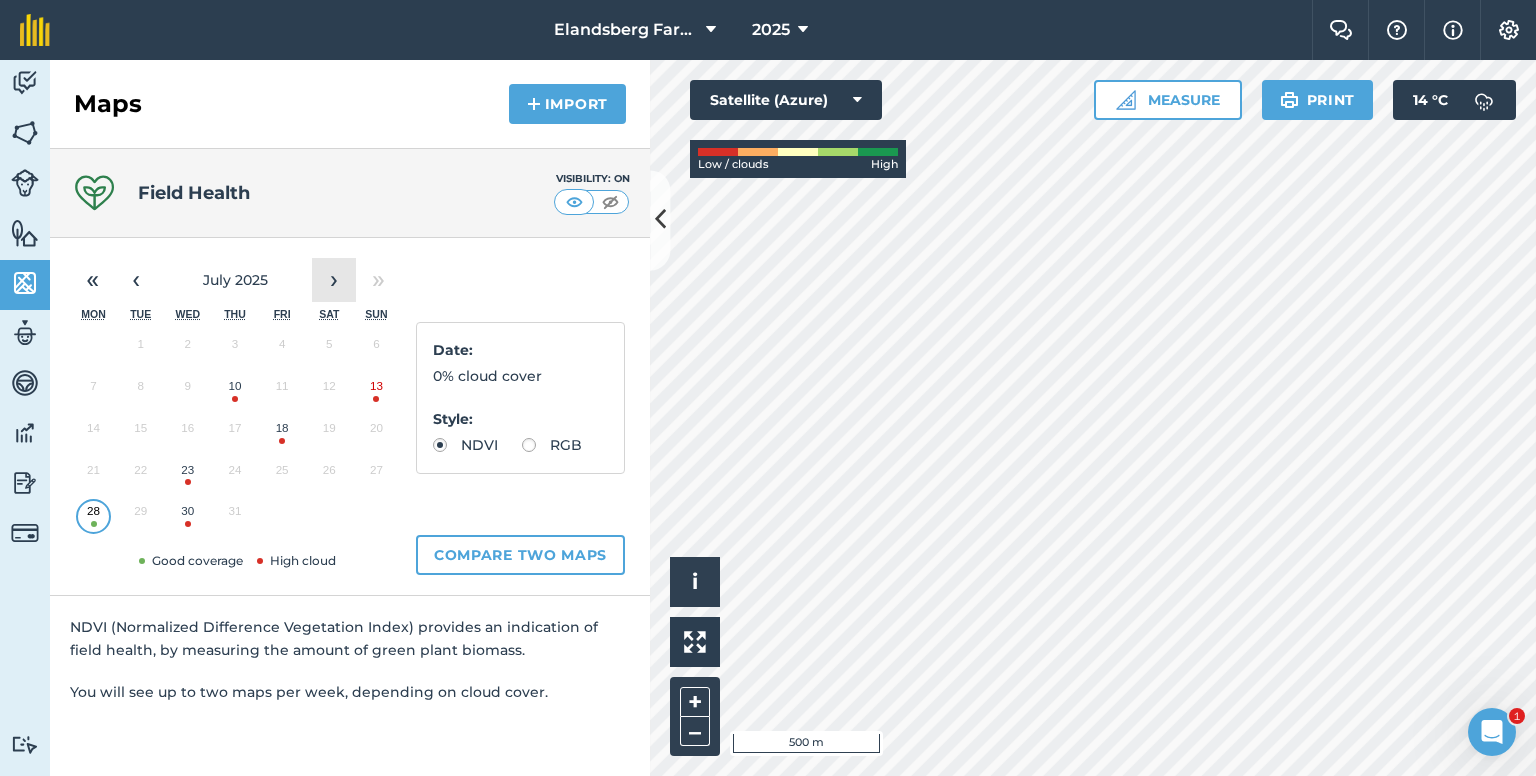 click on "›" at bounding box center [334, 280] 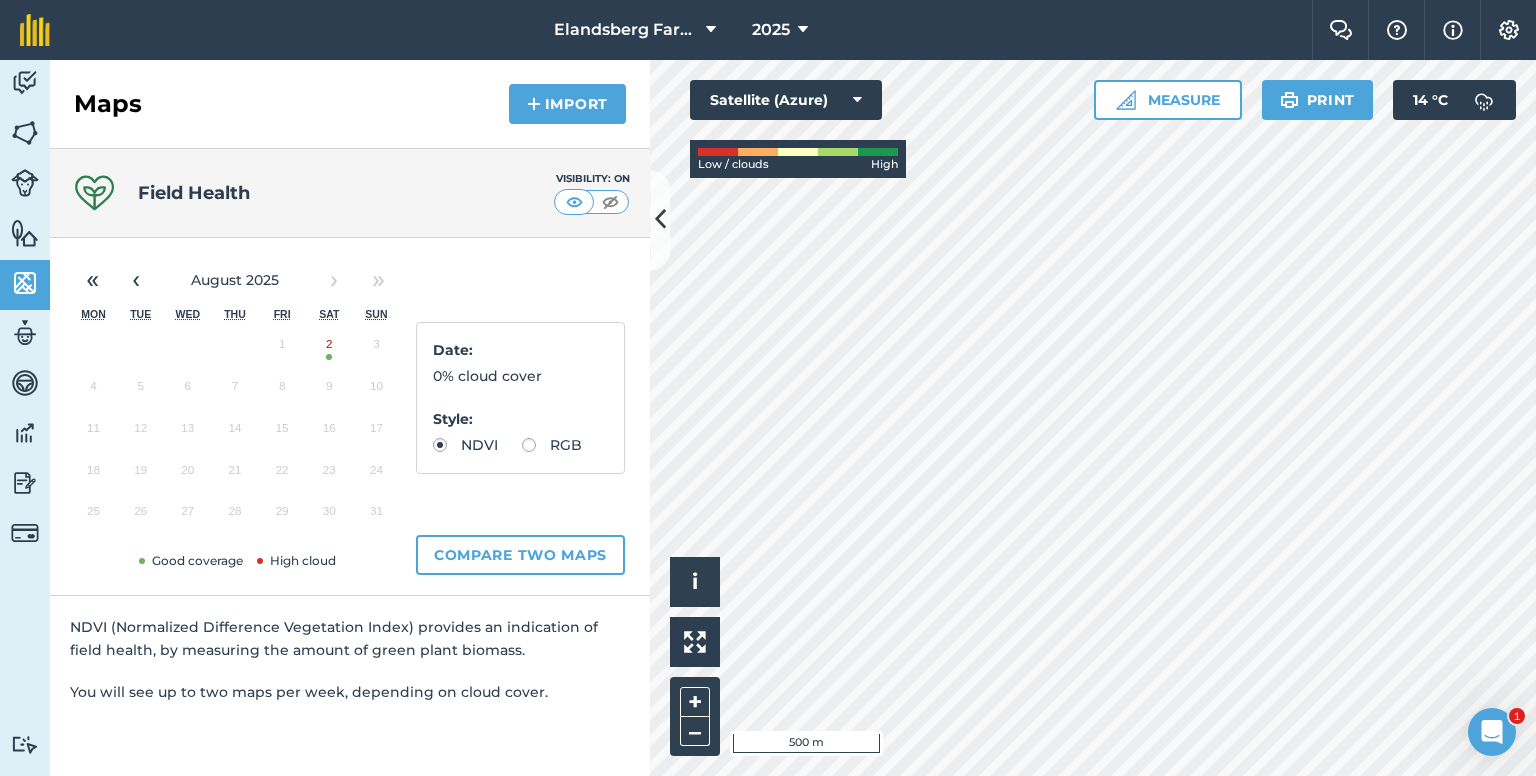 click on "2" at bounding box center (329, 349) 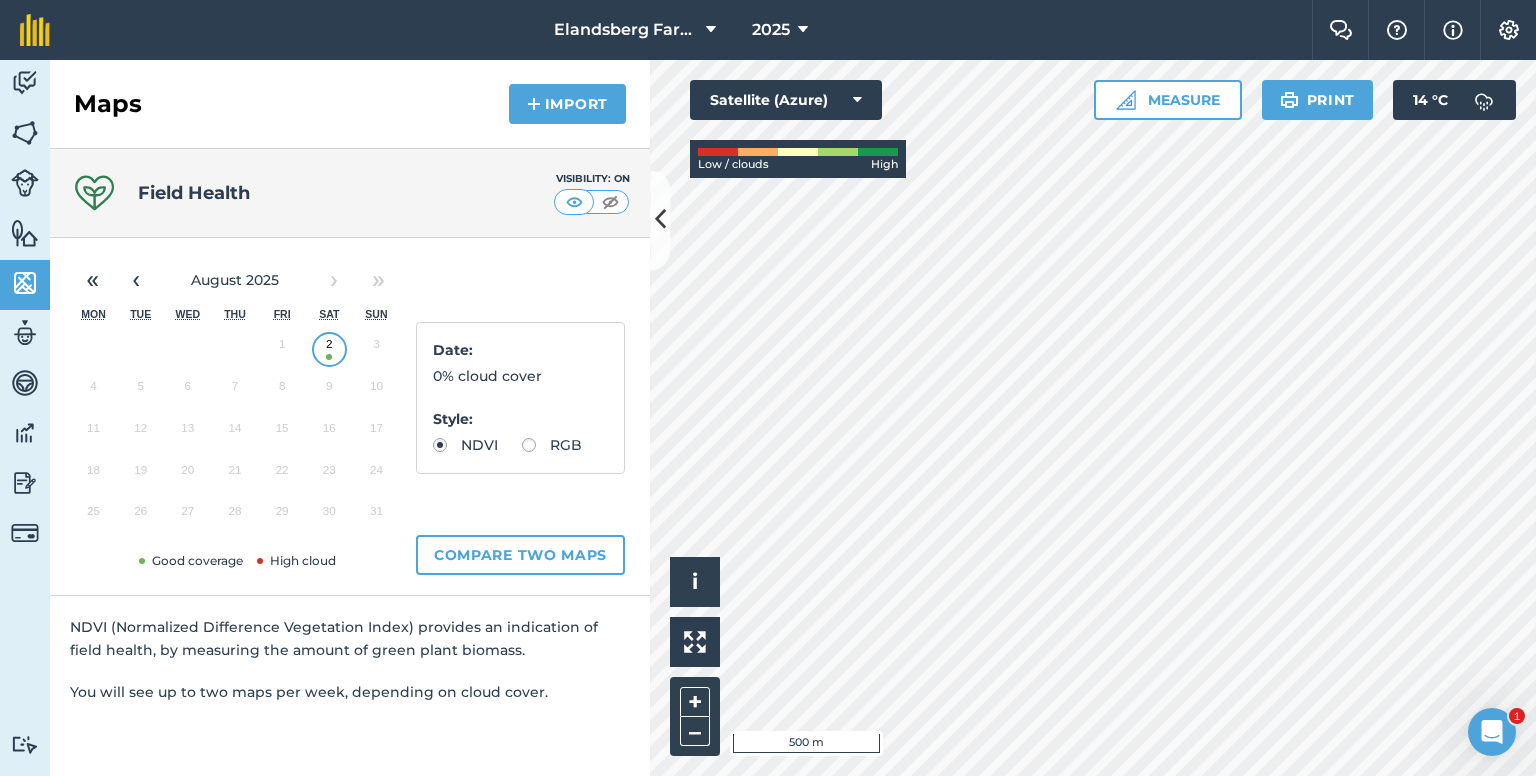 click on "2" at bounding box center [329, 349] 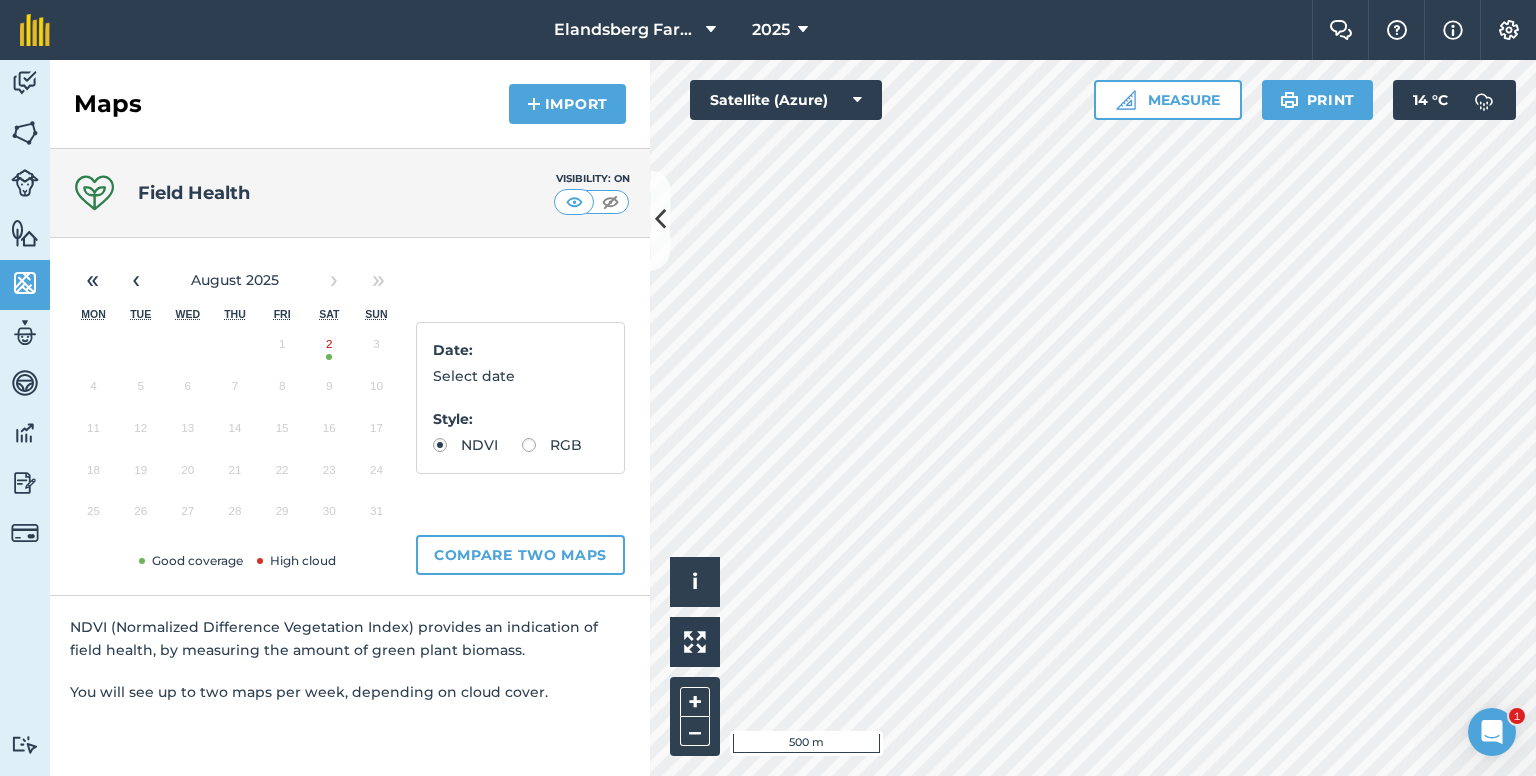click on "2" at bounding box center [329, 349] 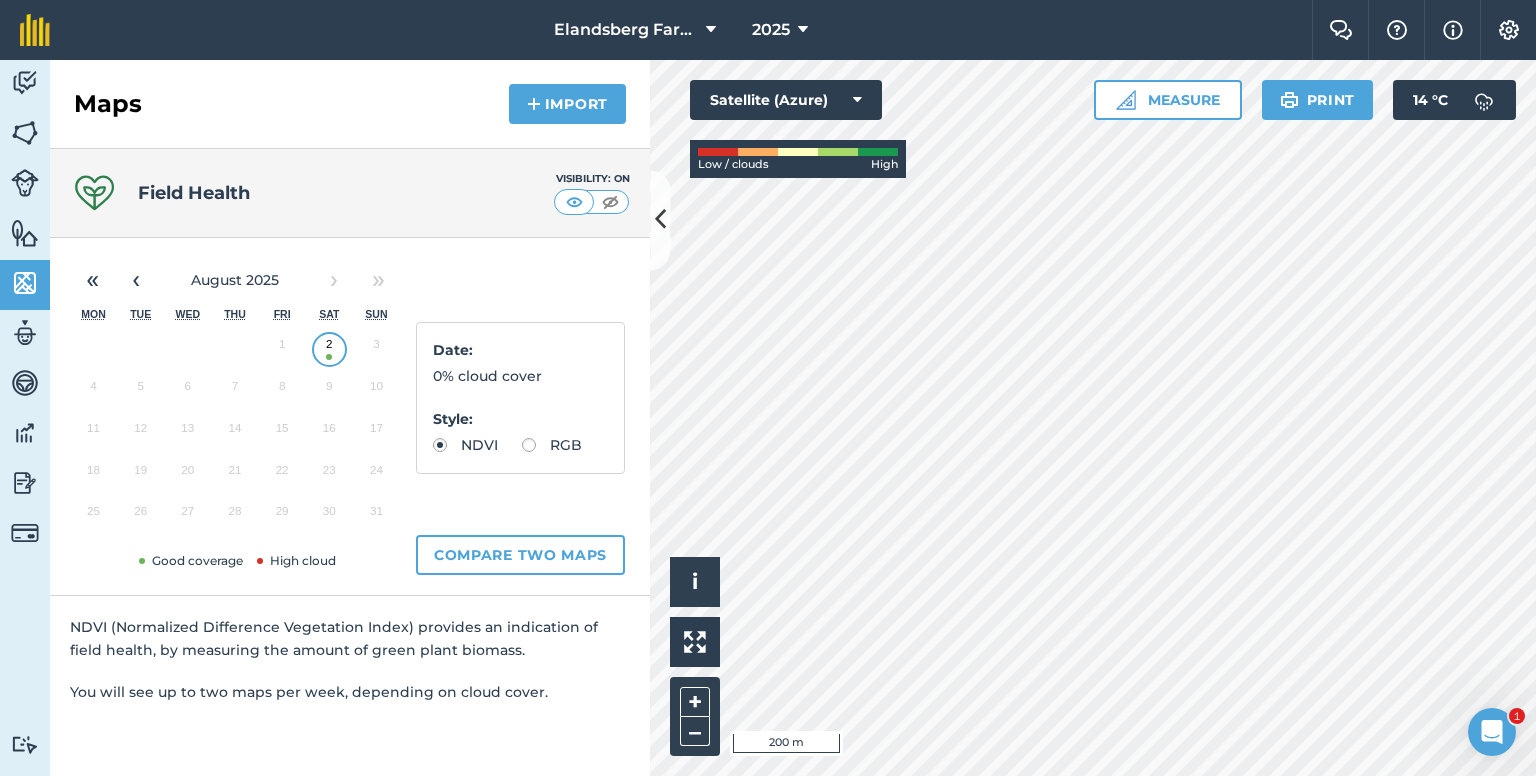 click on "RGB" at bounding box center (552, 445) 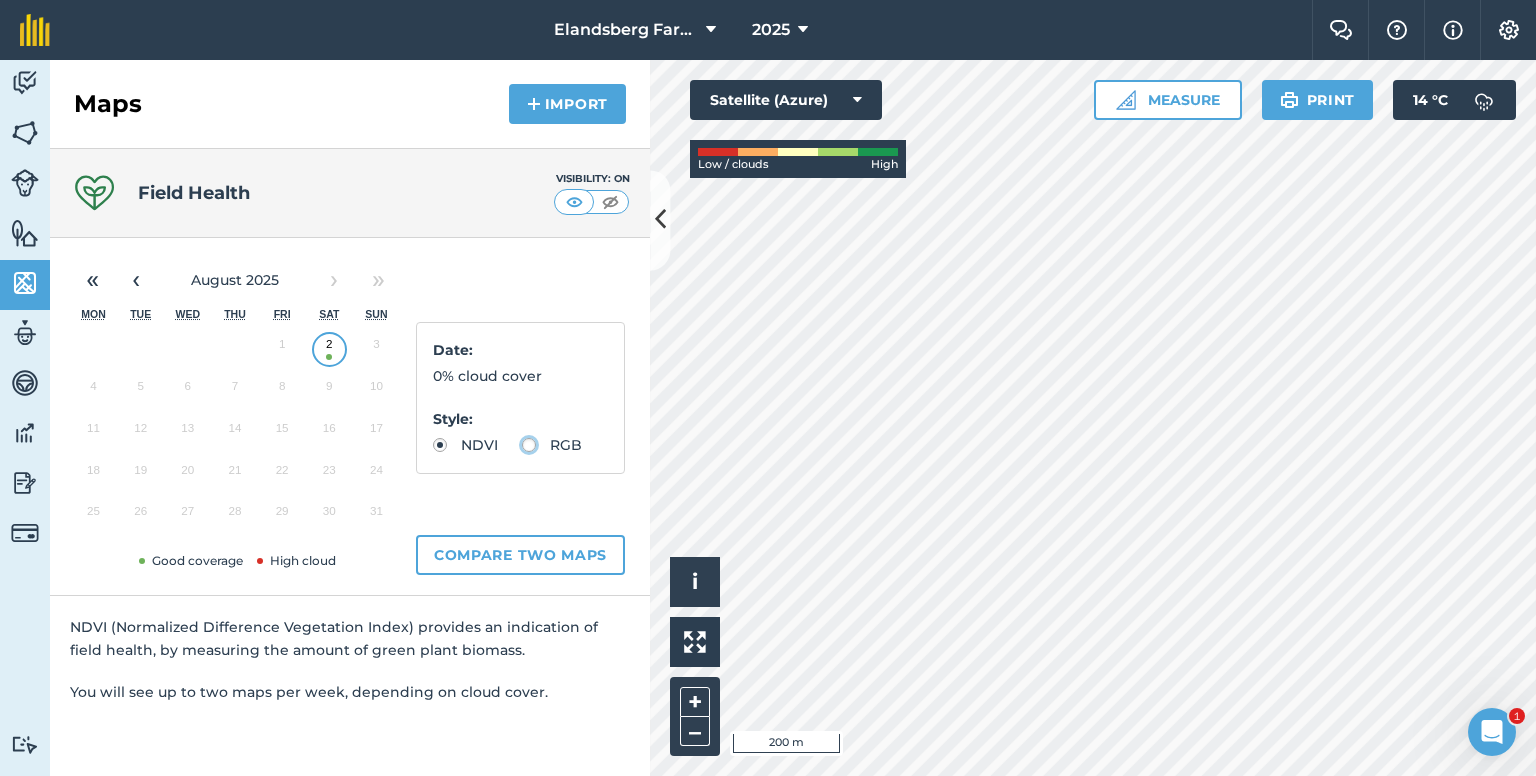 click on "RGB" at bounding box center [-9943, 444] 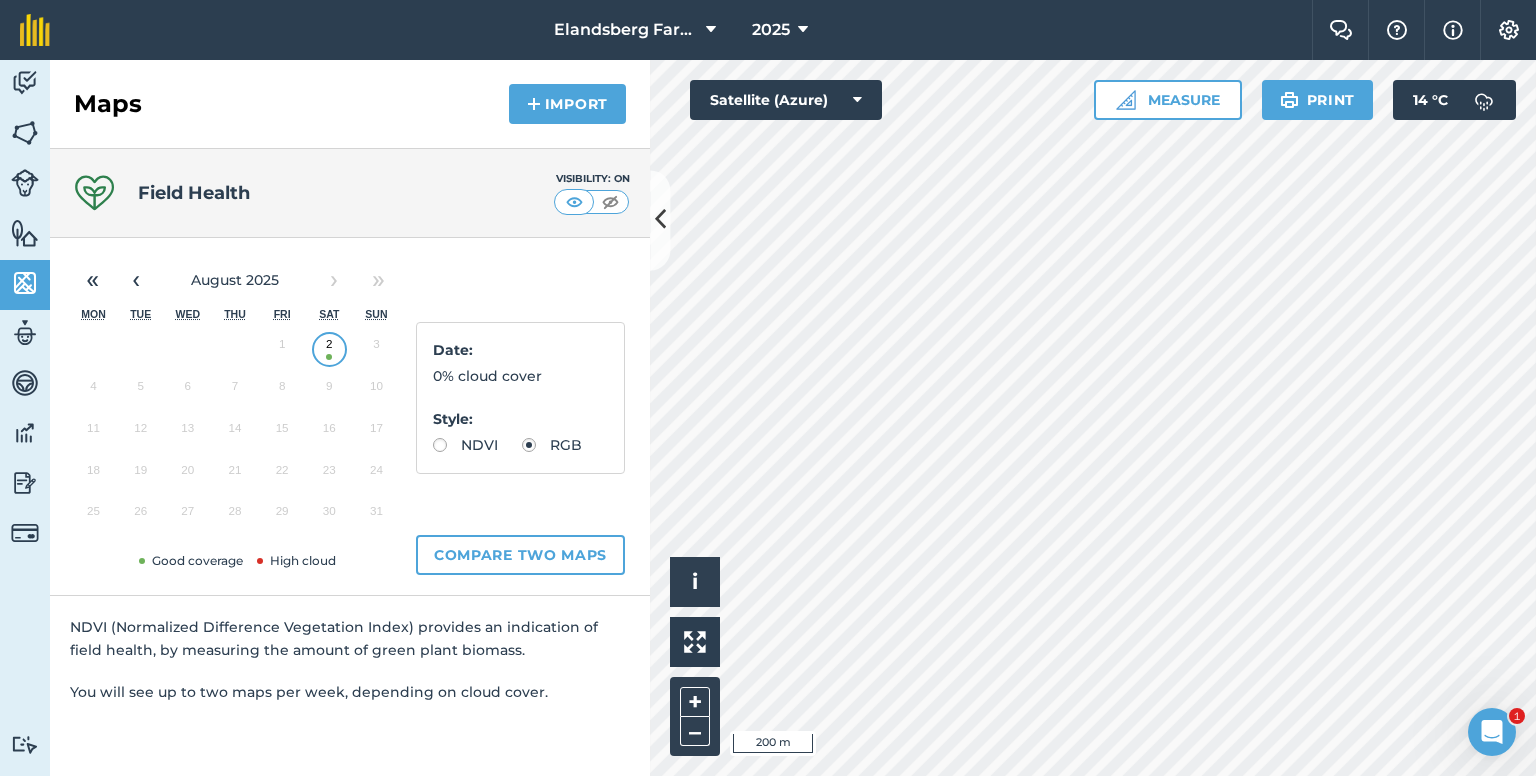 click on "NDVI" at bounding box center (465, 445) 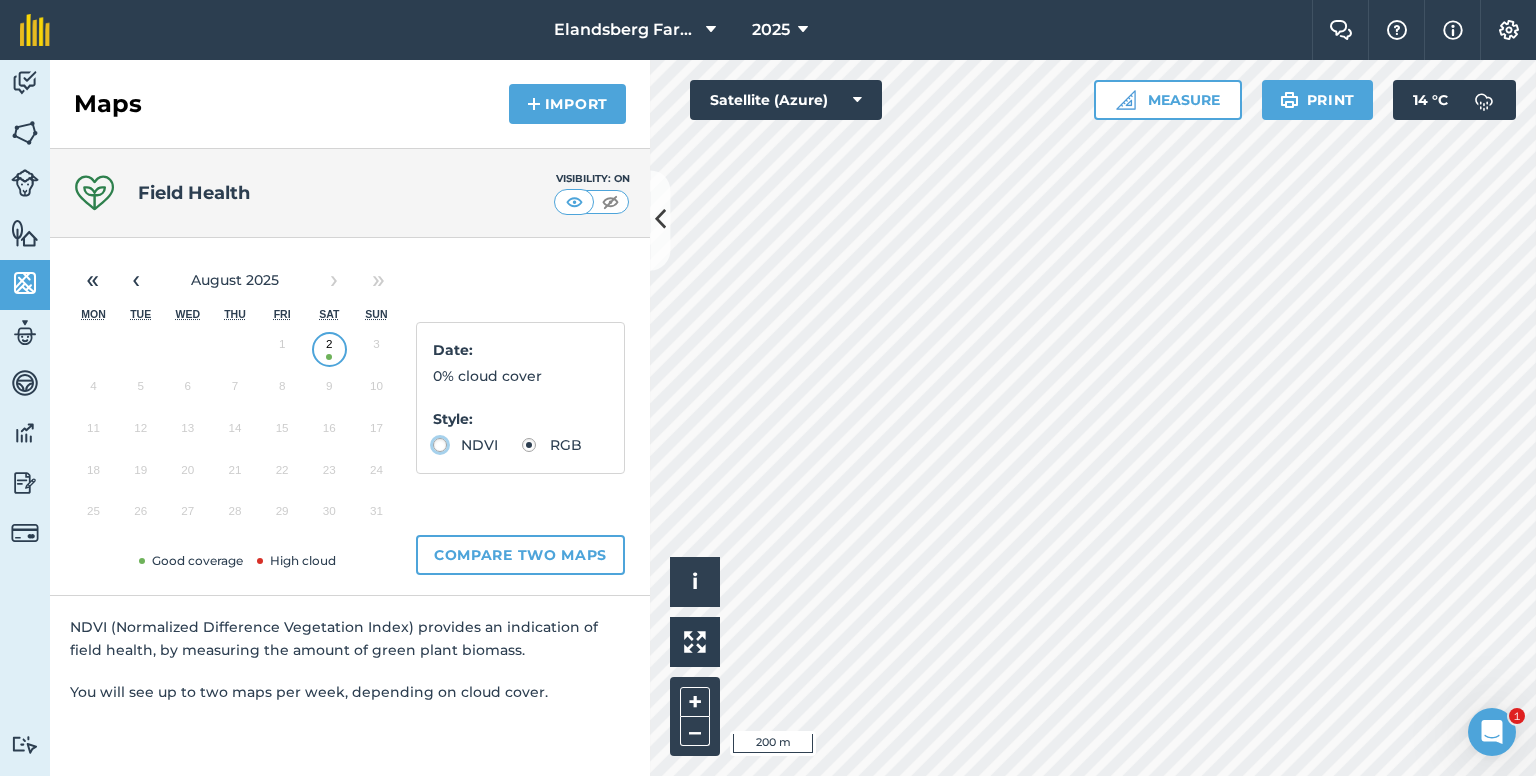 click on "NDVI" at bounding box center [-9943, 444] 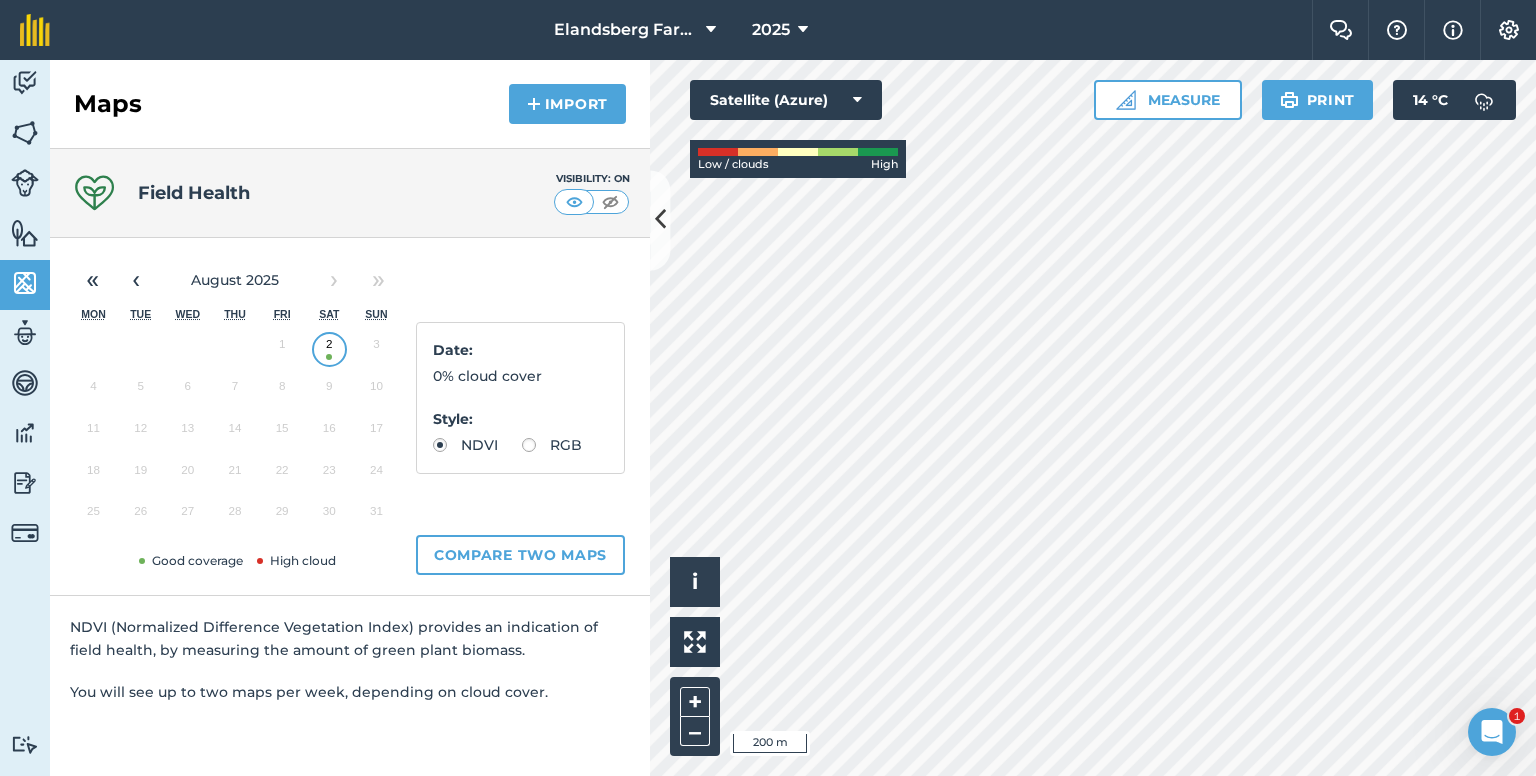 click on "Hello i © [YEAR] TomTom, Microsoft 200 m + – Satellite (Azure) Low / clouds High Measure Print 14   ° C" at bounding box center (1093, 418) 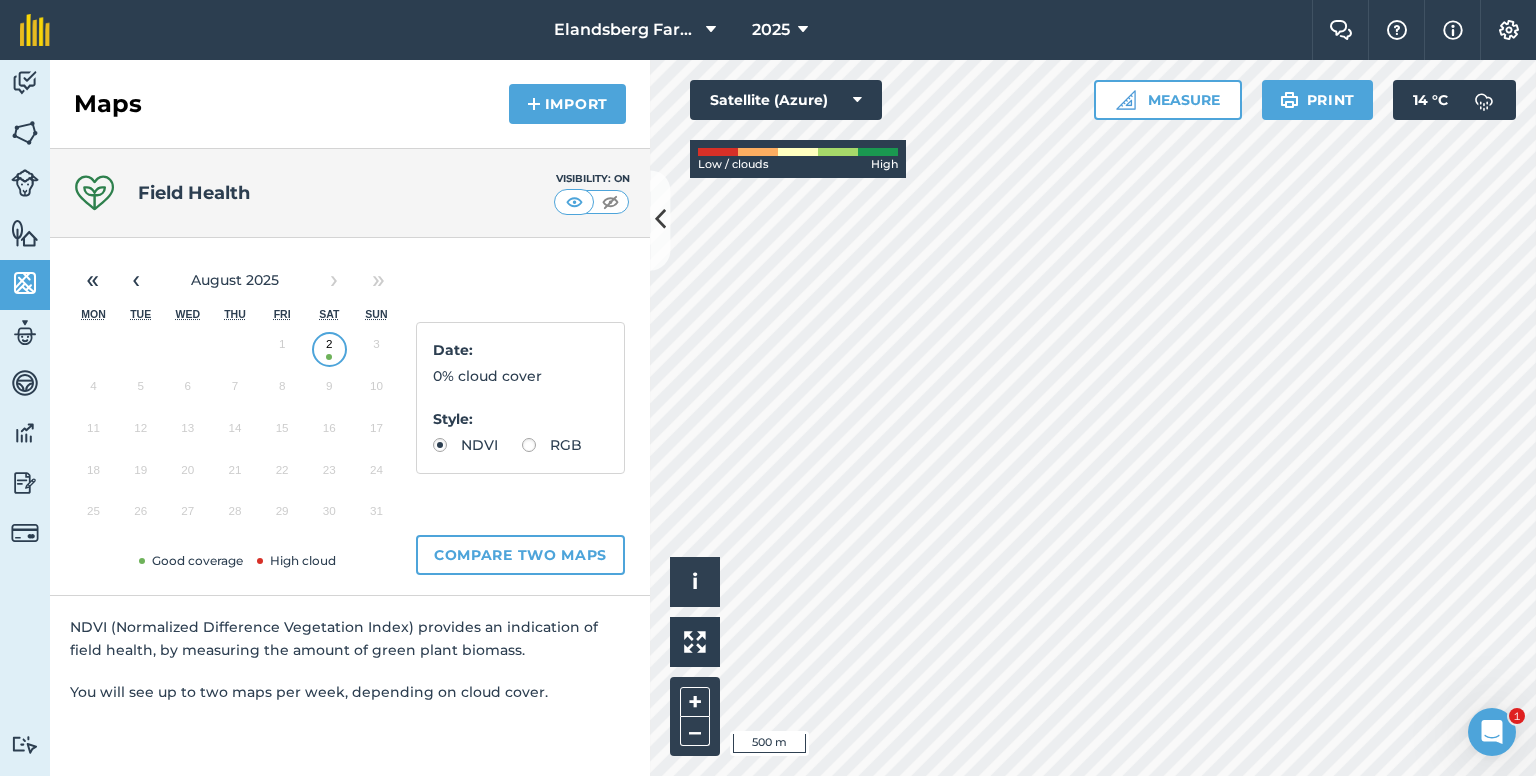 click on "NDVI" at bounding box center [465, 445] 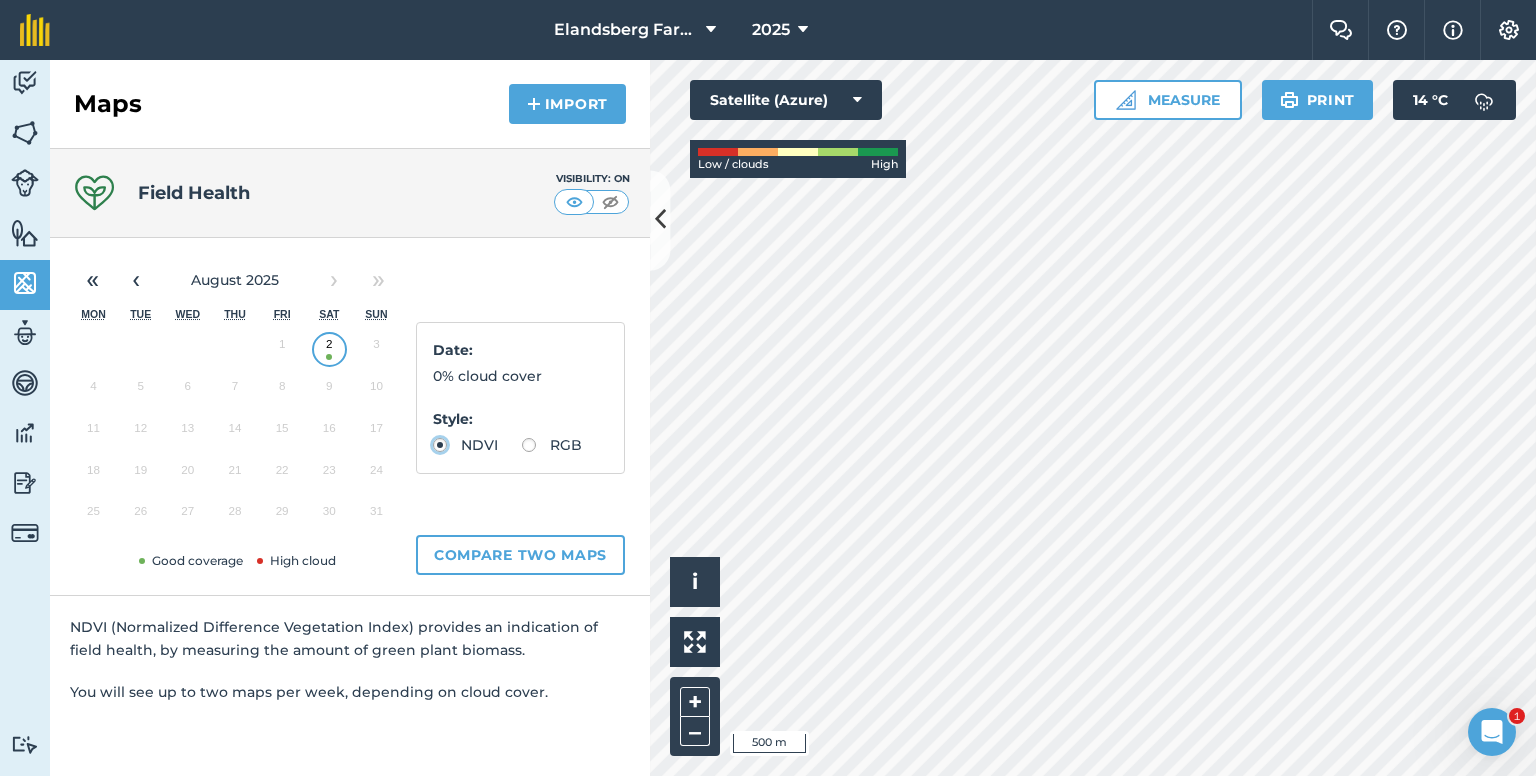 click on "NDVI" at bounding box center [-9943, 444] 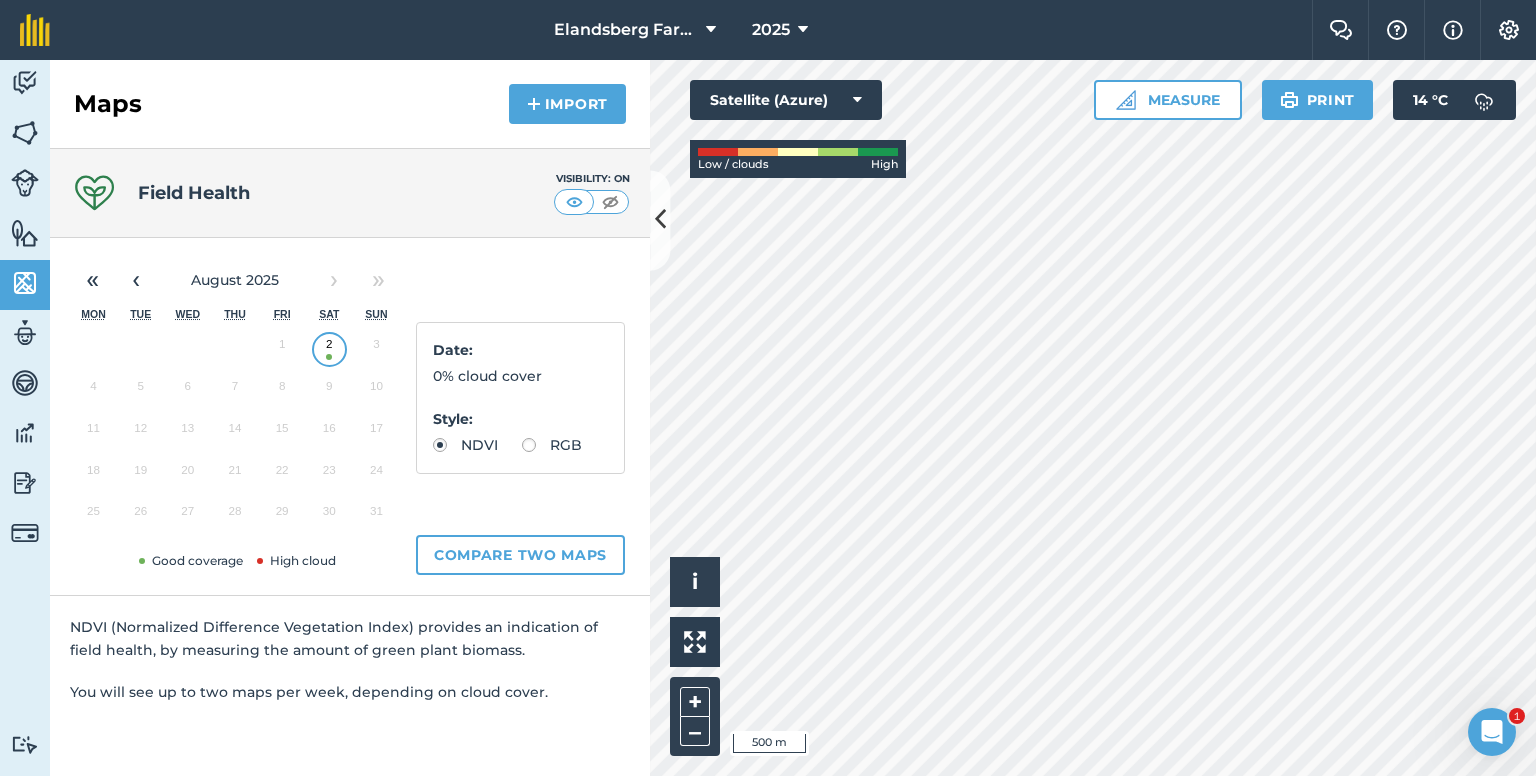 click on "2" at bounding box center [329, 349] 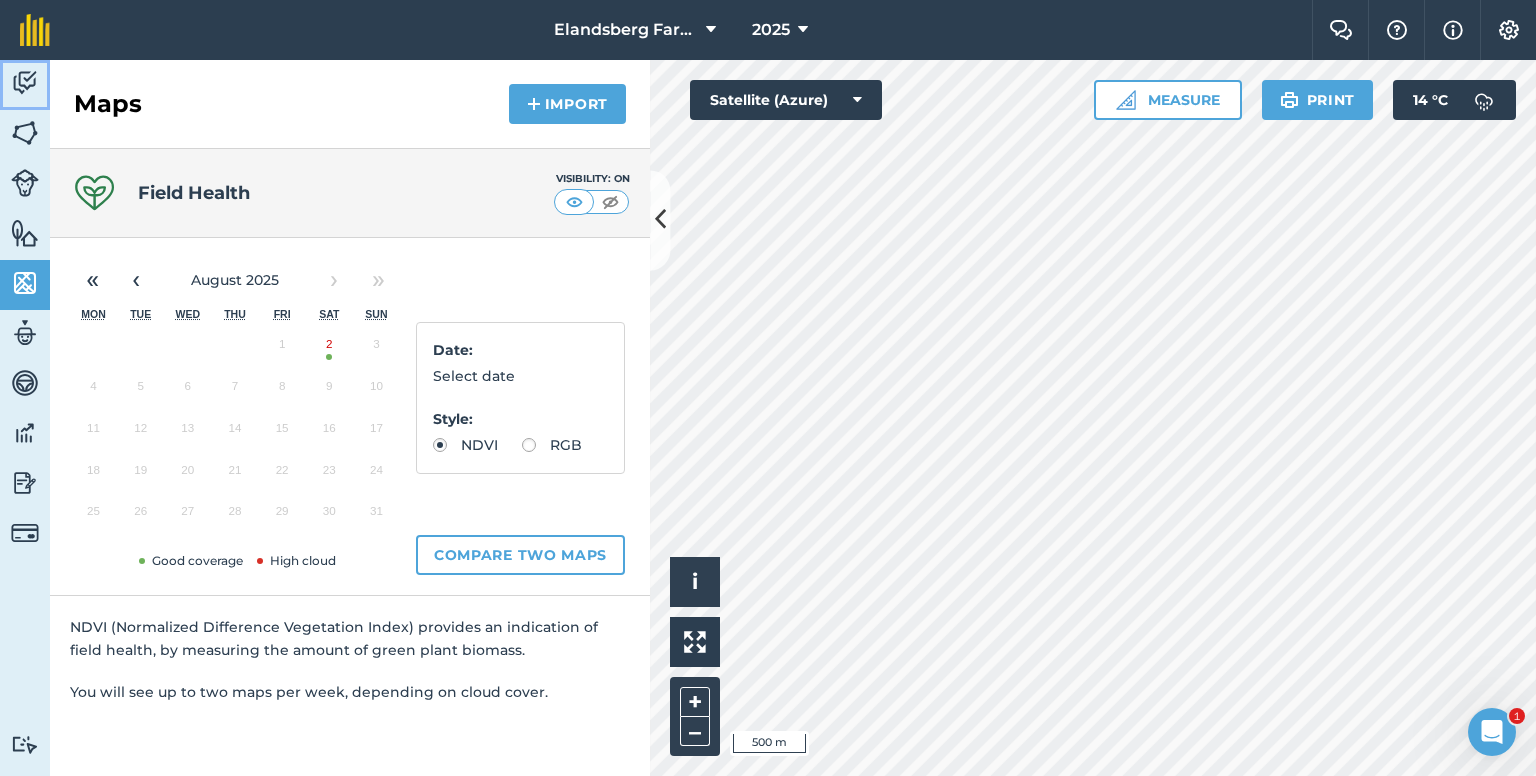click at bounding box center [25, 83] 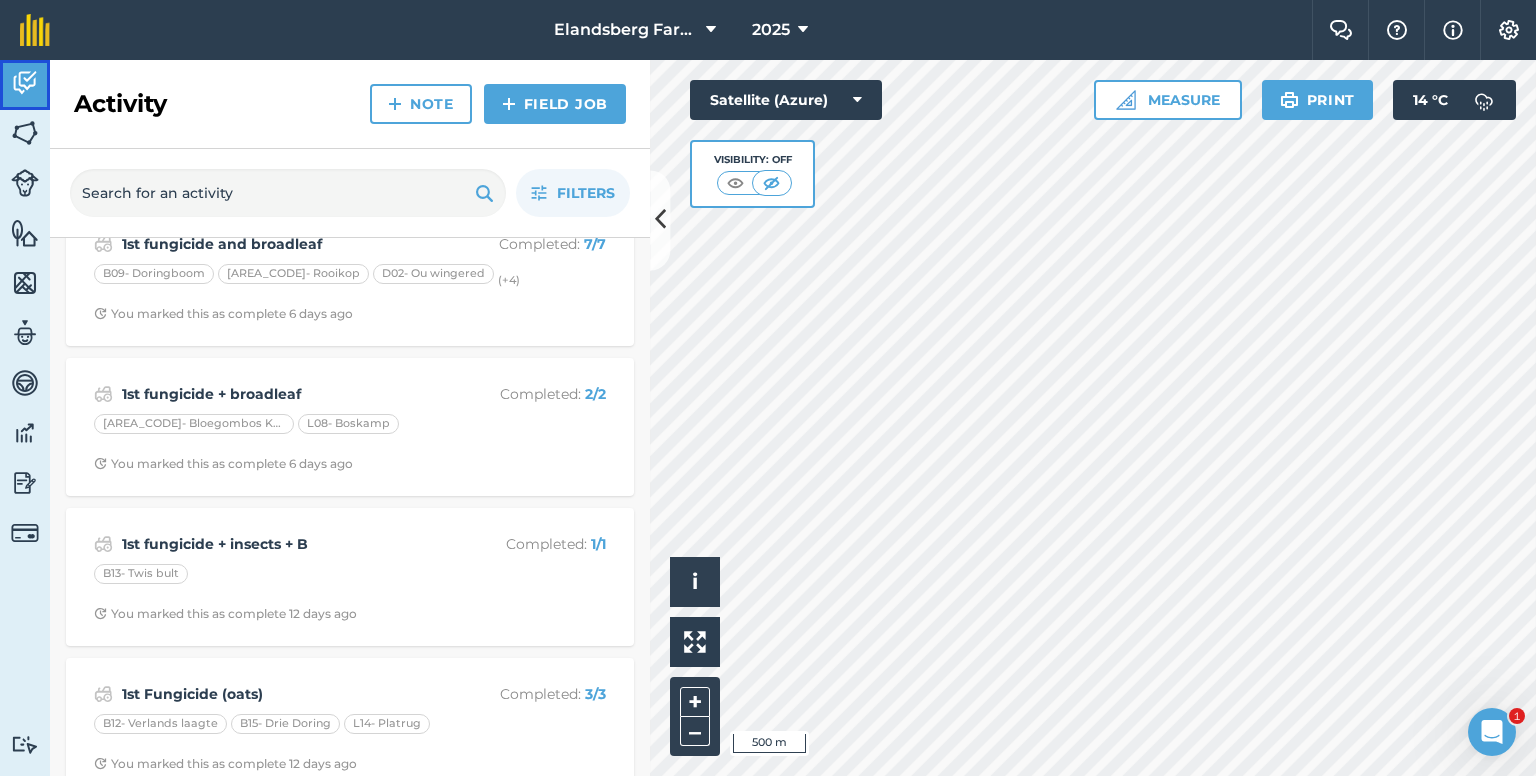 scroll, scrollTop: 0, scrollLeft: 0, axis: both 